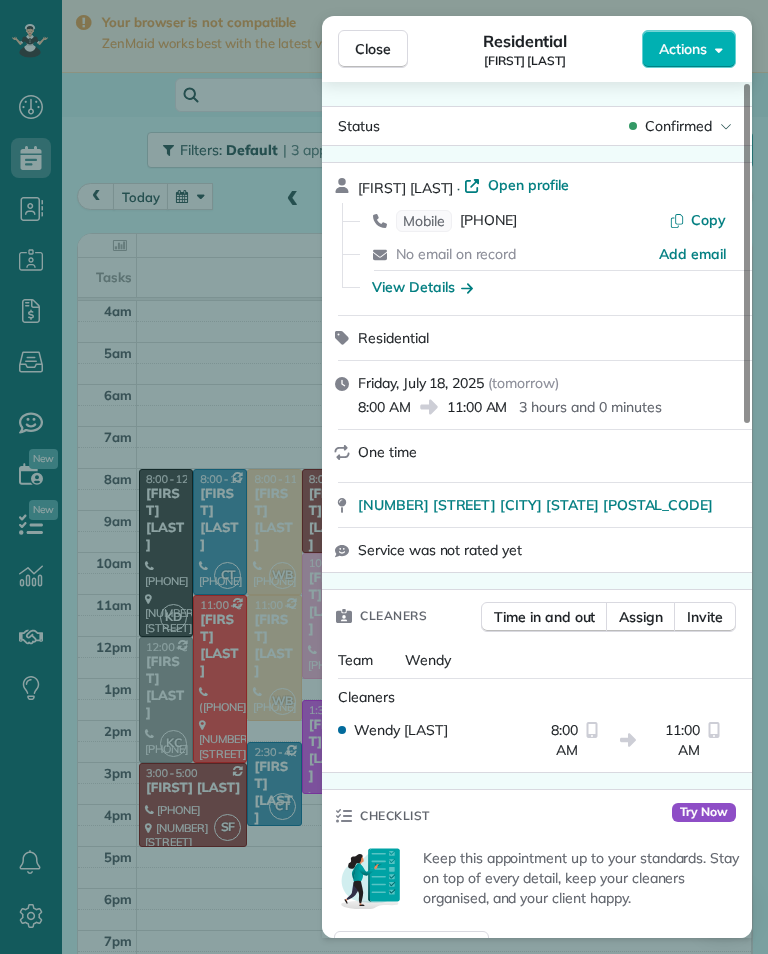 scroll, scrollTop: 31, scrollLeft: 0, axis: vertical 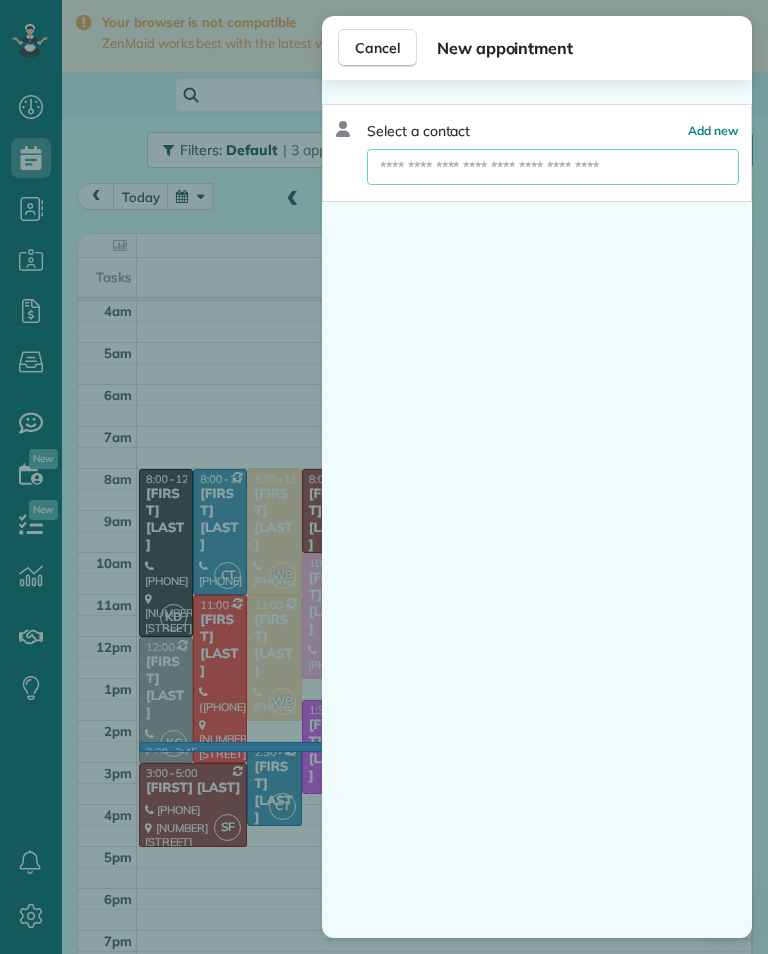 click at bounding box center [553, 167] 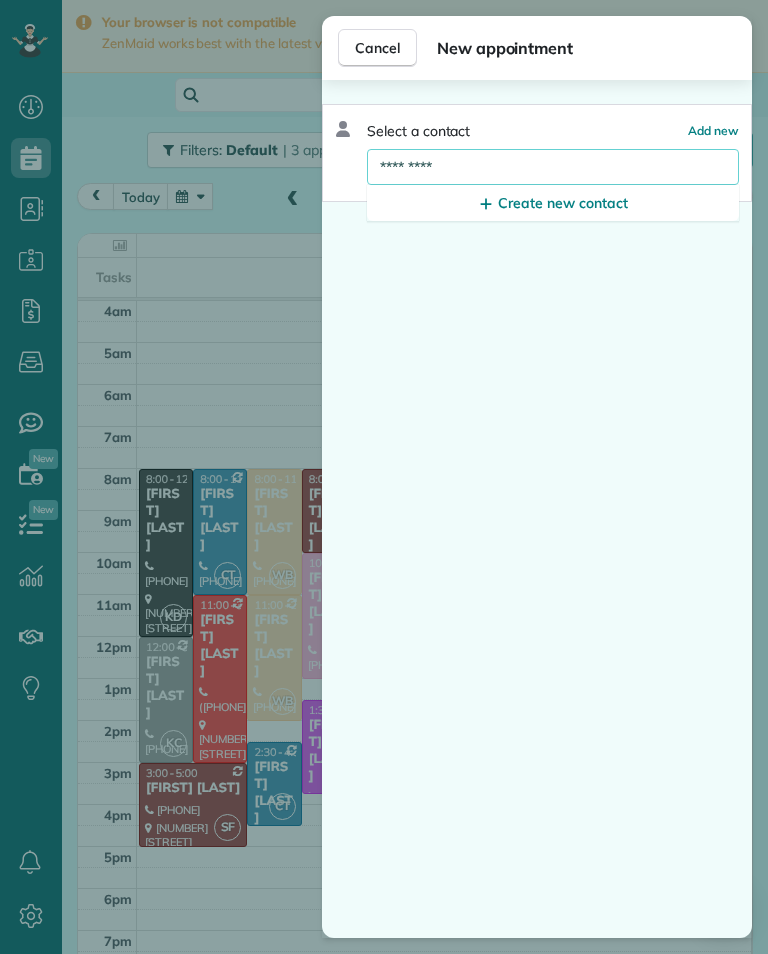 type on "*********" 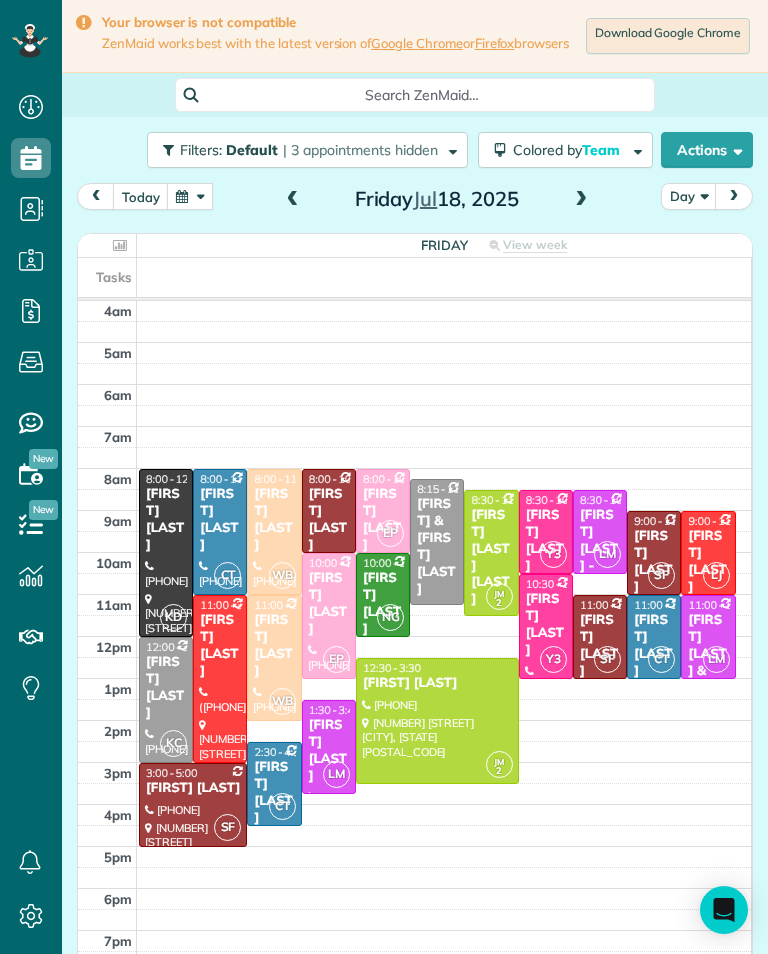 click at bounding box center [190, 196] 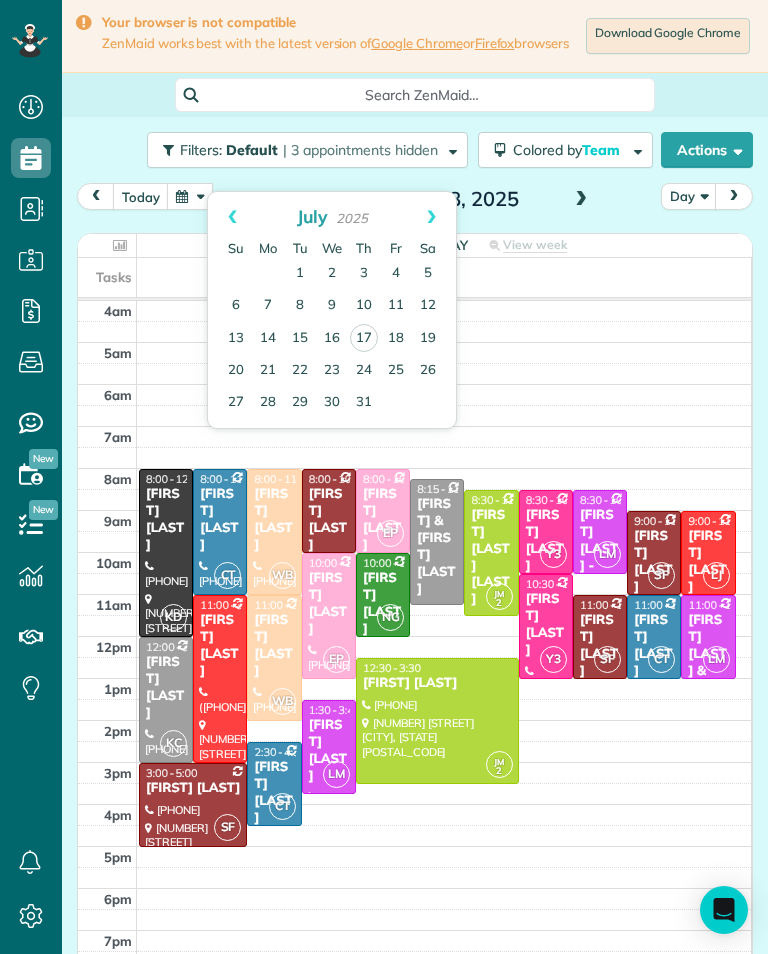 click on "Prev" at bounding box center (232, 217) 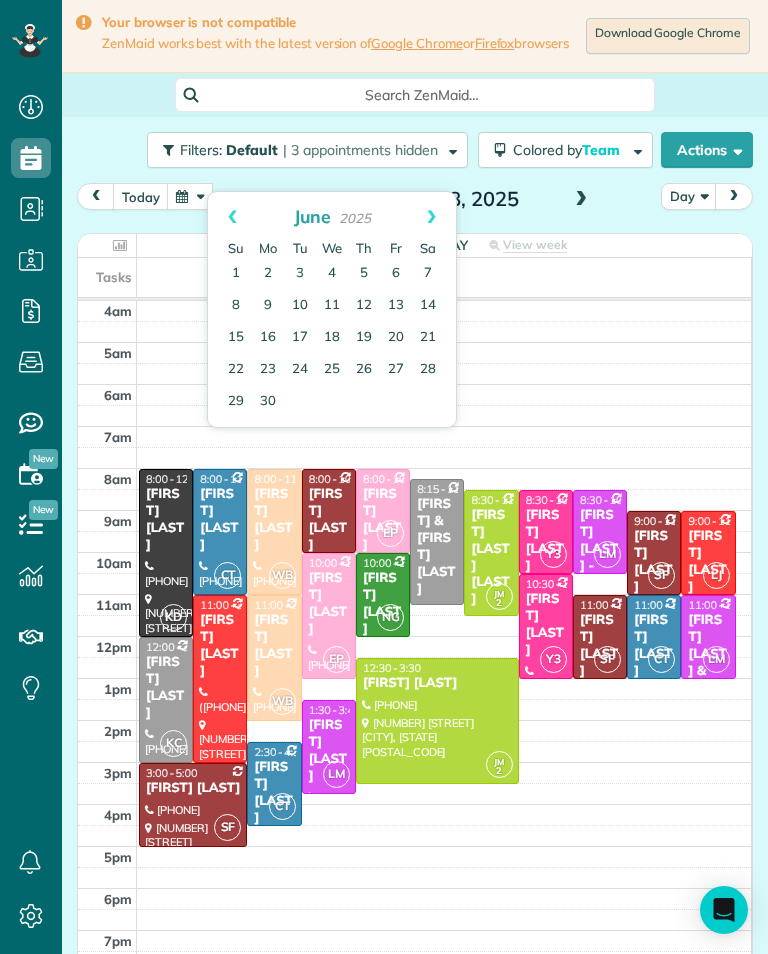 click on "Prev" at bounding box center [232, 217] 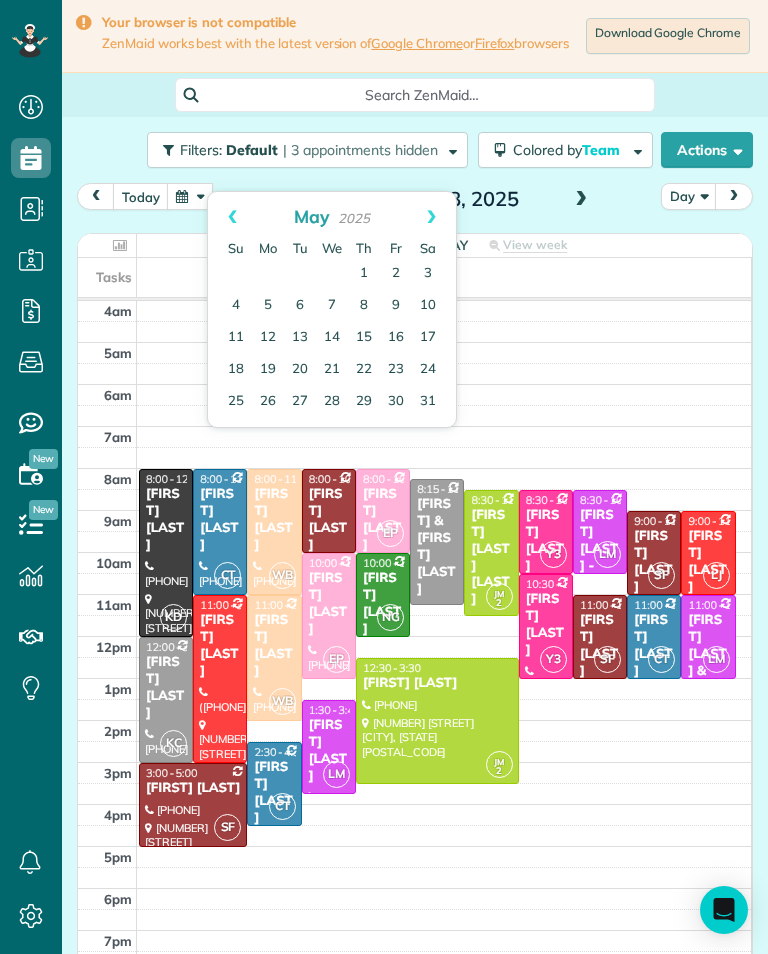 click on "Prev" at bounding box center (232, 217) 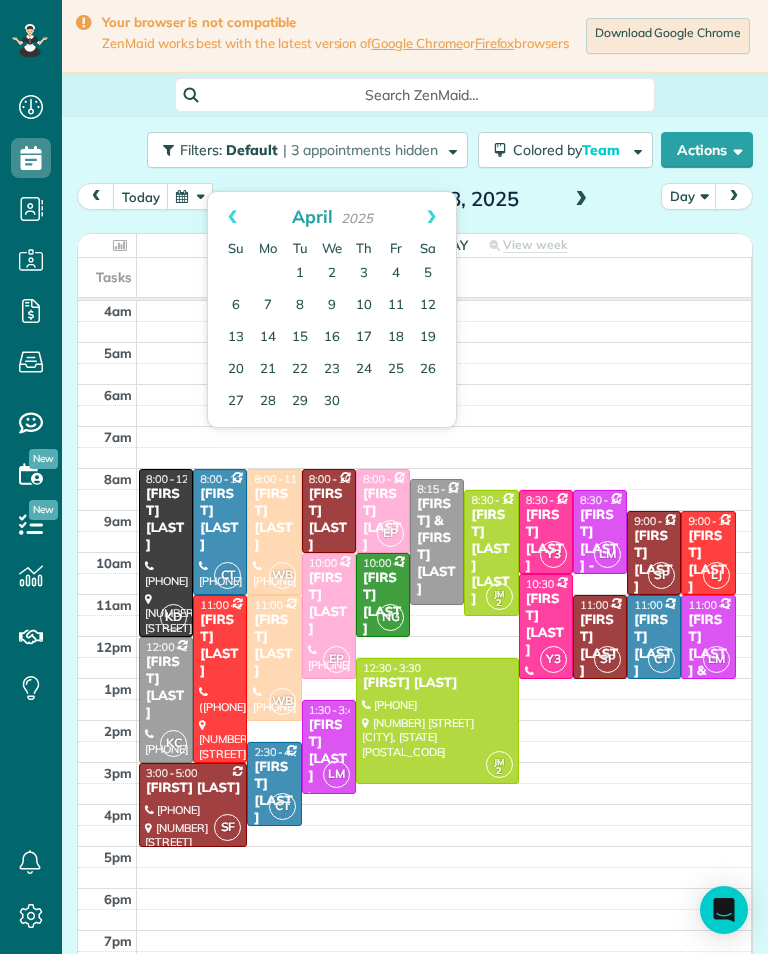 click on "Prev" at bounding box center (232, 217) 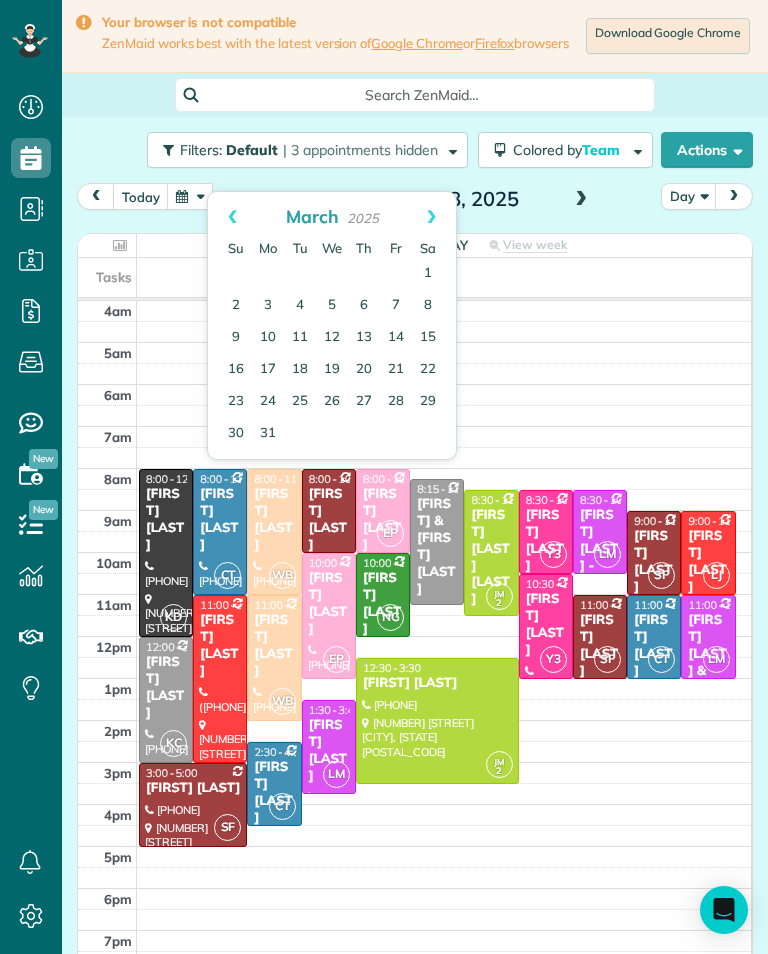 click on "Prev" at bounding box center (232, 217) 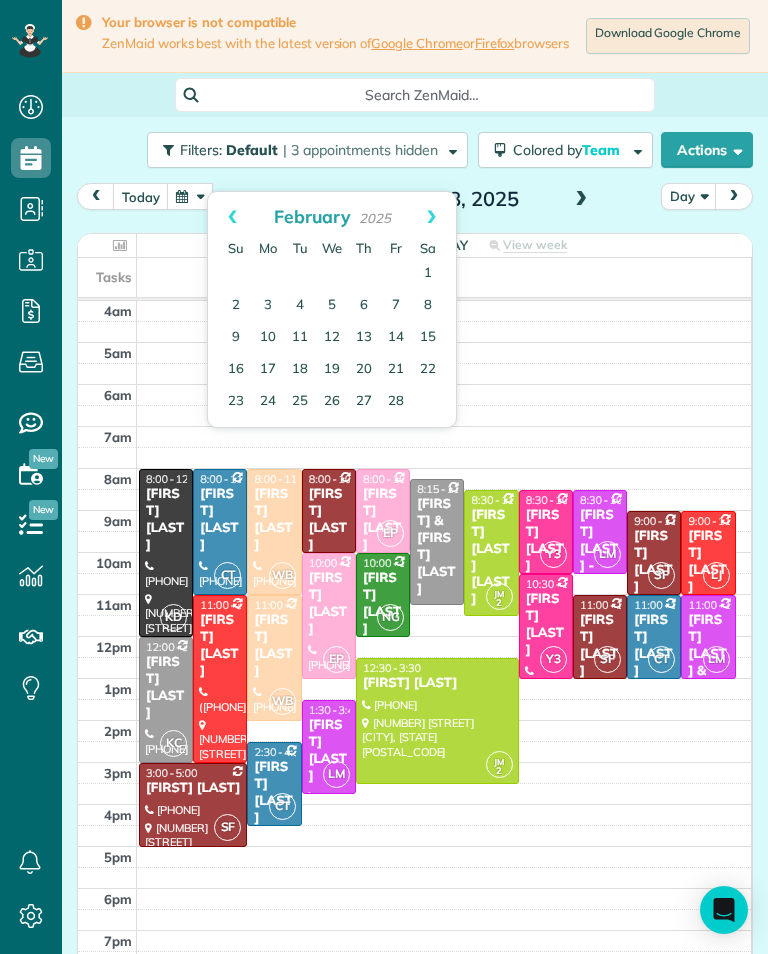 click on "Prev" at bounding box center [232, 217] 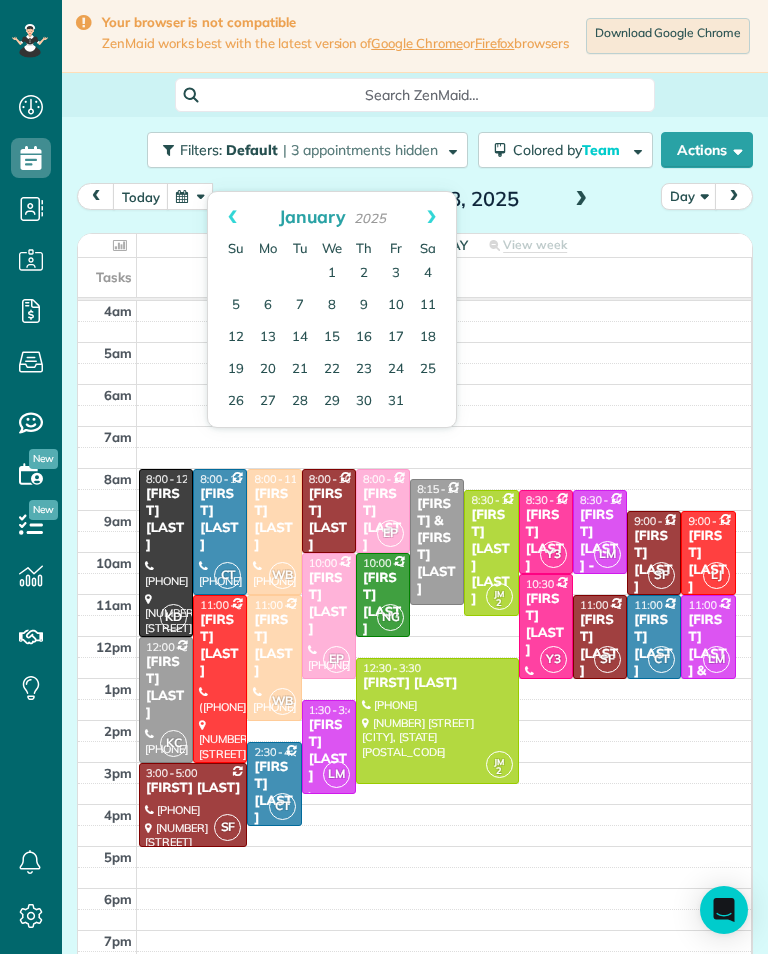 click on "Next" at bounding box center (431, 217) 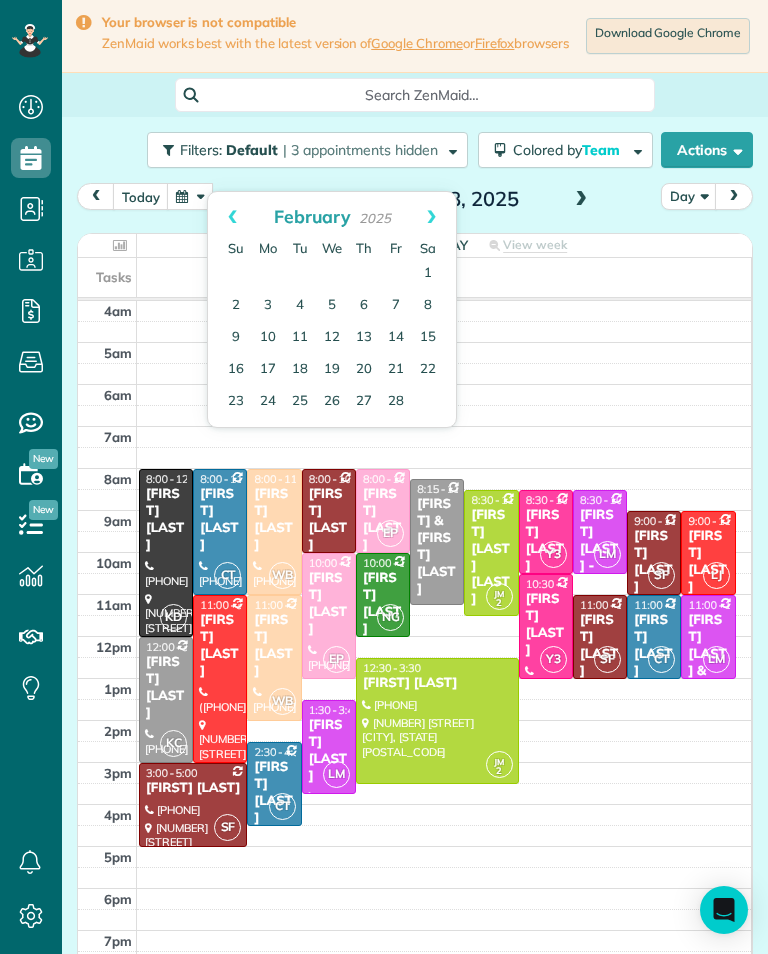 click on "1" at bounding box center (428, 274) 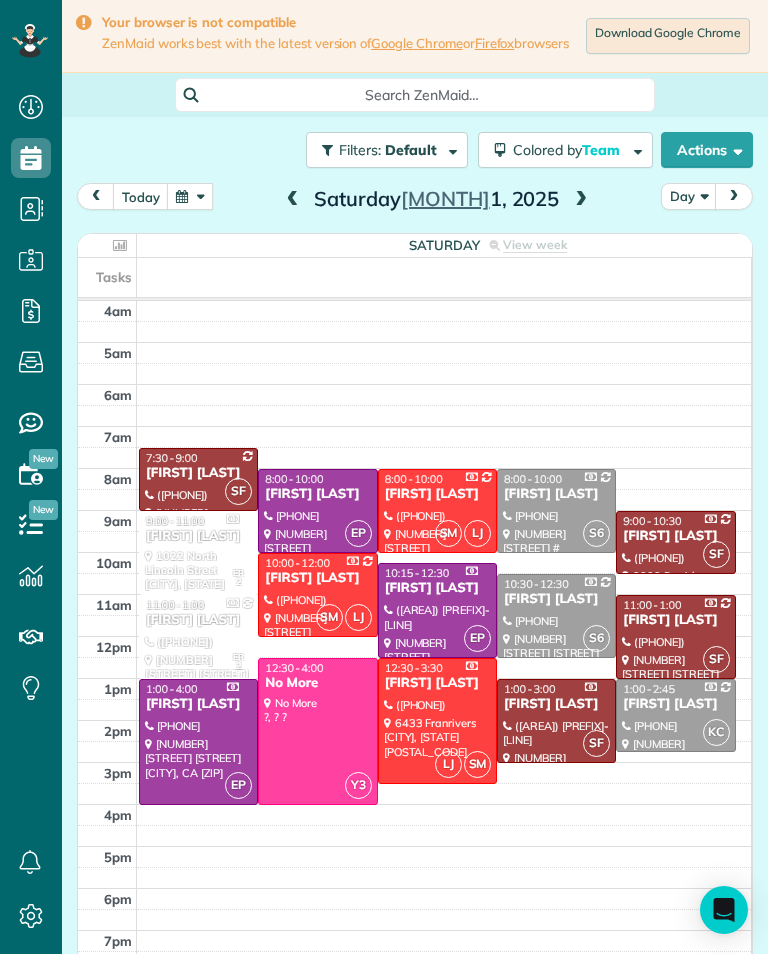 click on "[FIRST] [LAST]" at bounding box center (437, 588) 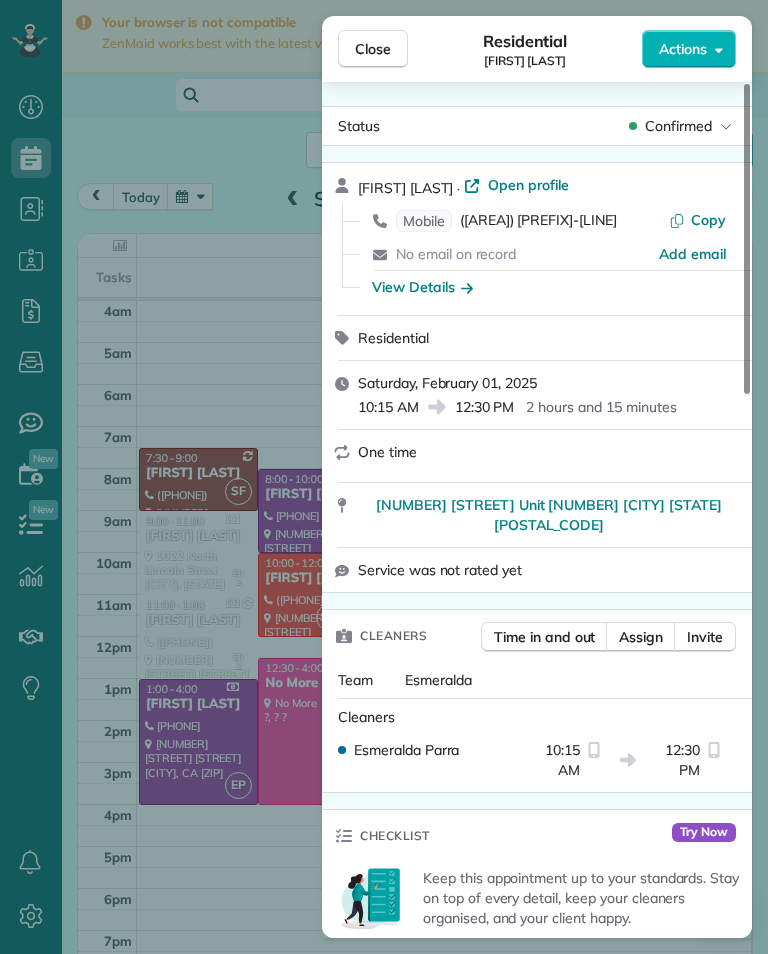 click on "([AREA]) [PREFIX]-[LINE]" at bounding box center [538, 221] 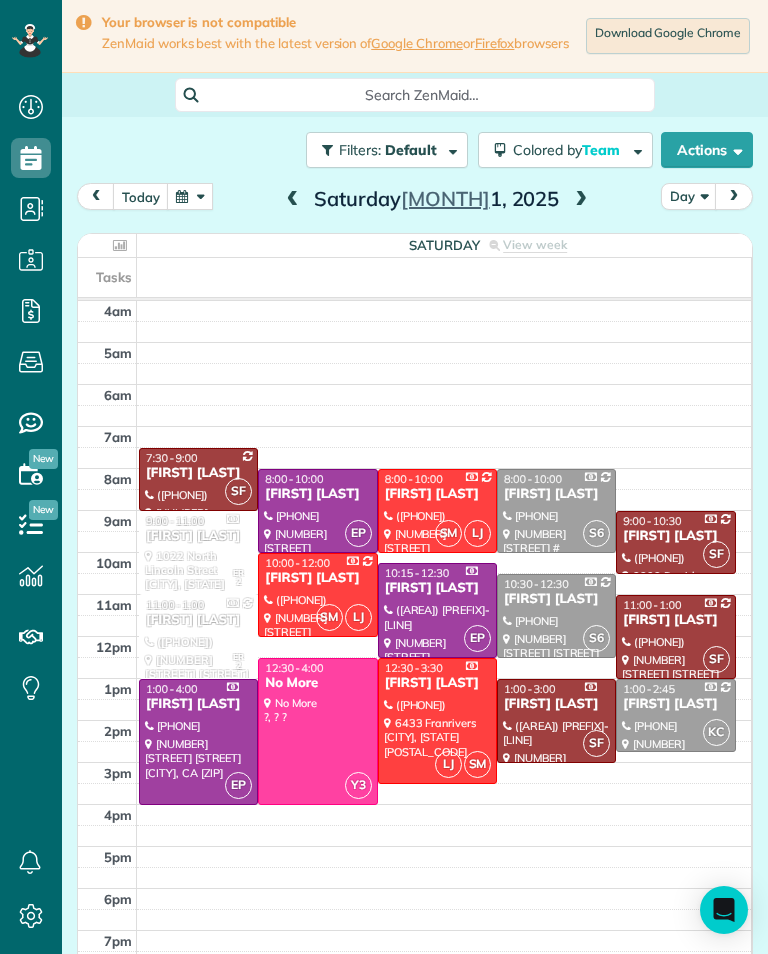 scroll, scrollTop: 985, scrollLeft: 62, axis: both 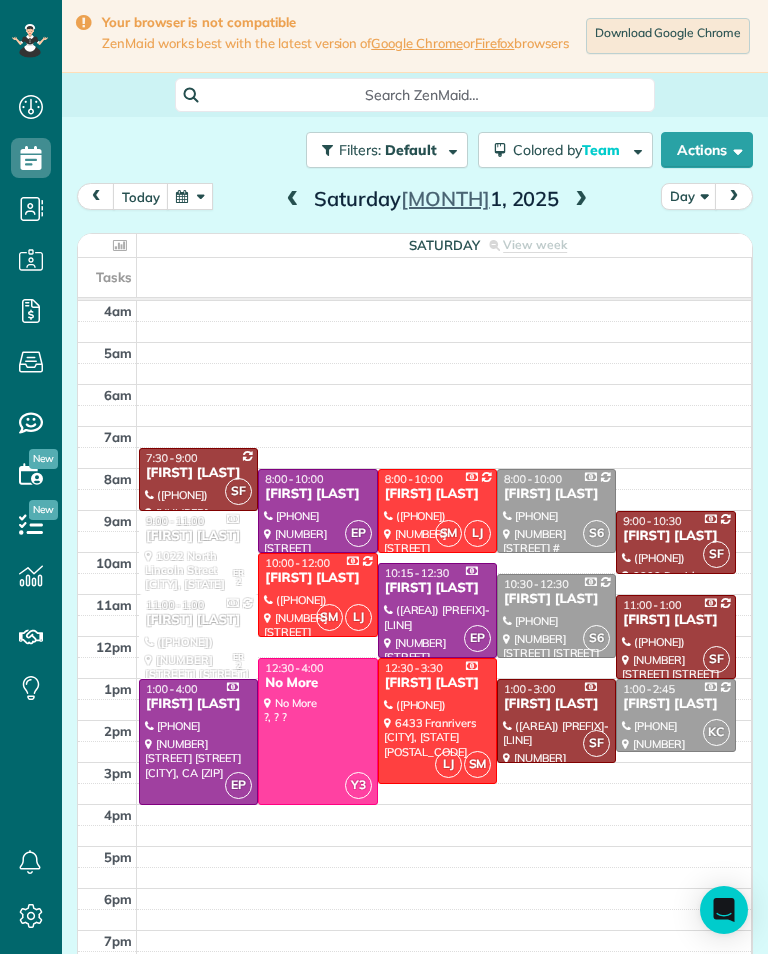 click at bounding box center (190, 196) 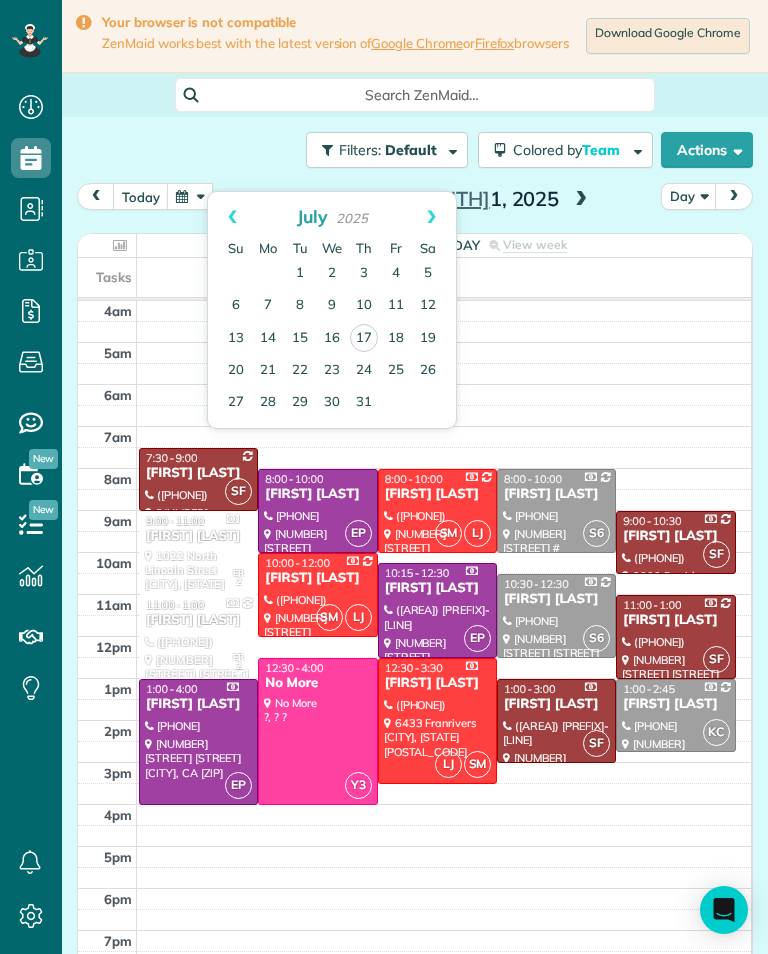 click on "18" at bounding box center [396, 339] 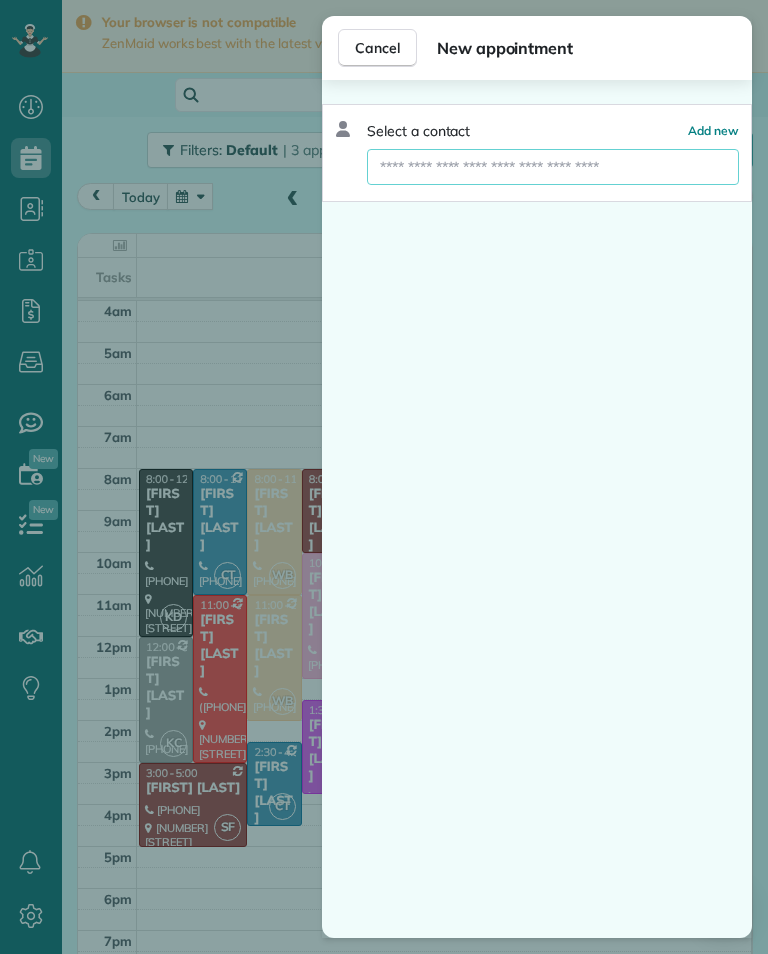 click at bounding box center (553, 167) 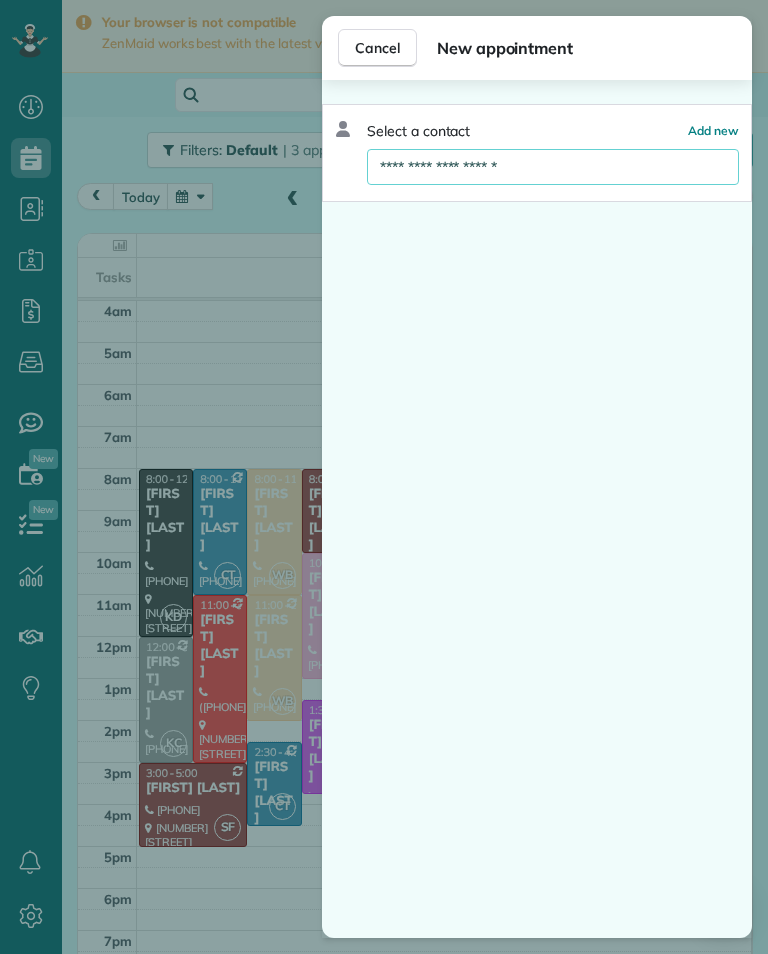 type on "**********" 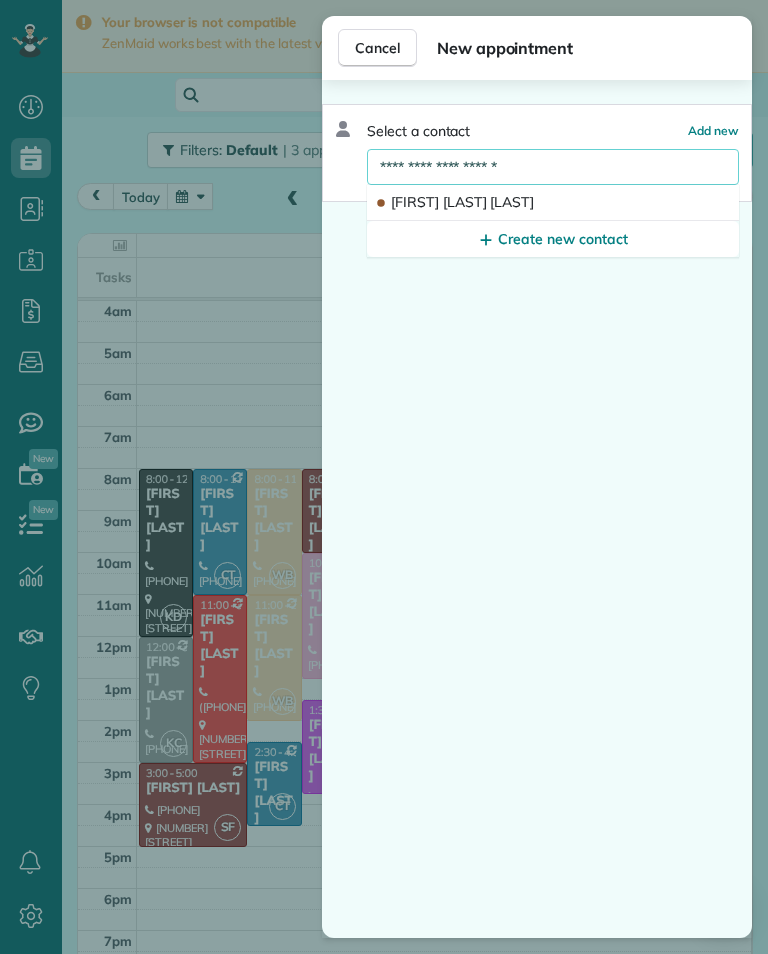 click on "[FIRST] [LAST] [LAST]" at bounding box center [553, 203] 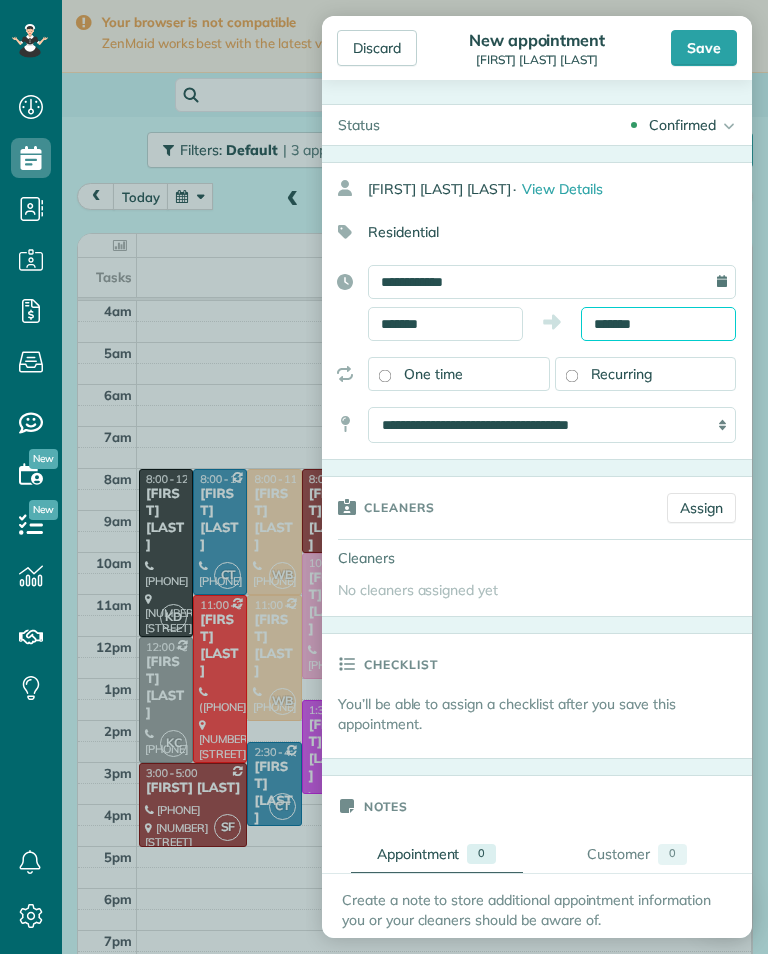 click on "*******" at bounding box center (658, 324) 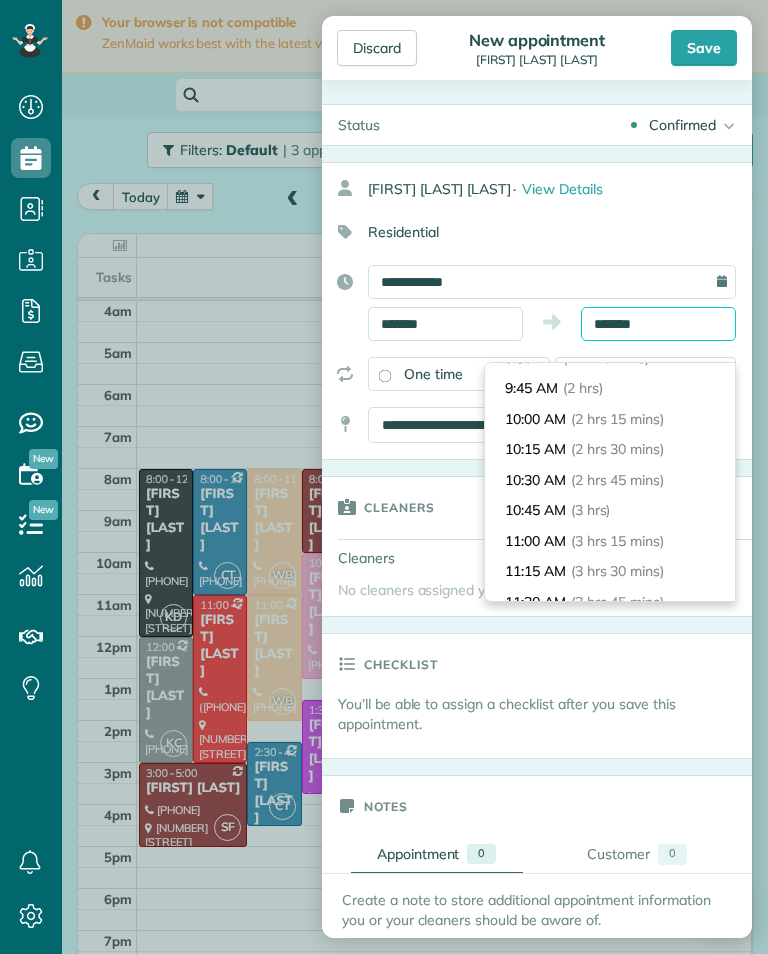 scroll, scrollTop: 223, scrollLeft: 0, axis: vertical 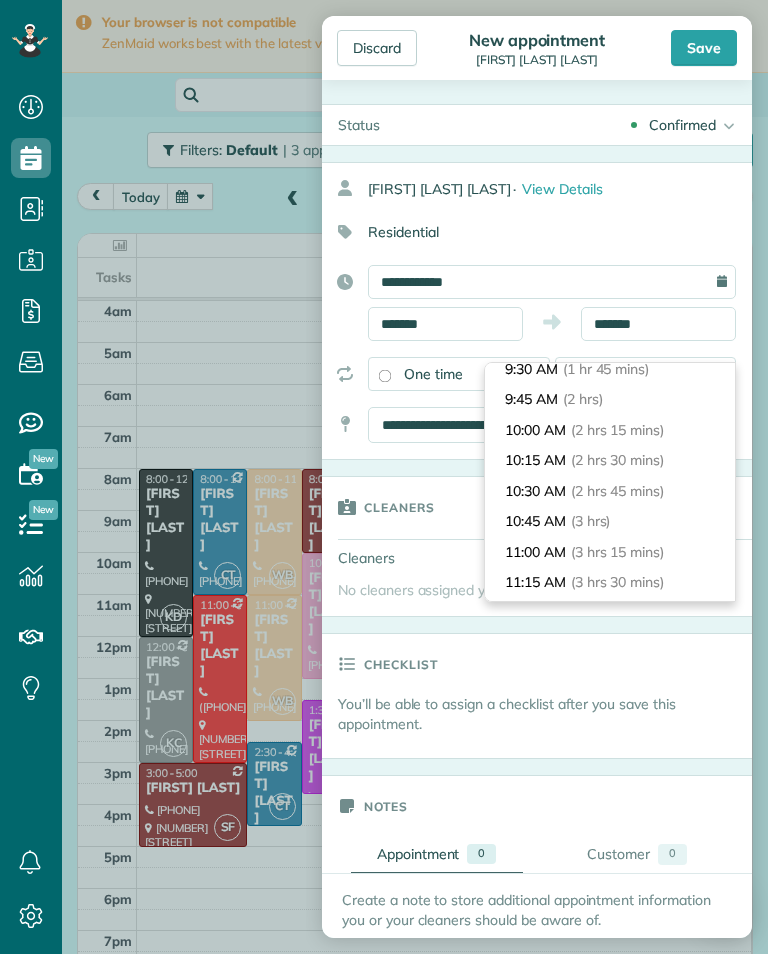 click on "[TIME] ([DURATION])" at bounding box center [610, 399] 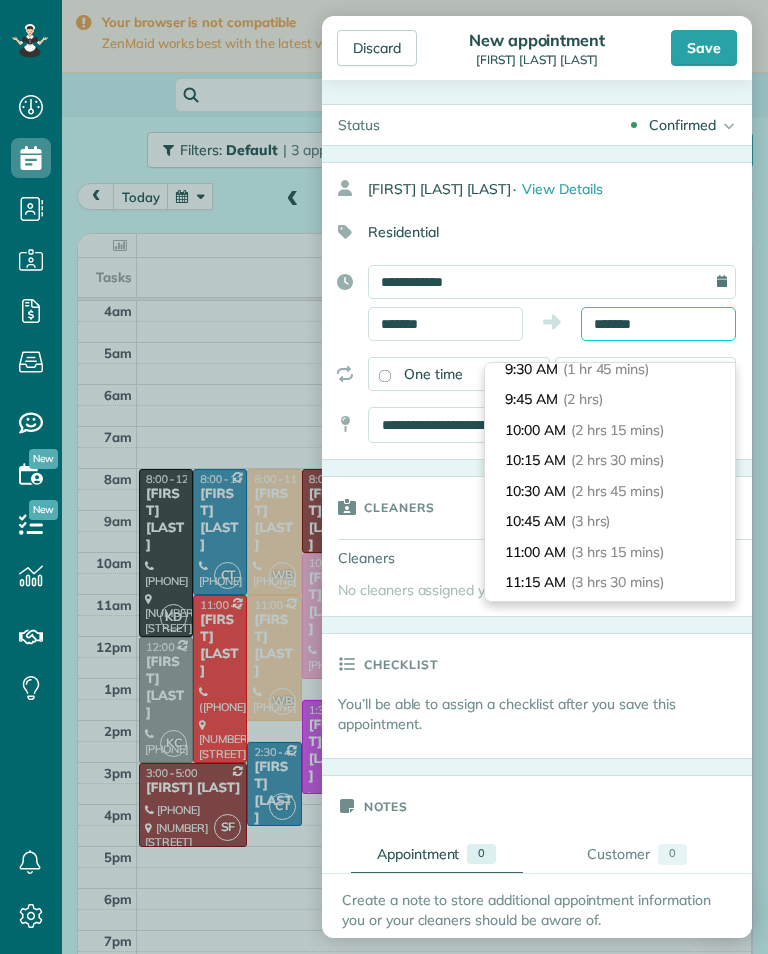 type on "*******" 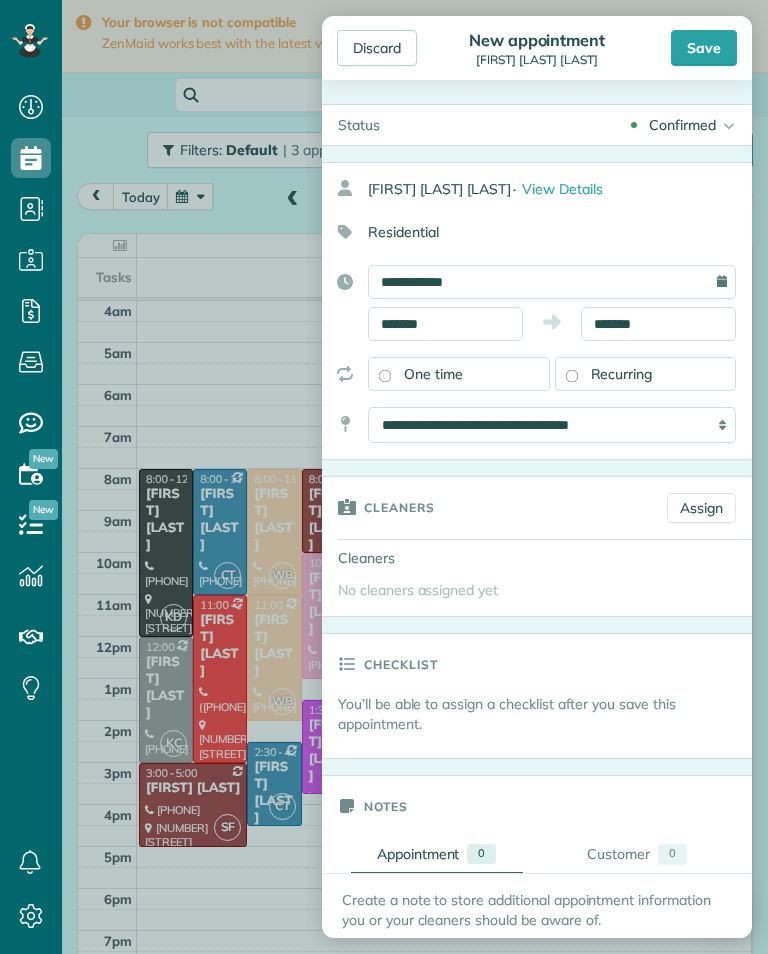 click on "Assign" at bounding box center (701, 508) 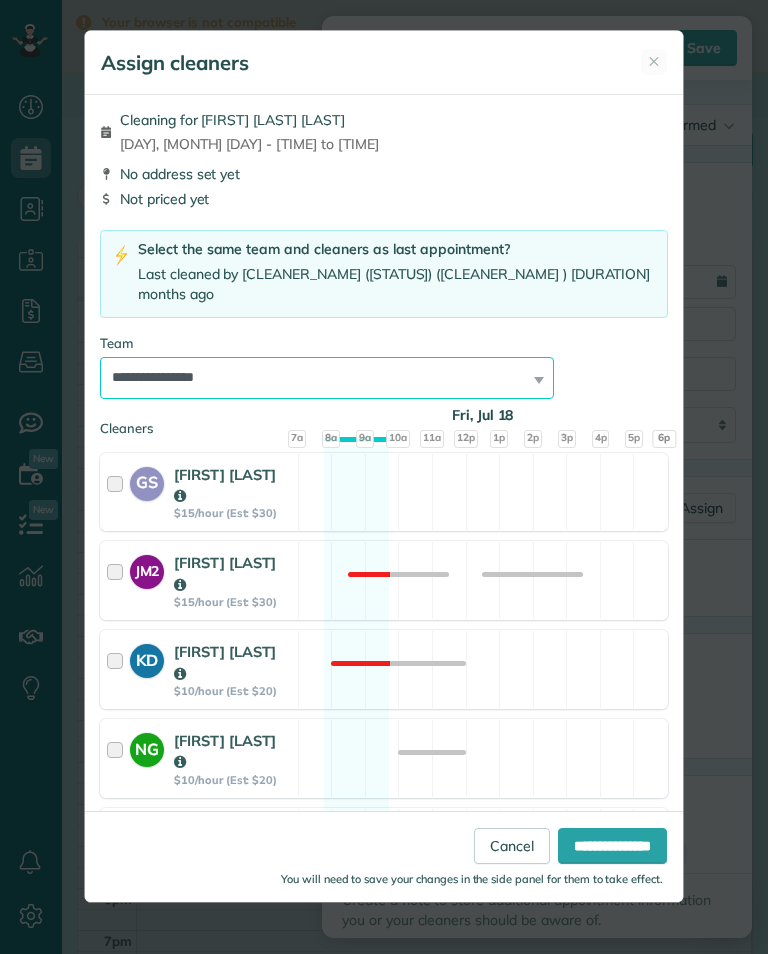 click on "**********" at bounding box center [327, 378] 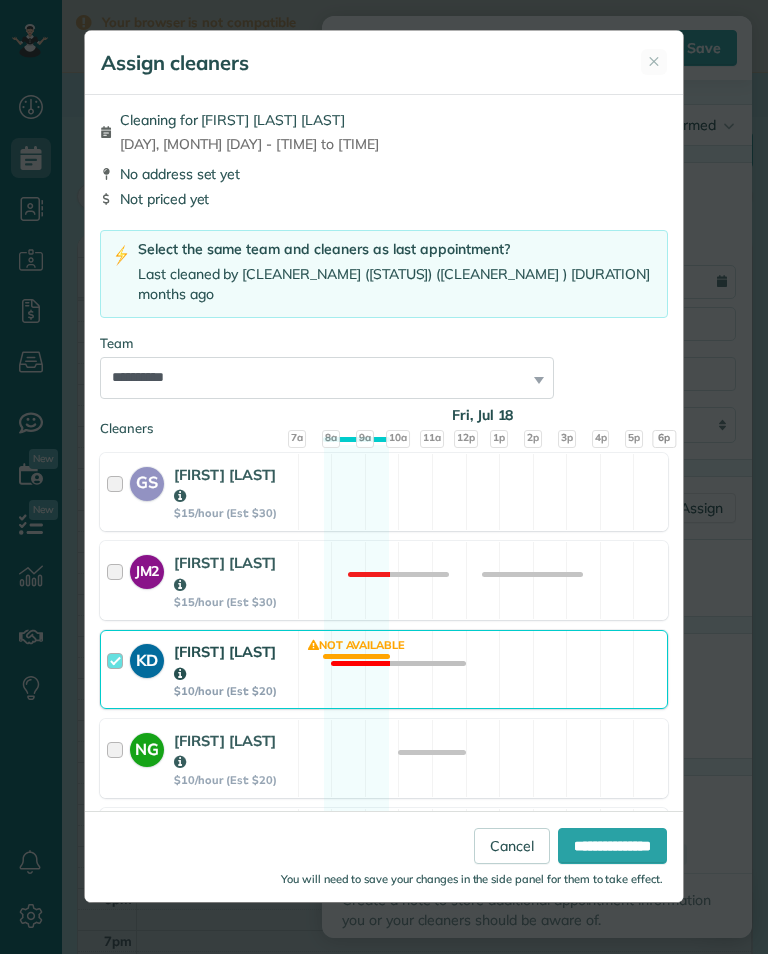 click on "**********" at bounding box center [612, 846] 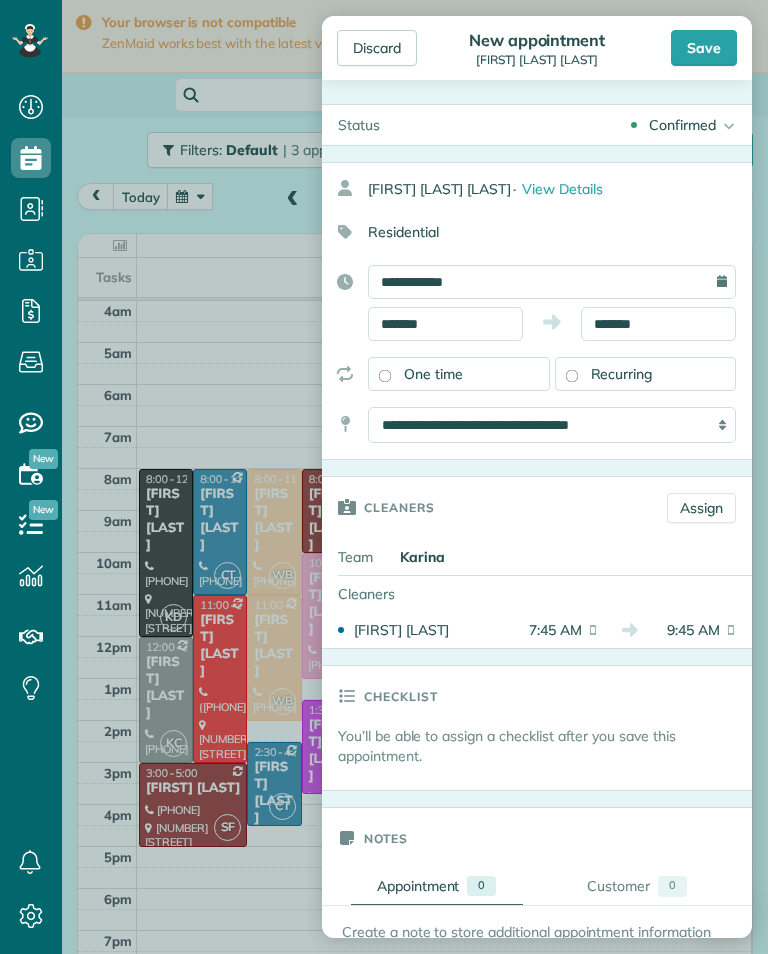 click on "Save" at bounding box center [704, 48] 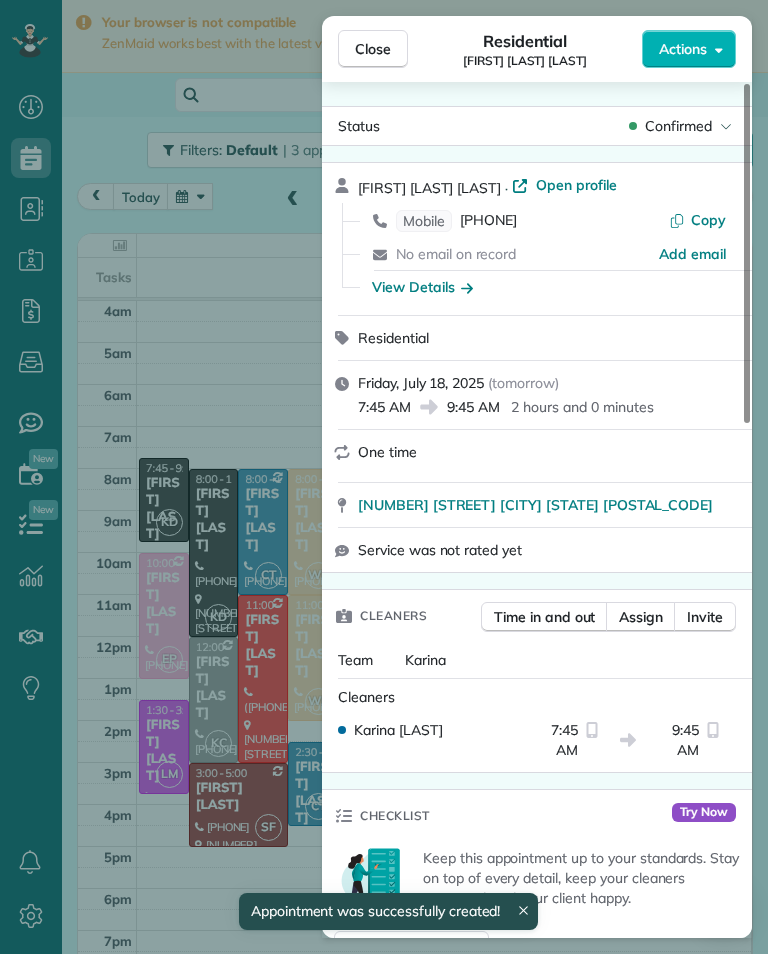 click on "Close Residential [FIRST] [LAST] Actions Status Confirmed [FIRST] [LAST] · Open profile Mobile [PHONE] Copy No email on record Add email View Details Residential Friday, July 18, 2025 ( tomorrow ) 7:45 AM 9:45 AM 2 hours and 0 minutes One time [NUMBER] [STREET] [CITY] CA [ZIP] Service was not rated yet Cleaners Time in and out Assign Invite Team Karina Cleaners Karina   Duenas 7:45 AM 9:45 AM Checklist Try Now Keep this appointment up to your standards. Stay on top of every detail, keep your cleaners organised, and your client happy. Assign a checklist Watch a 5 min demo Billing Billing actions Price $0.00 Overcharge $0.00 Discount $0.00 Coupon discount - Primary tax - Secondary tax - Total appointment price $0.00 Tips collected New feature! $0.00 Mark as paid Total including tip $0.00 Get paid online in no-time! Send an invoice and reward your cleaners with tips Charge customer credit card Appointment custom fields Key # - Work items No work items to display Notes Appointment 0 0" at bounding box center [384, 477] 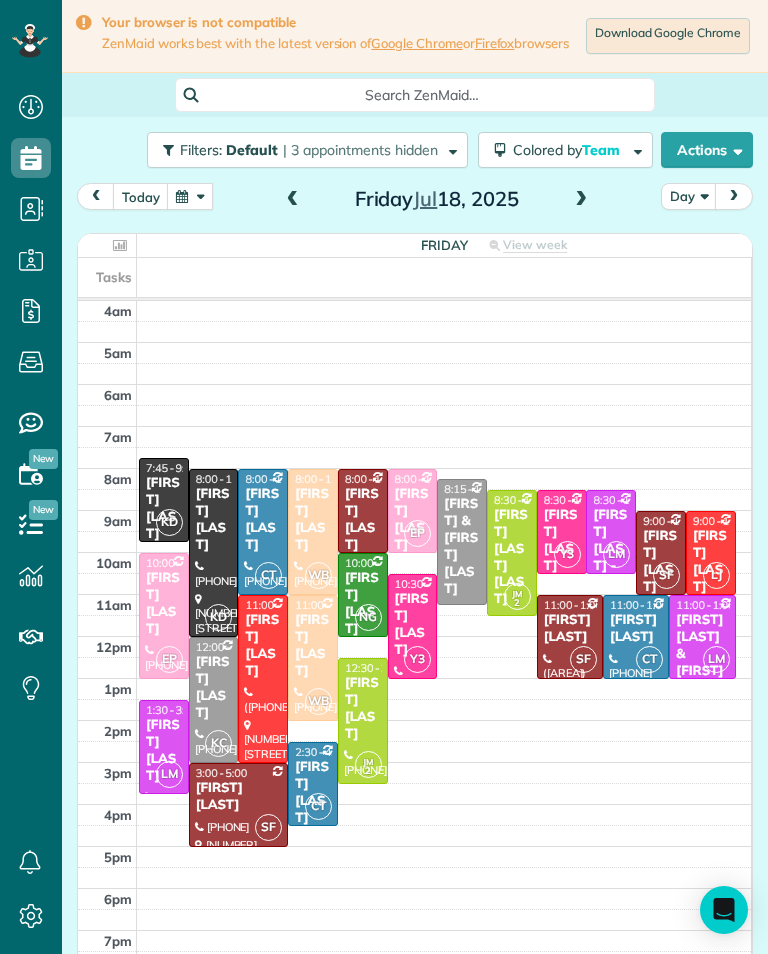 click at bounding box center [263, 532] 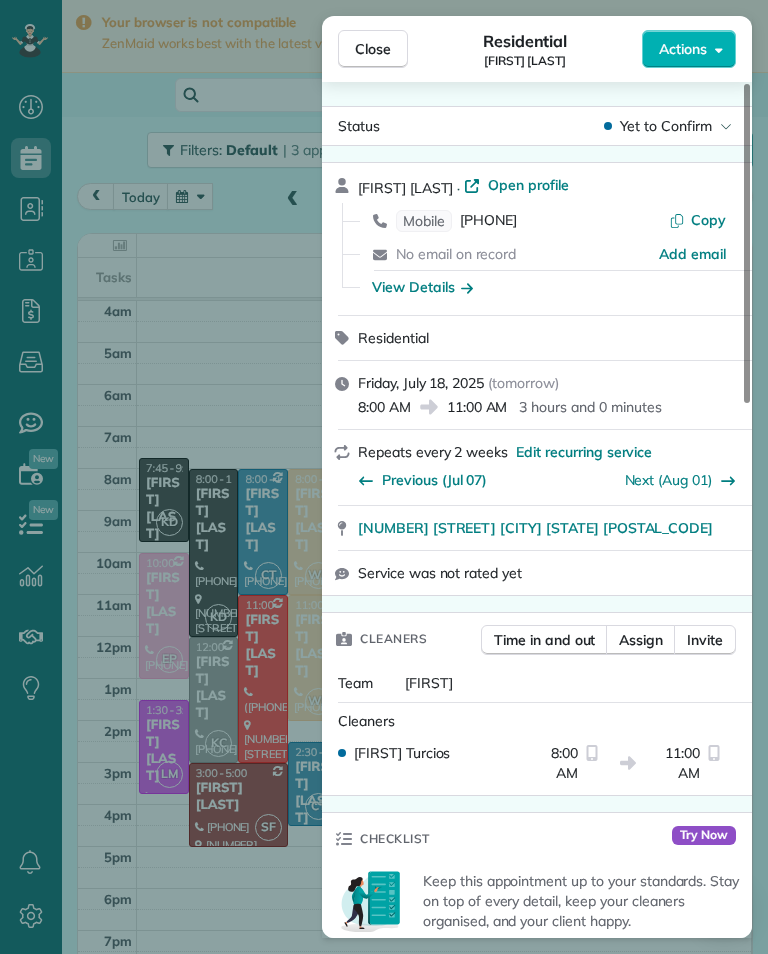 click on "Close Residential [FIRST] [LAST] Actions Status Yet to Confirm [FIRST] [LAST] · Open profile Mobile [PHONE] Copy No email on record Add email View Details Residential Friday, July 18, 2025 ( tomorrow ) 8:00 AM 11:00 AM 3 hours and 0 minutes Repeats every 2 weeks Edit recurring service Previous (Jul 07) Next (Aug 01) [NUMBER] [STREET] [CITY] CA [ZIP] Service was not rated yet Cleaners Time in and out Assign Invite Team Carlos Cleaners Carlos   Turcios 8:00 AM 11:00 AM Checklist Try Now Keep this appointment up to your standards. Stay on top of every detail, keep your cleaners organised, and your client happy. Assign a checklist Watch a 5 min demo Billing Billing actions Price $190.00 Overcharge $0.00 Discount $0.00 Coupon discount - Primary tax - Secondary tax - Total appointment price $190.00 Tips collected New feature! $0.00 Unpaid Mark as paid Total including tip $190.00 Get paid online in no-time! Send an invoice and reward your cleaners with tips Charge customer credit card Key # -" at bounding box center [384, 477] 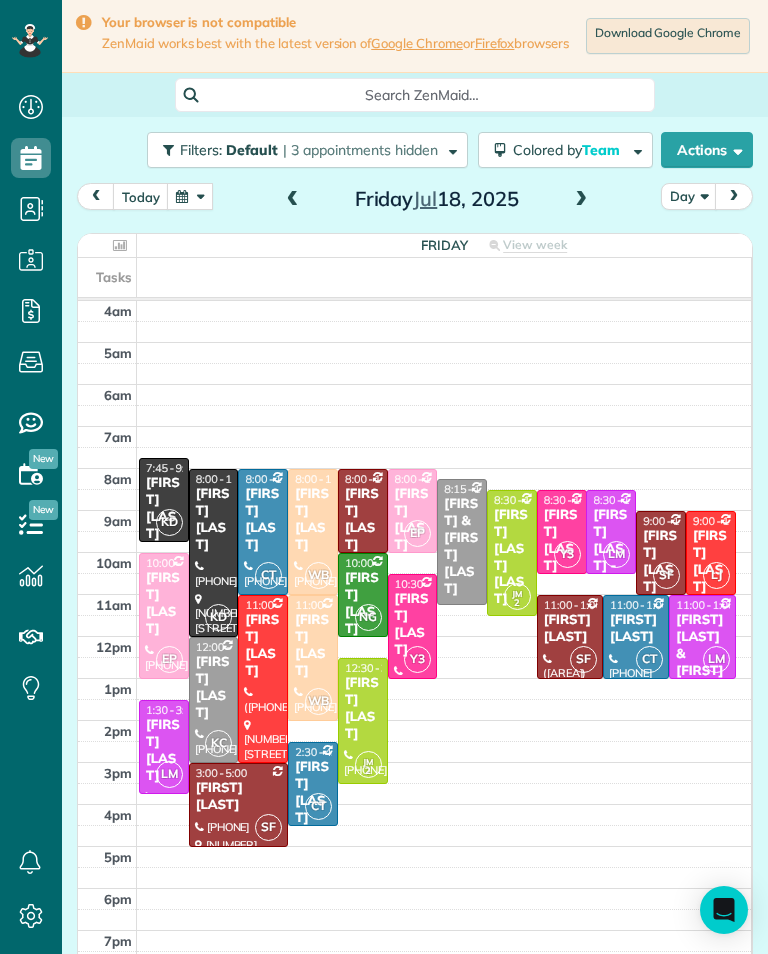 click at bounding box center [214, 553] 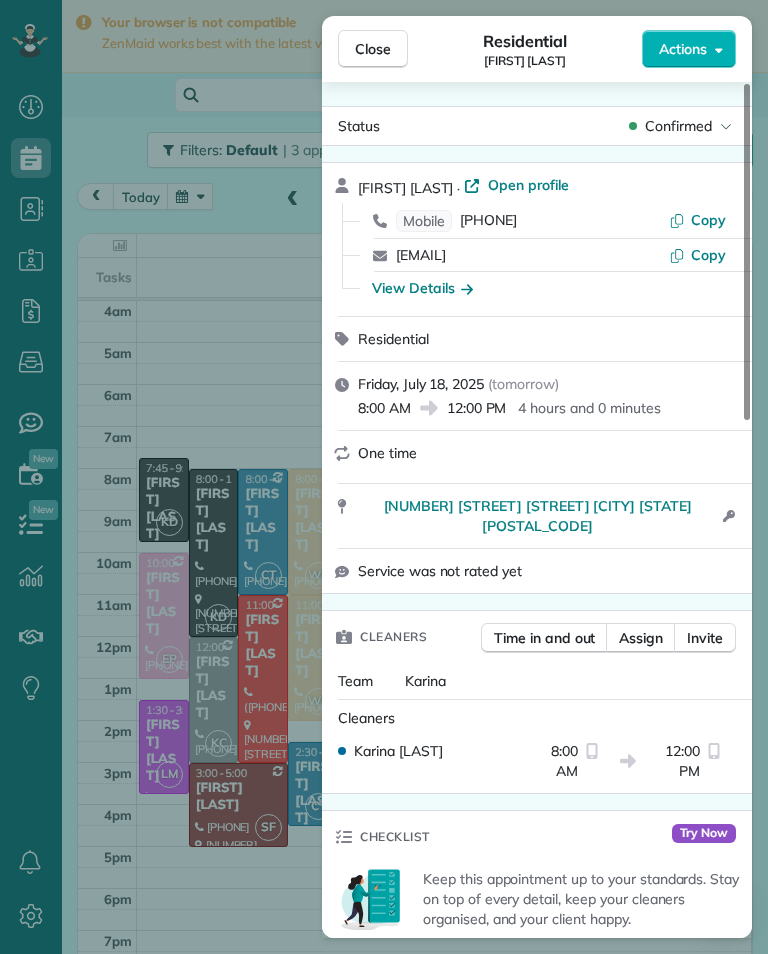 scroll, scrollTop: 985, scrollLeft: 62, axis: both 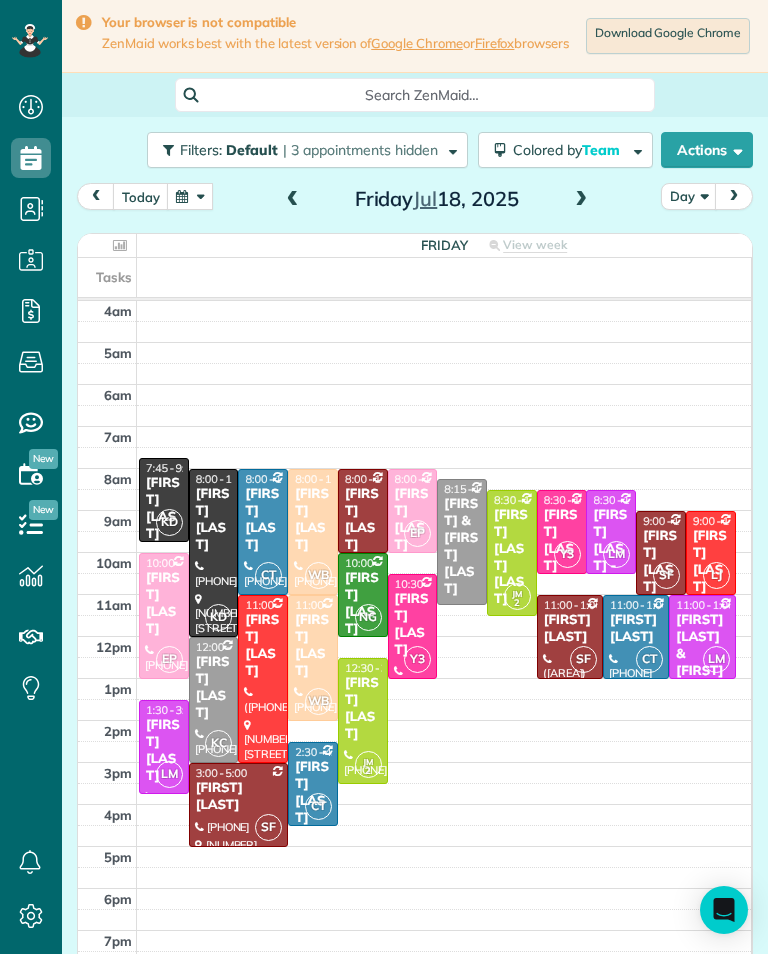 click on "[FIRST] [LAST]" at bounding box center [214, 520] 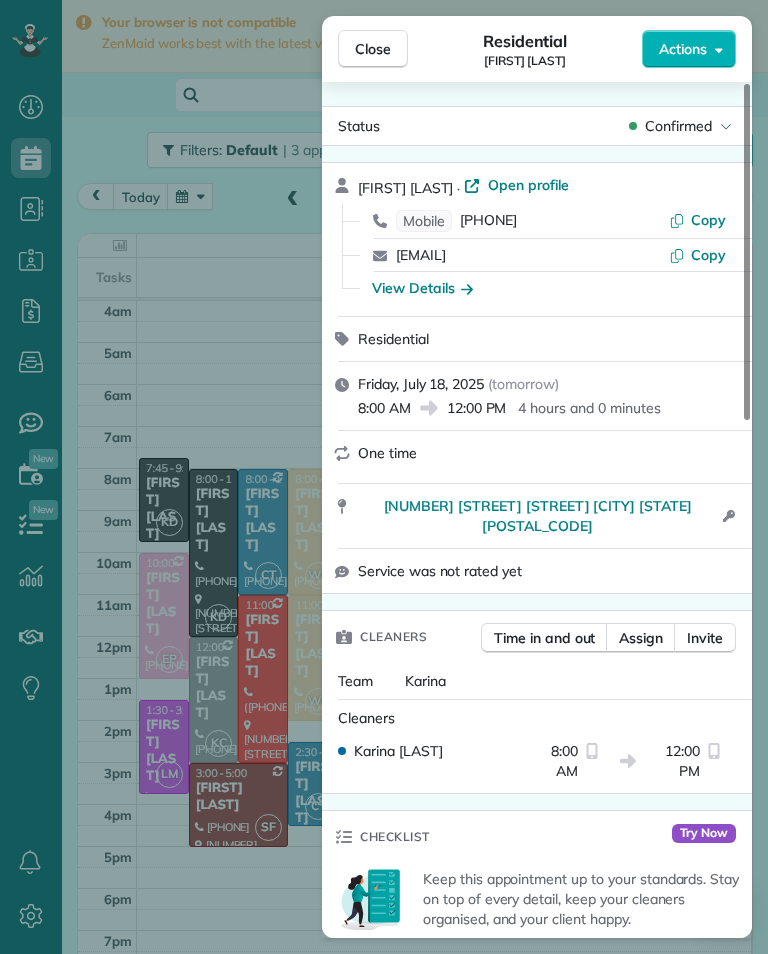click on "Close Residential [FIRST] [LAST] Actions Status Confirmed [FIRST] [LAST] · Open profile Mobile [PHONE] Copy No email on record Add email View Details Residential [DAY], [MONTH] [DAY_NUM], [YEAR] ( [DAY_OF_WEEK] ) [TIME] [TIME] [DURATION] [DURATION_TYPE] [ADDRESS_TYPE] [ADDRESS_LINE_1] [ADDRESS_LINE_2] [CITY] [STATE] [POSTAL_CODE] Open access information Service was not rated yet Cleaners Time in and out Assign Invite Team Karina Cleaners Karina   [LAST] [TIME] [TIME] Checklist Try Now Keep this appointment up to your standards. Stay on top of every detail, keep your cleaners organised, and your client happy. Assign a checklist Watch a 5 min demo Billing Billing actions Price $[PRICE] Overcharge $[PRICE] Discount $[PRICE] Coupon discount - Primary tax - Secondary tax - Total appointment price $[PRICE] Tips collected New feature! $[PRICE] Mark as paid Total including tip $[PRICE] Get paid online in no-time! Send an invoice and reward your cleaners with tips Charge customer credit card Appointment custom fields Key # - Work items No work items to display" at bounding box center [384, 477] 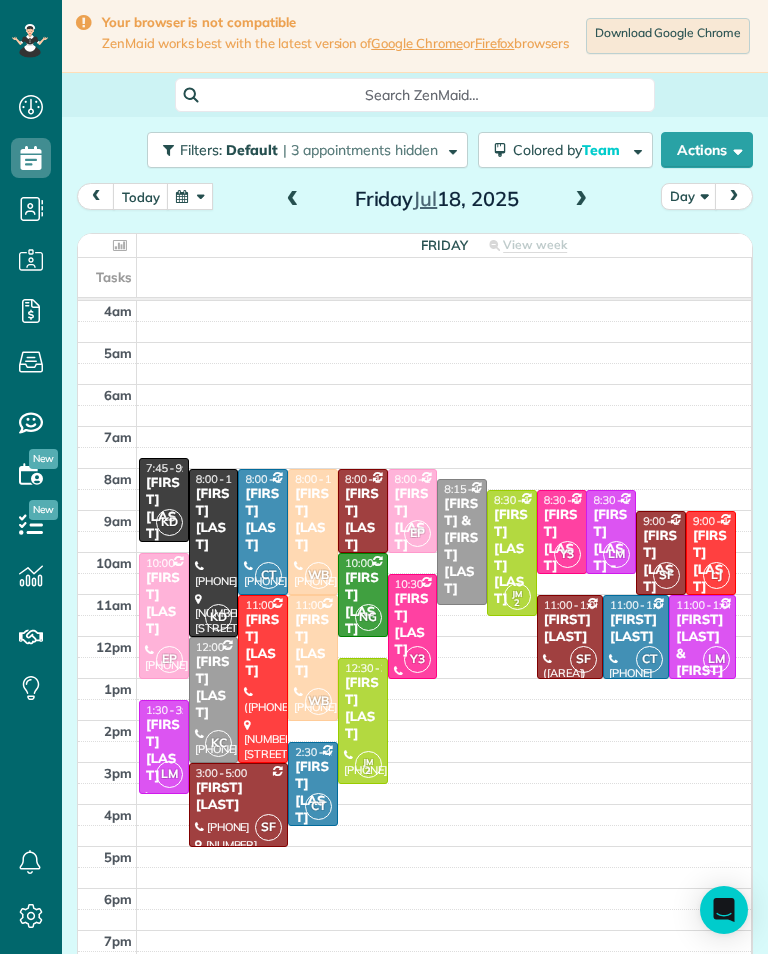 click on "[FIRST] [LAST] [LAST]" at bounding box center (164, 525) 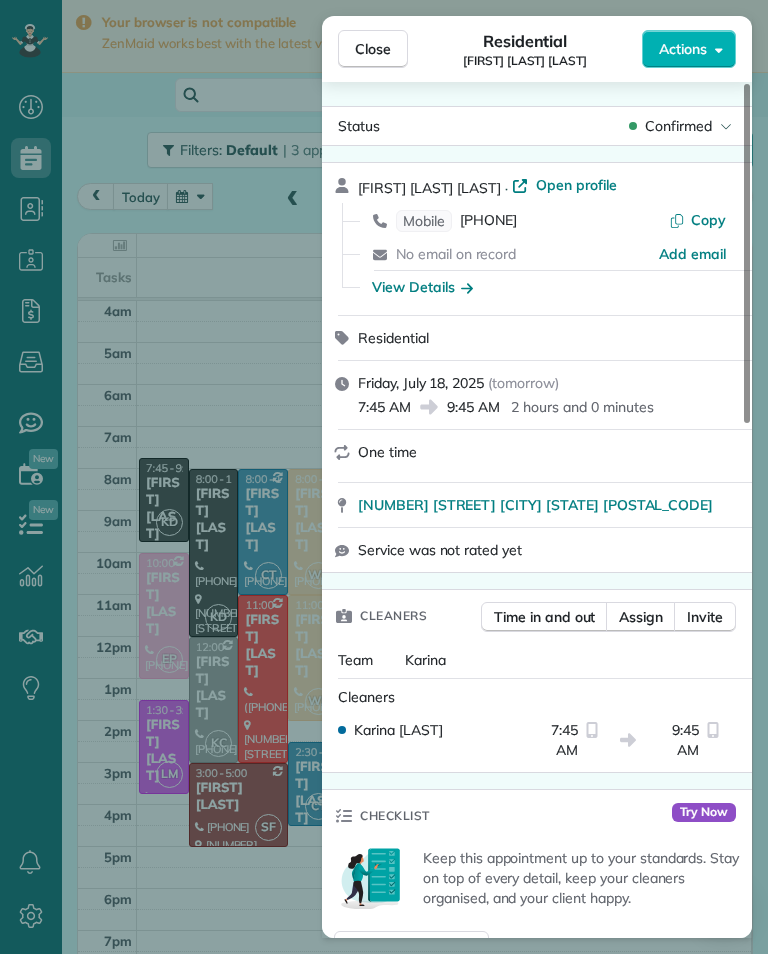 click on "View Details" at bounding box center [422, 287] 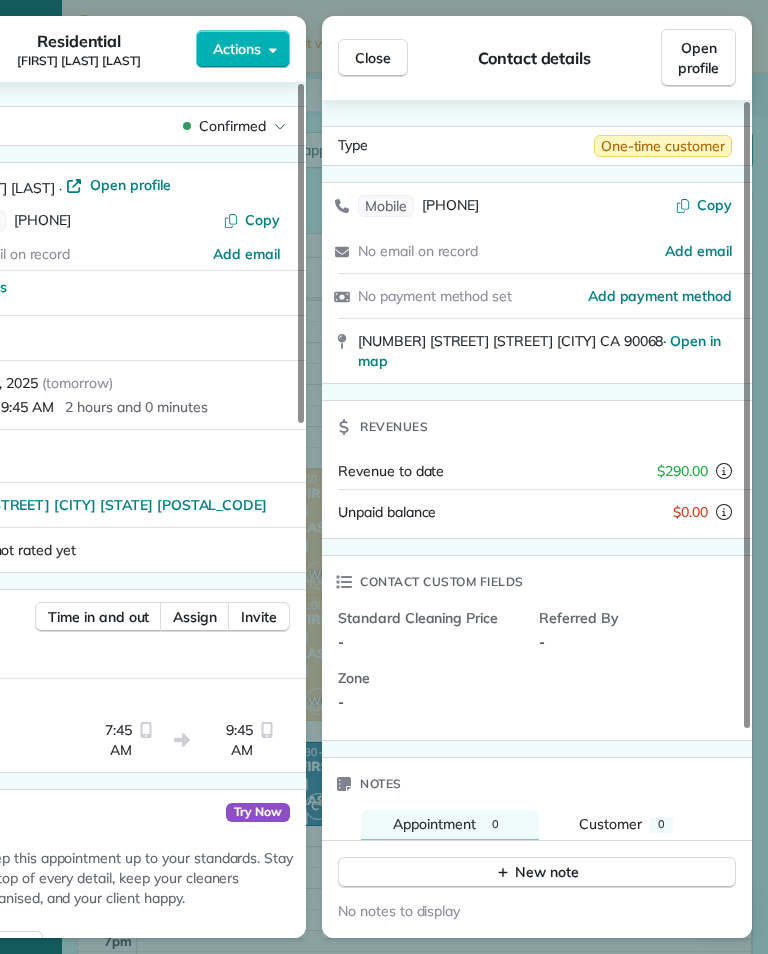 click on "Close" at bounding box center (373, 58) 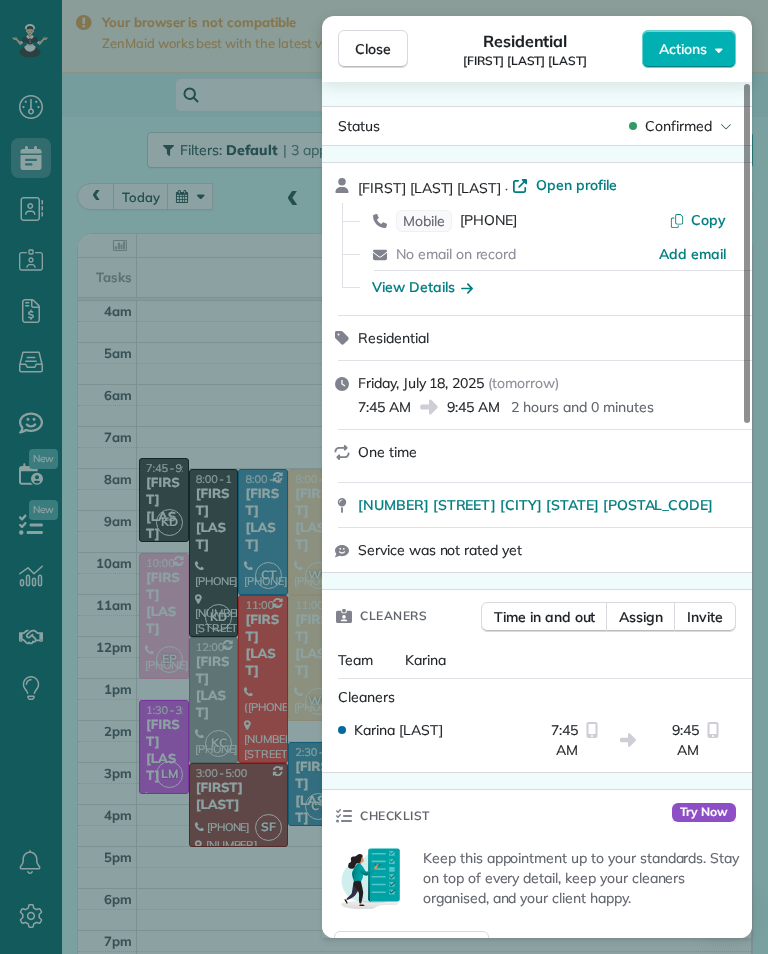 scroll, scrollTop: 985, scrollLeft: 62, axis: both 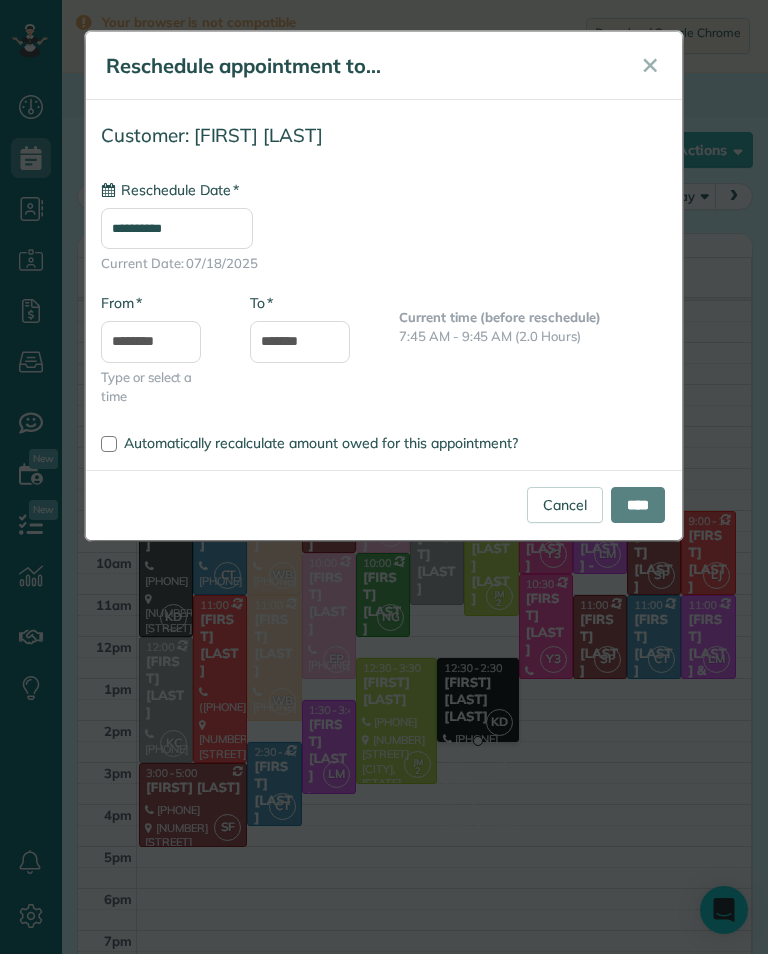 type on "**********" 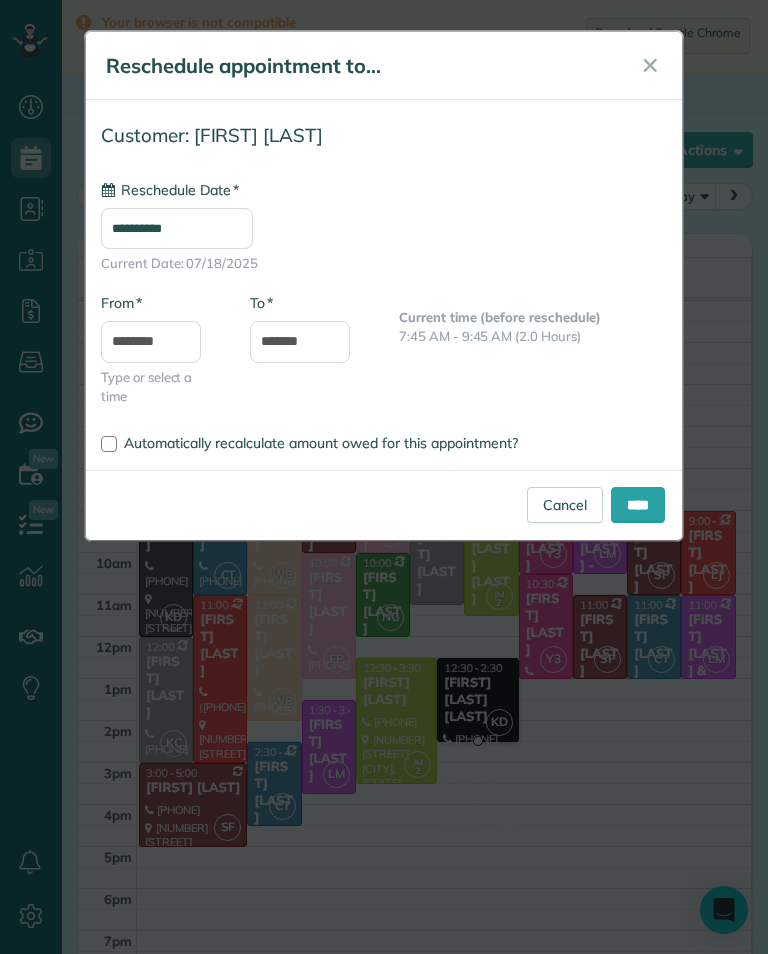 click on "****" at bounding box center (638, 505) 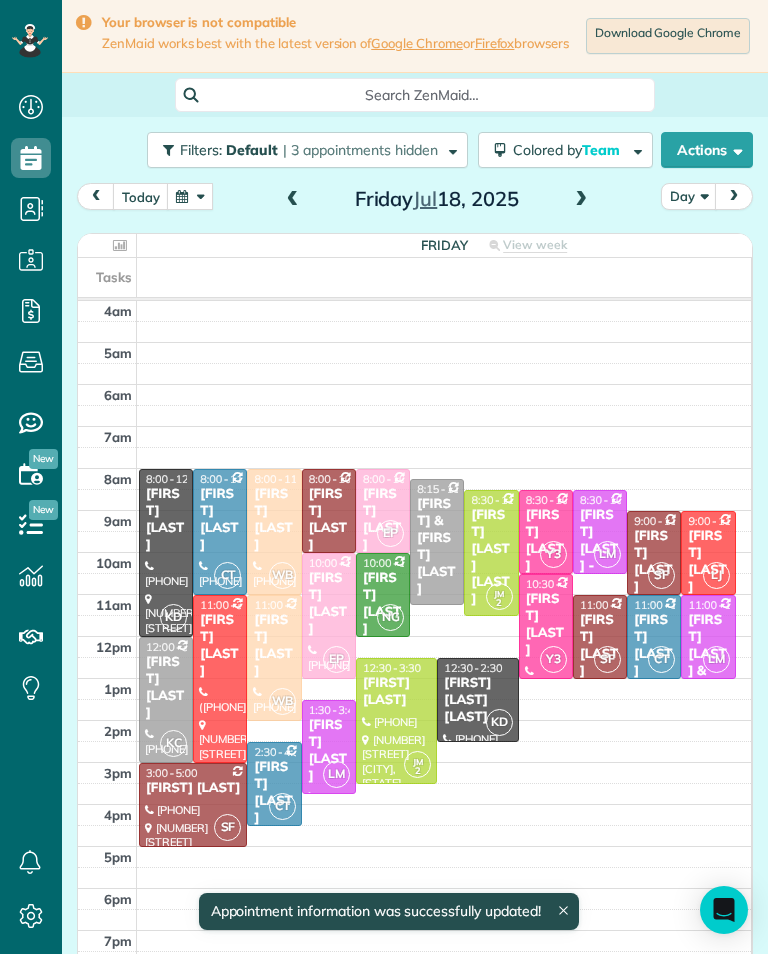 click at bounding box center (444, 542) 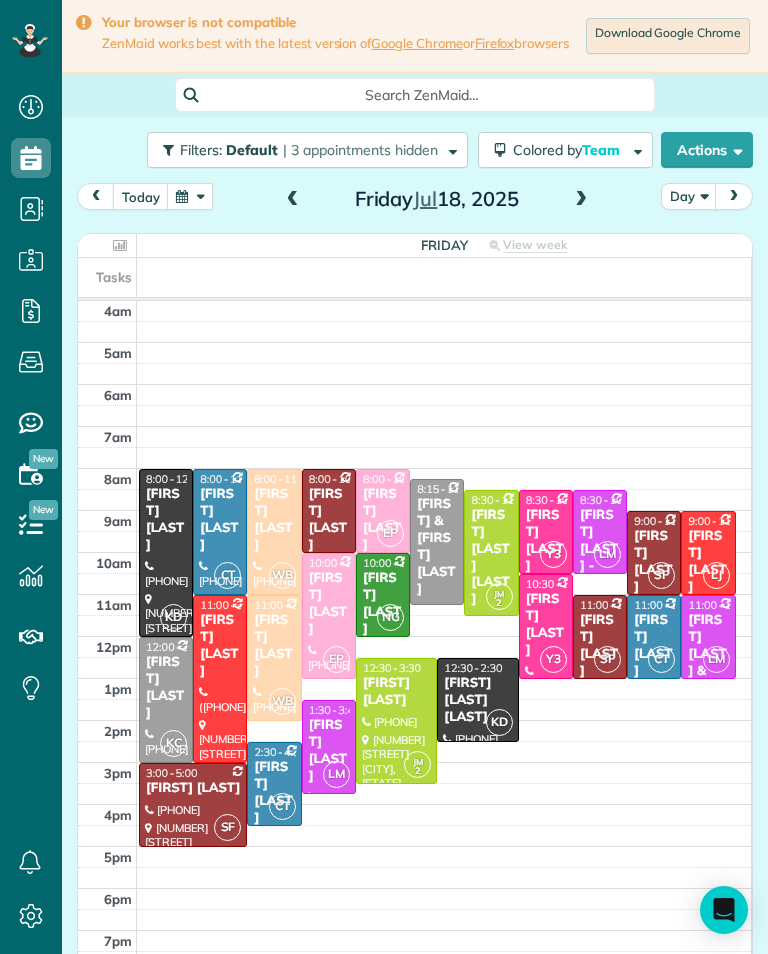 click on "[FIRST] [LAST]" at bounding box center [166, 520] 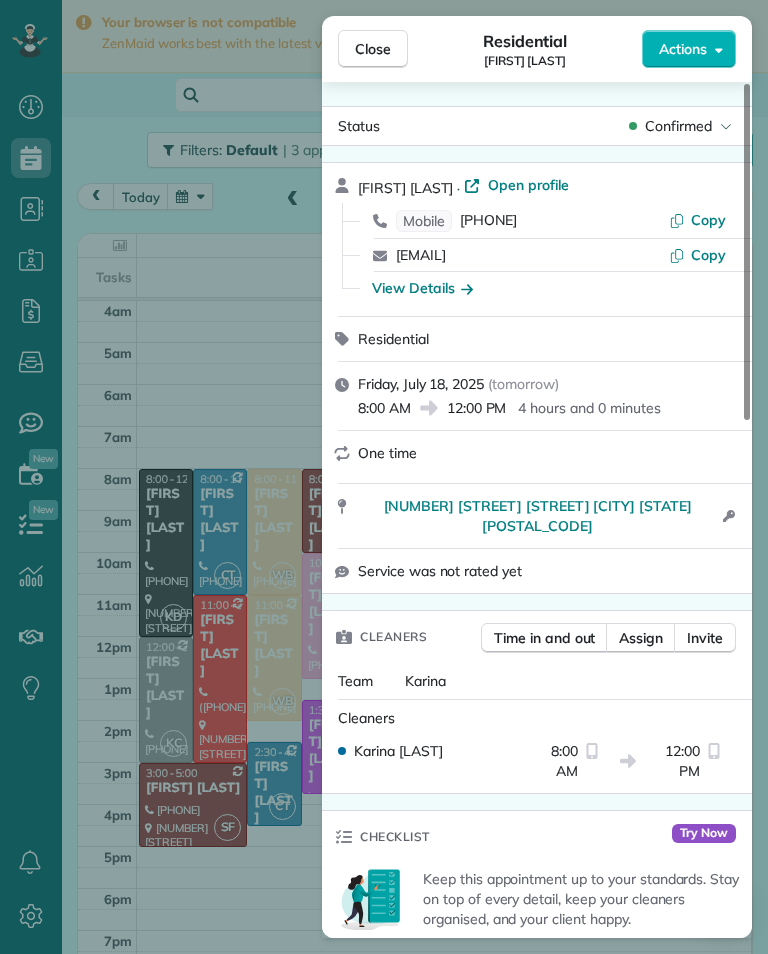 click on "View Details" at bounding box center (422, 288) 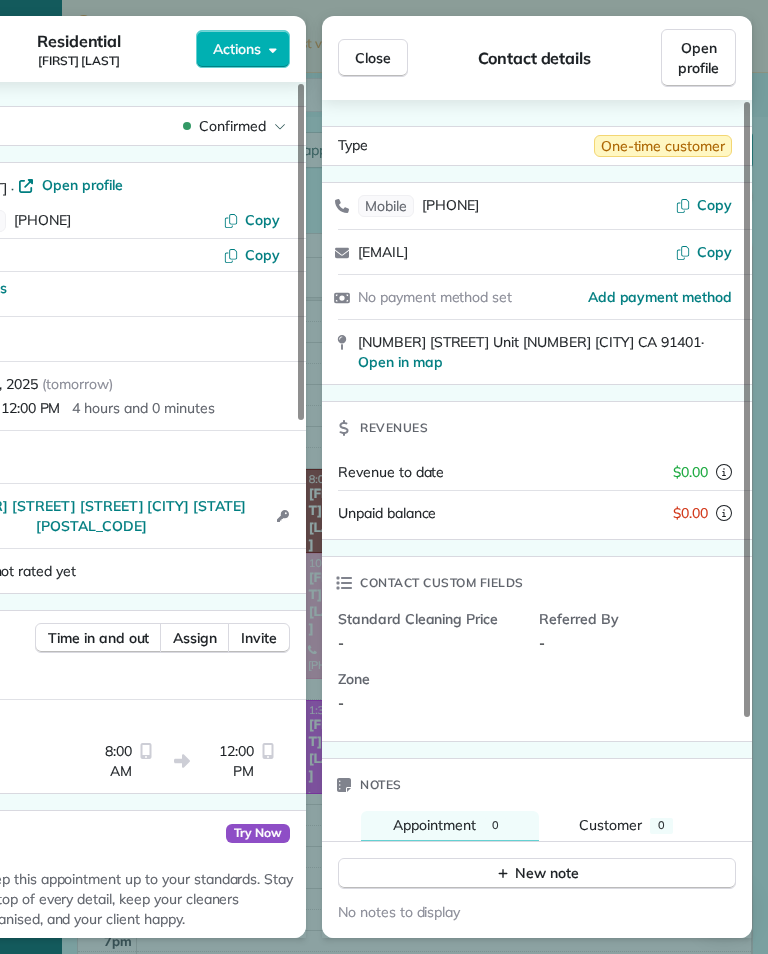 click on "Close" at bounding box center (373, 58) 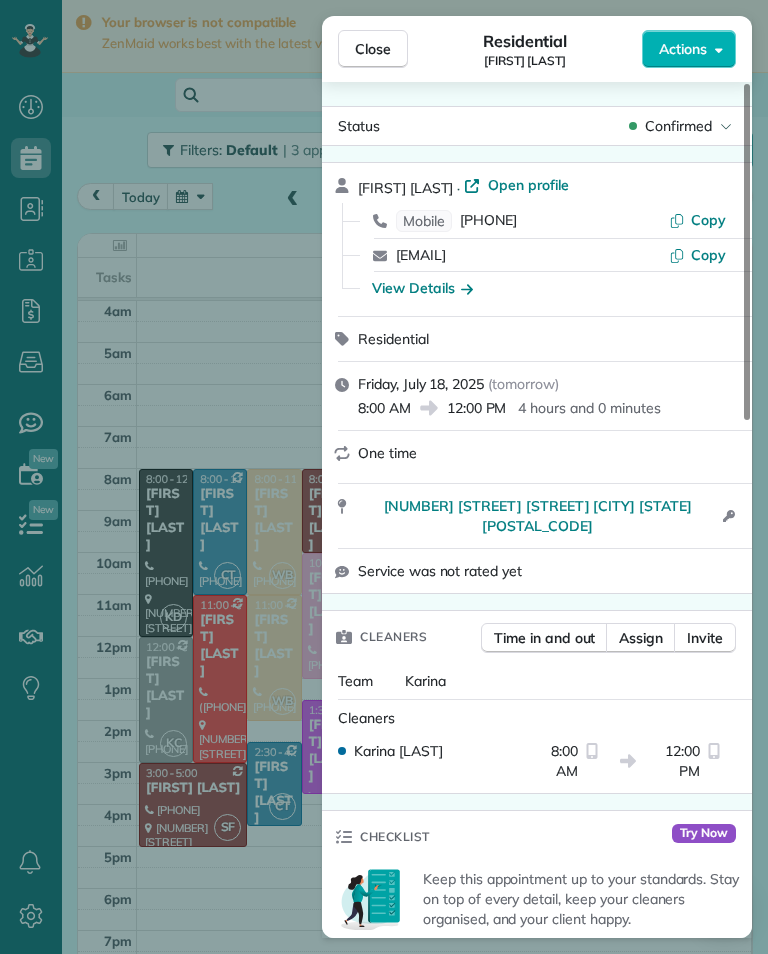 click on "[PHONE]" at bounding box center [488, 221] 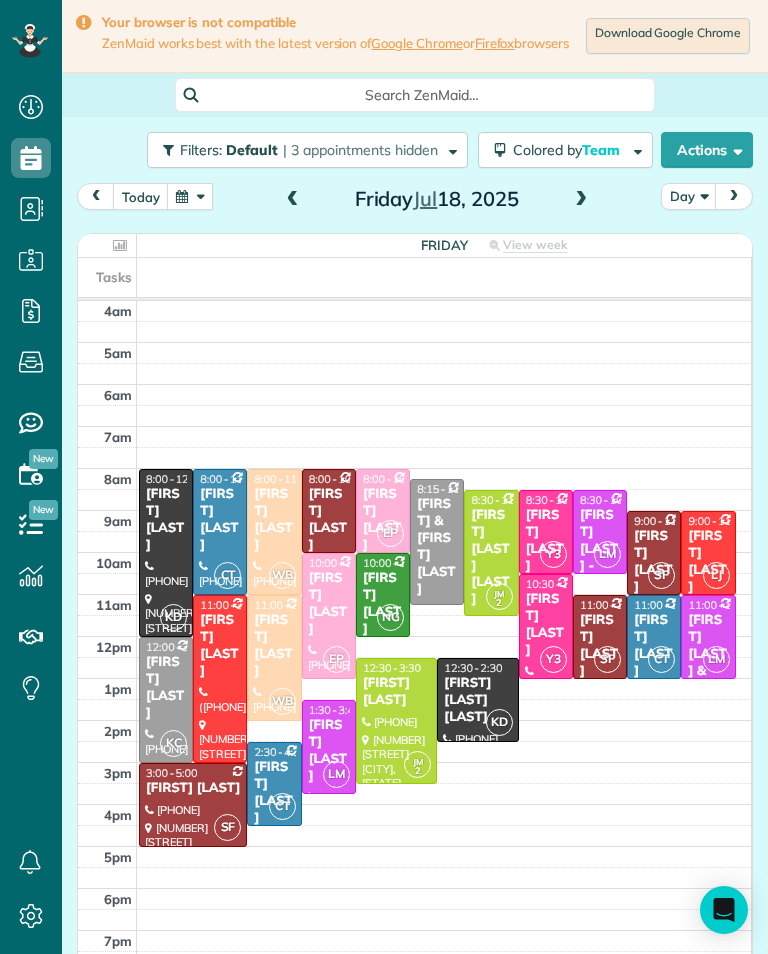 click on "[FIRST] [LAST] [LAST]" at bounding box center [477, 700] 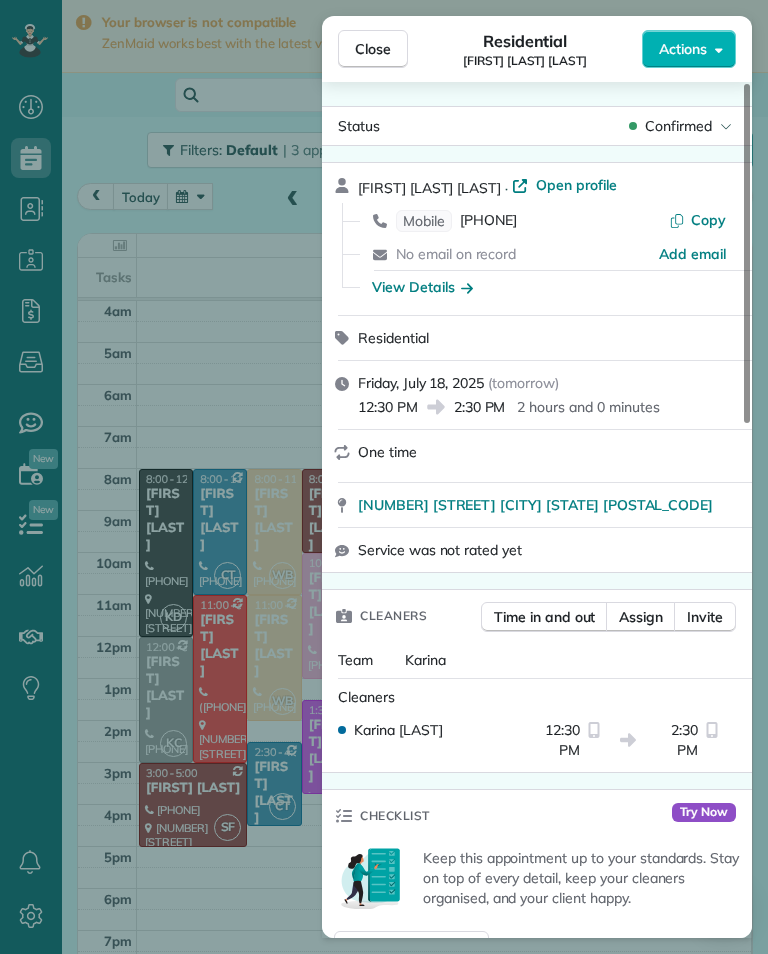 click on "Close Residential [FIRST] [LAST] Actions Status Confirmed [FIRST] [LAST] · Open profile Mobile [PHONE] Copy No email on record Add email View Details Residential Friday, July 18, 2025 ( tomorrow ) 12:30 PM 2:30 PM 2 hours and 0 minutes One time [NUMBER] [STREET] [CITY] CA [ZIP] Service was not rated yet Cleaners Time in and out Assign Invite Team Karina Cleaners Karina   Duenas 12:30 PM 2:30 PM Checklist Try Now Keep this appointment up to your standards. Stay on top of every detail, keep your cleaners organised, and your client happy. Assign a checklist Watch a 5 min demo Billing Billing actions Price $0.00 Overcharge $0.00 Discount $0.00 Coupon discount - Primary tax - Secondary tax - Total appointment price $0.00 Tips collected New feature! $0.00 Mark as paid Total including tip $0.00 Get paid online in no-time! Send an invoice and reward your cleaners with tips Charge customer credit card Appointment custom fields Key # - Work items No work items to display Notes Appointment 0 0" at bounding box center (384, 477) 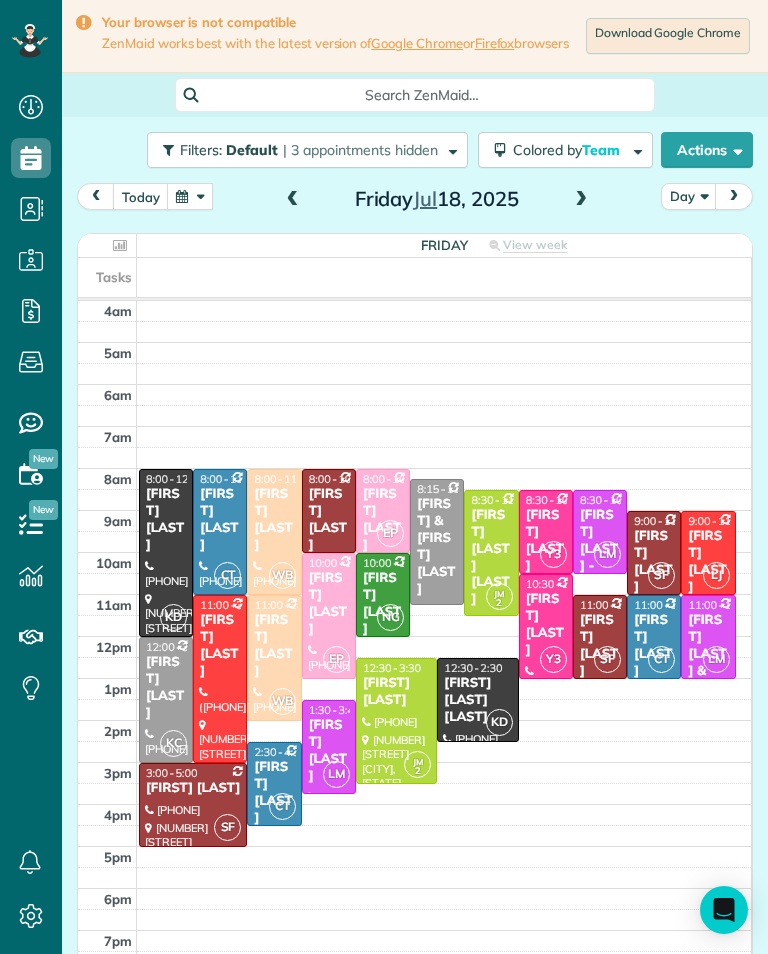 scroll, scrollTop: 985, scrollLeft: 62, axis: both 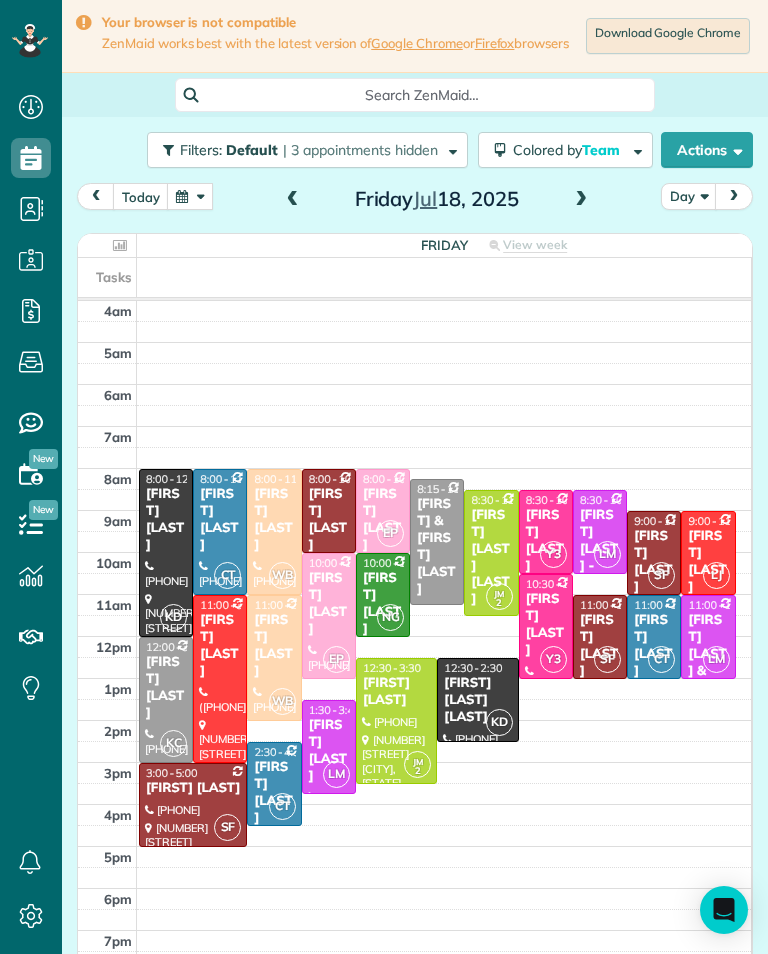 click at bounding box center (581, 200) 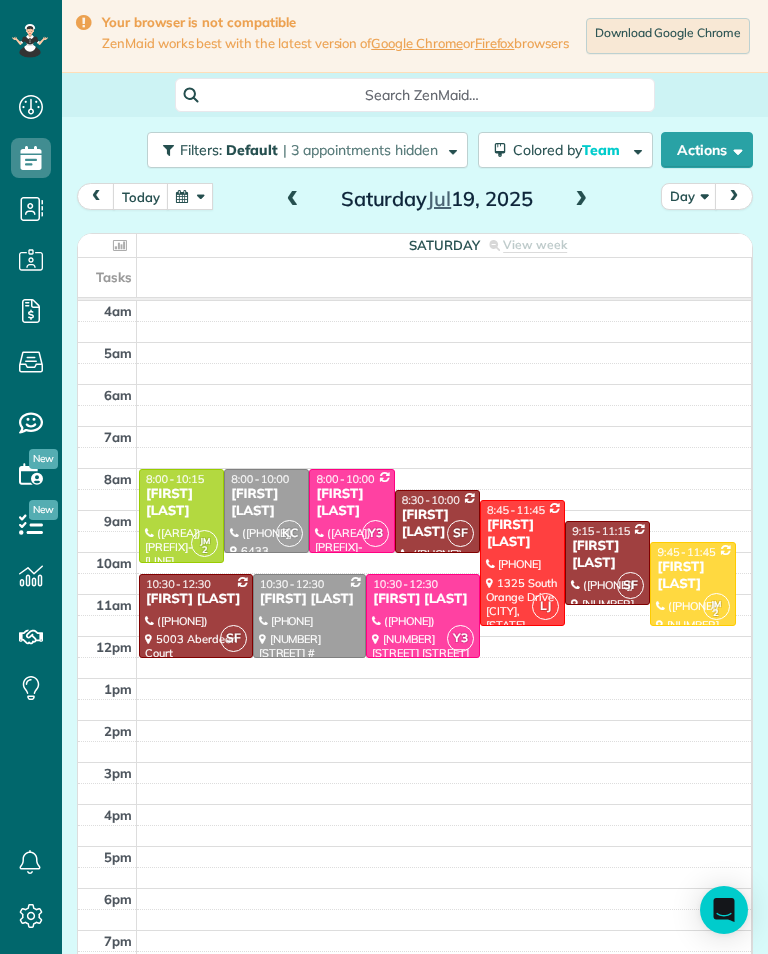 click on "today Day [DAY] [MONTH] [YEAR]" at bounding box center [415, 201] 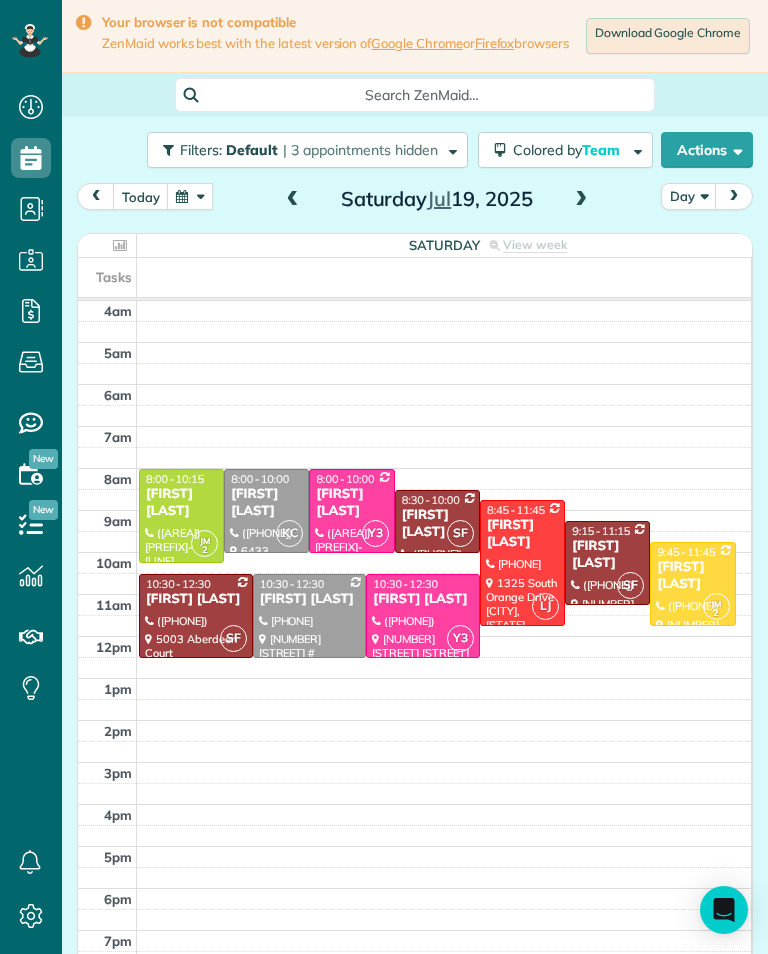 click at bounding box center (293, 200) 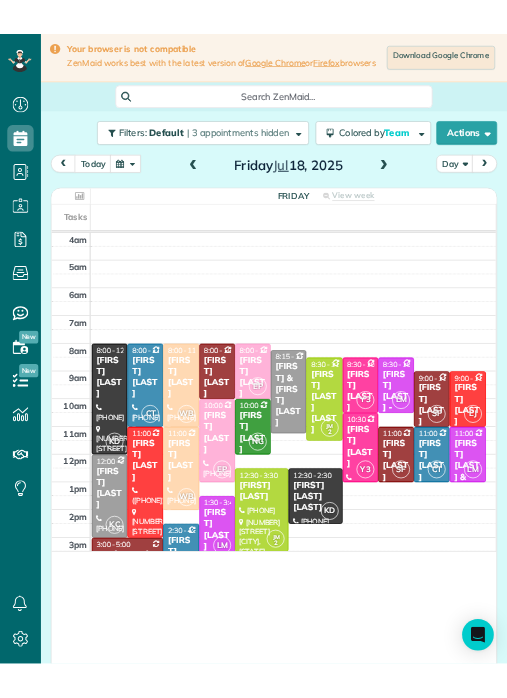 scroll, scrollTop: 0, scrollLeft: 0, axis: both 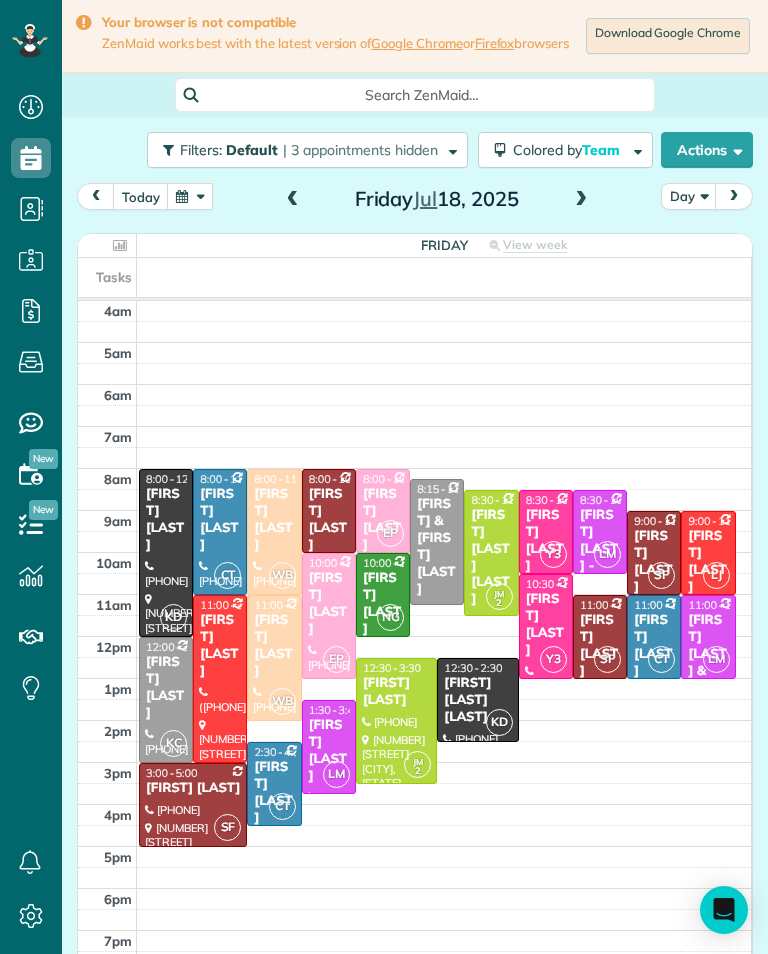 click at bounding box center [581, 200] 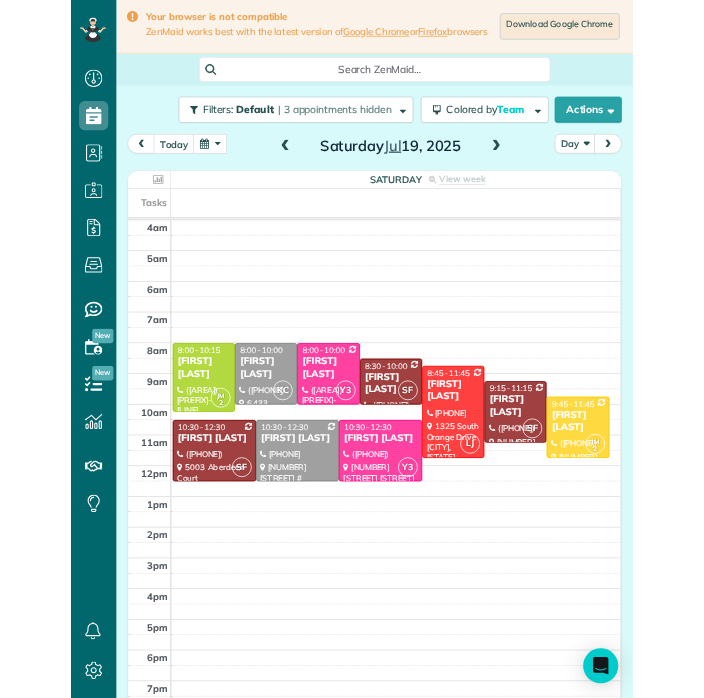 scroll, scrollTop: 985, scrollLeft: 62, axis: both 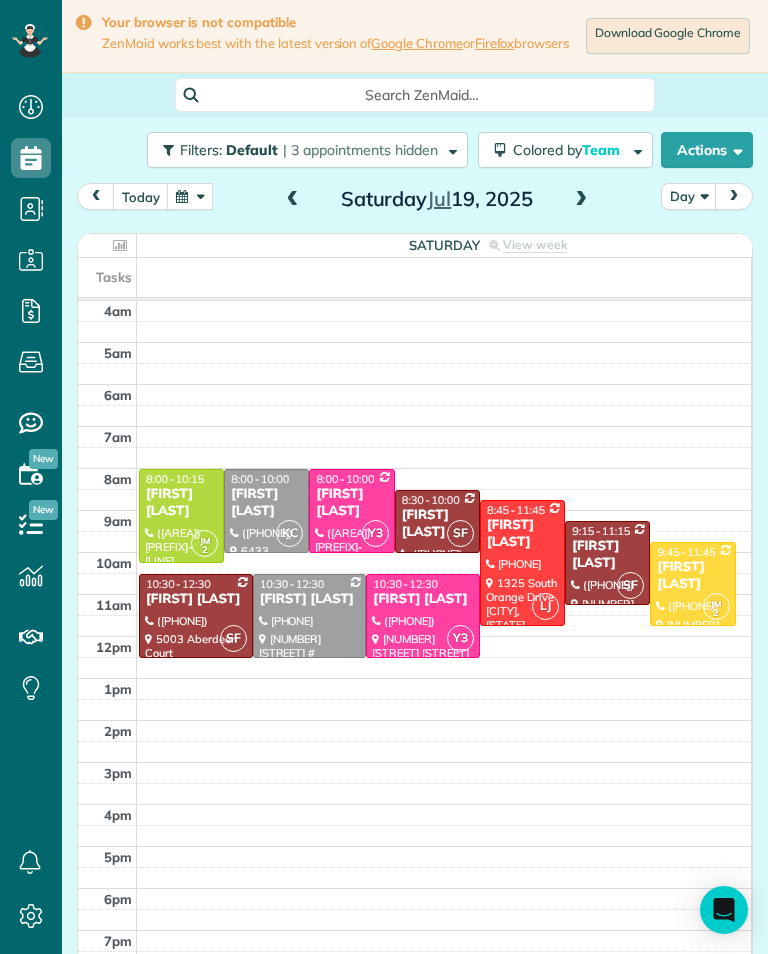 click at bounding box center [581, 200] 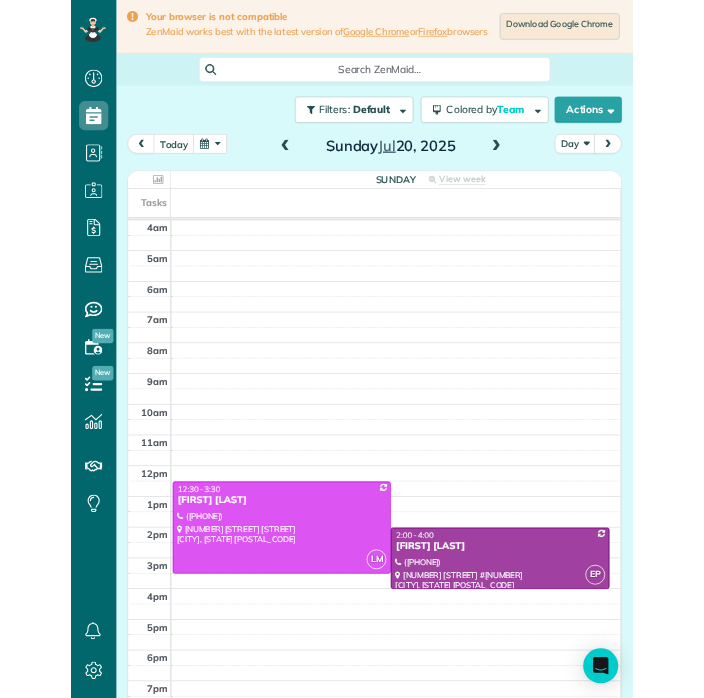 scroll, scrollTop: 985, scrollLeft: 62, axis: both 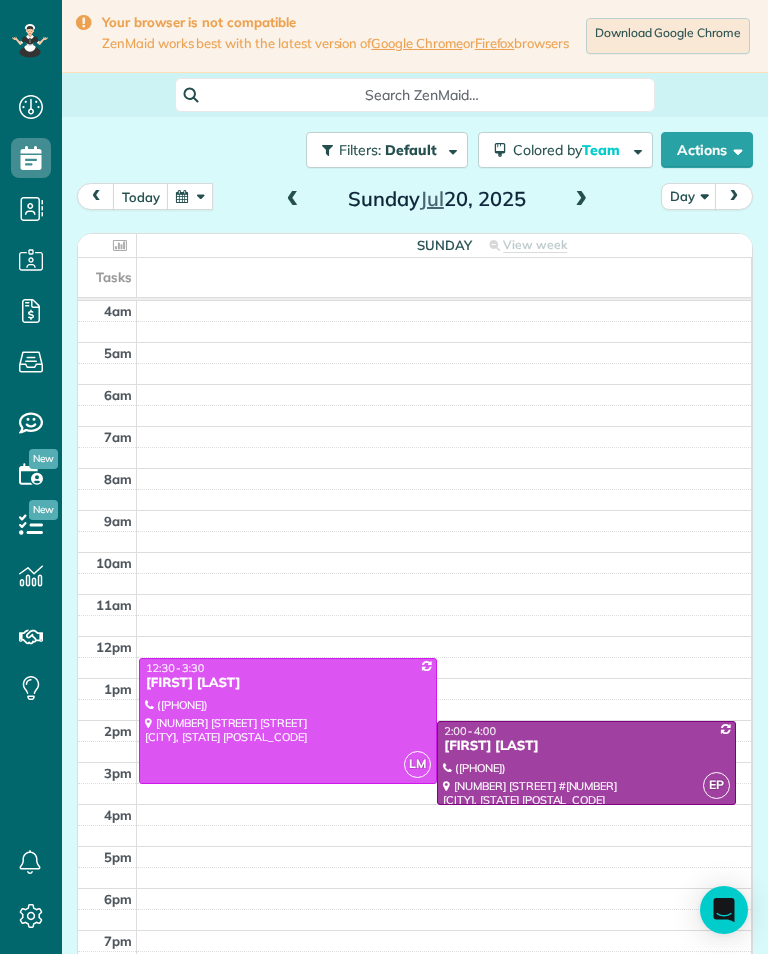 click at bounding box center (190, 196) 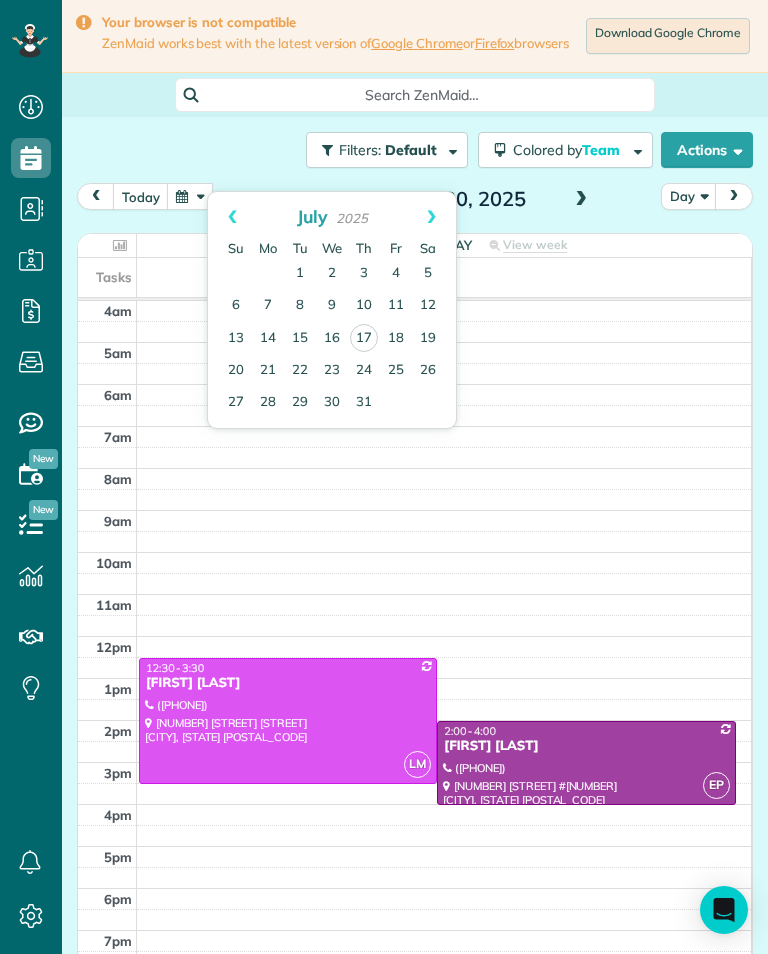 click on "Next" at bounding box center (431, 217) 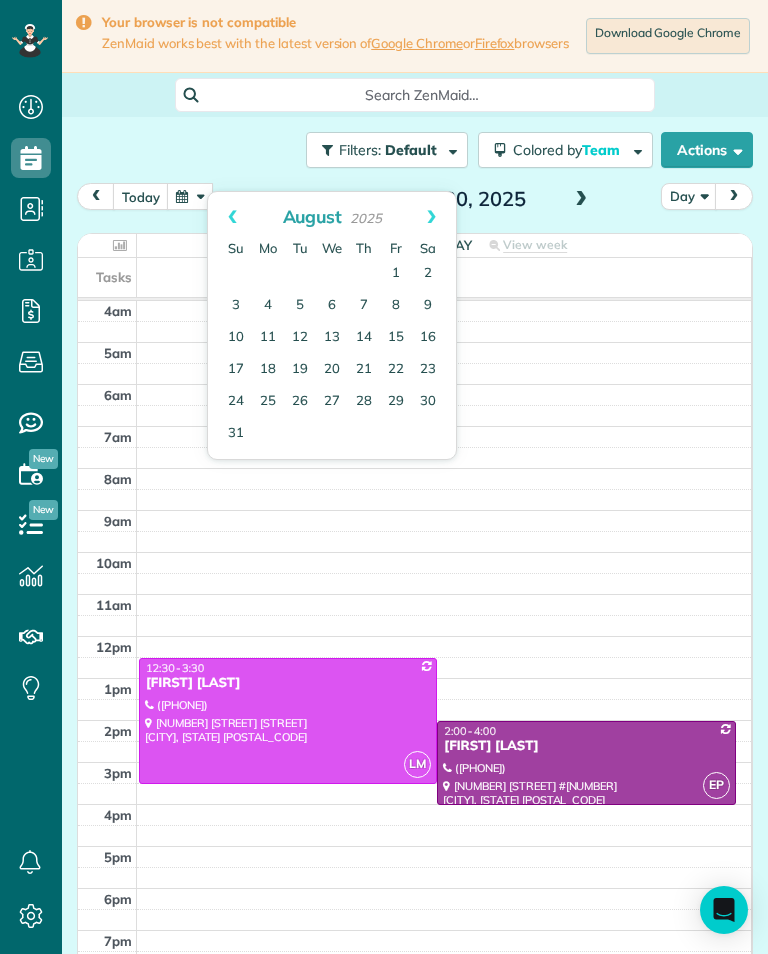click on "9" at bounding box center (428, 306) 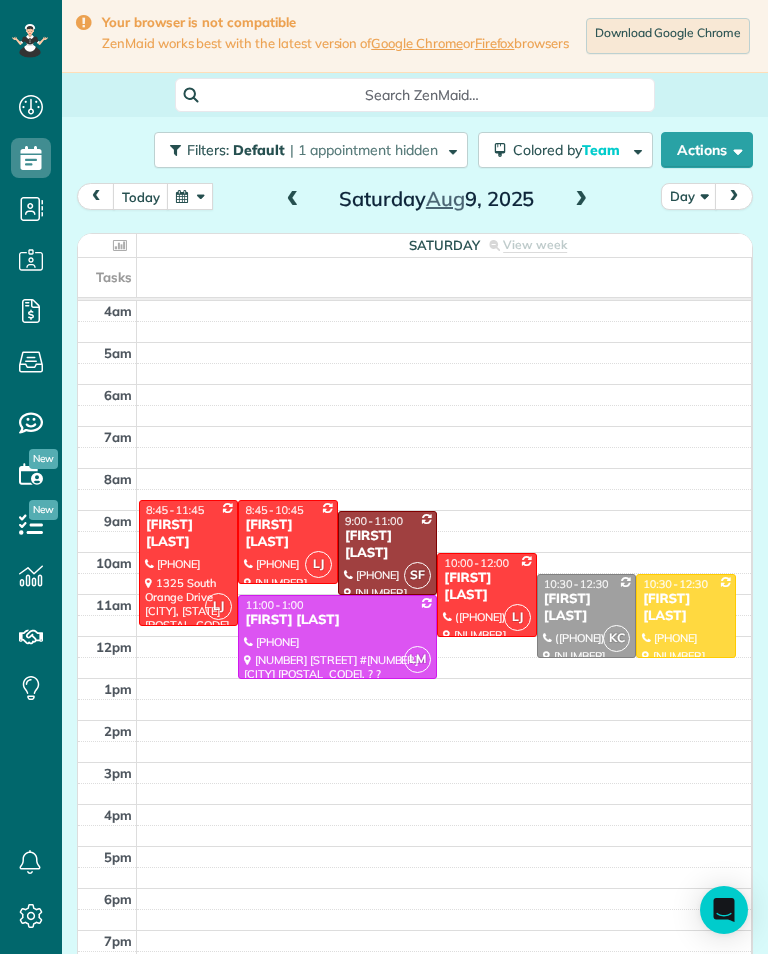 click at bounding box center [190, 196] 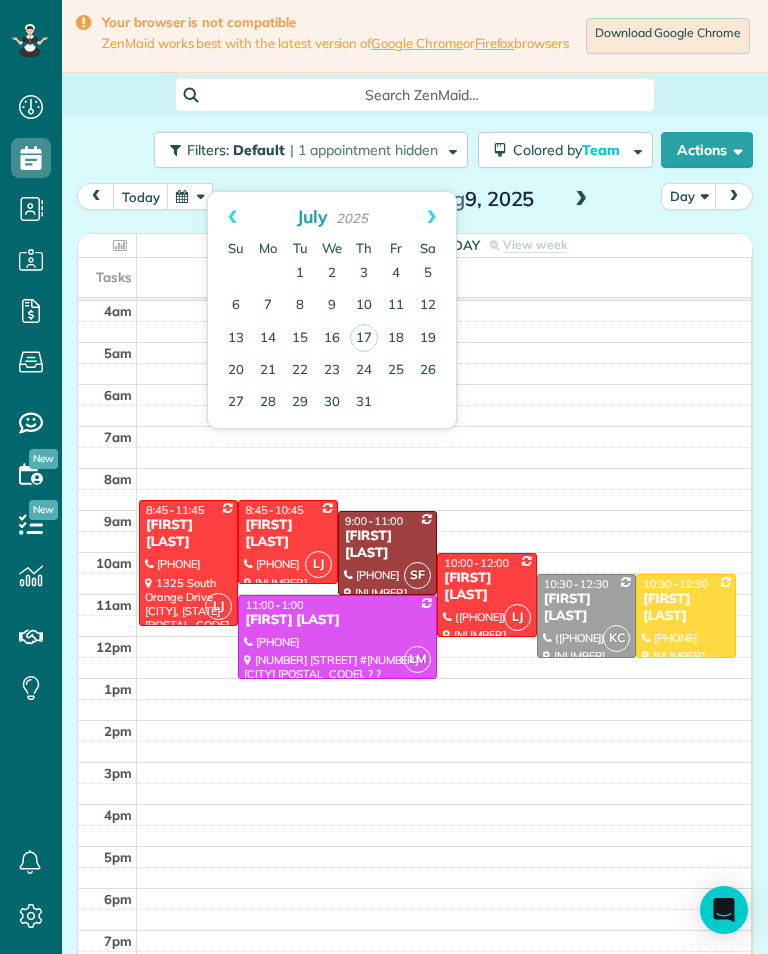 click on "19" at bounding box center (428, 339) 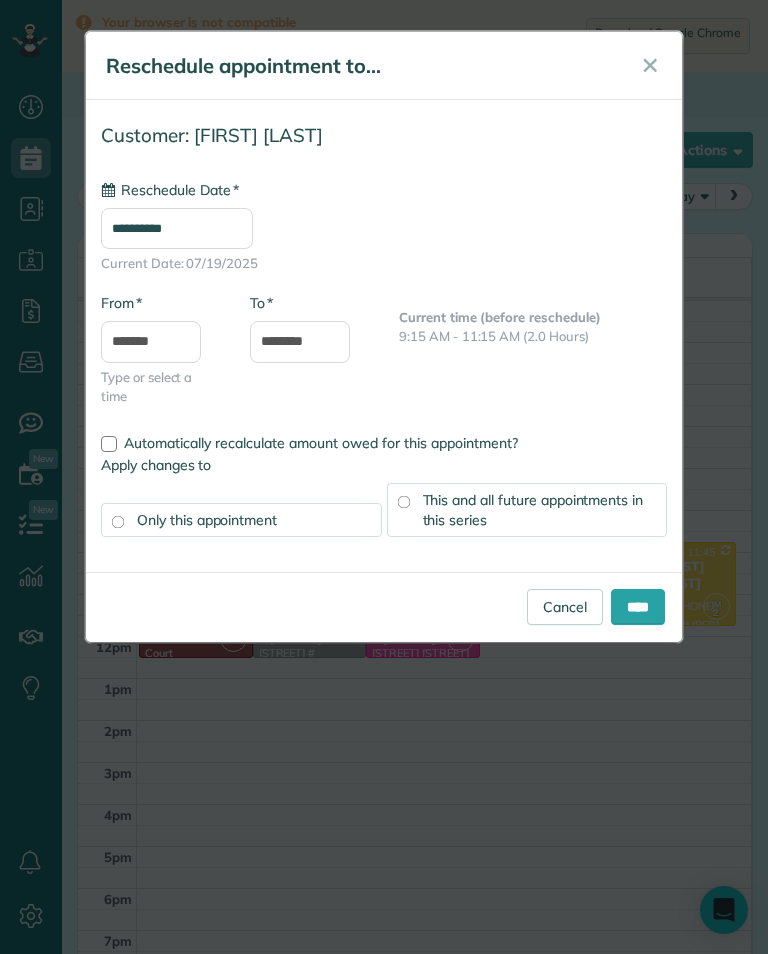 click on "**********" at bounding box center (177, 228) 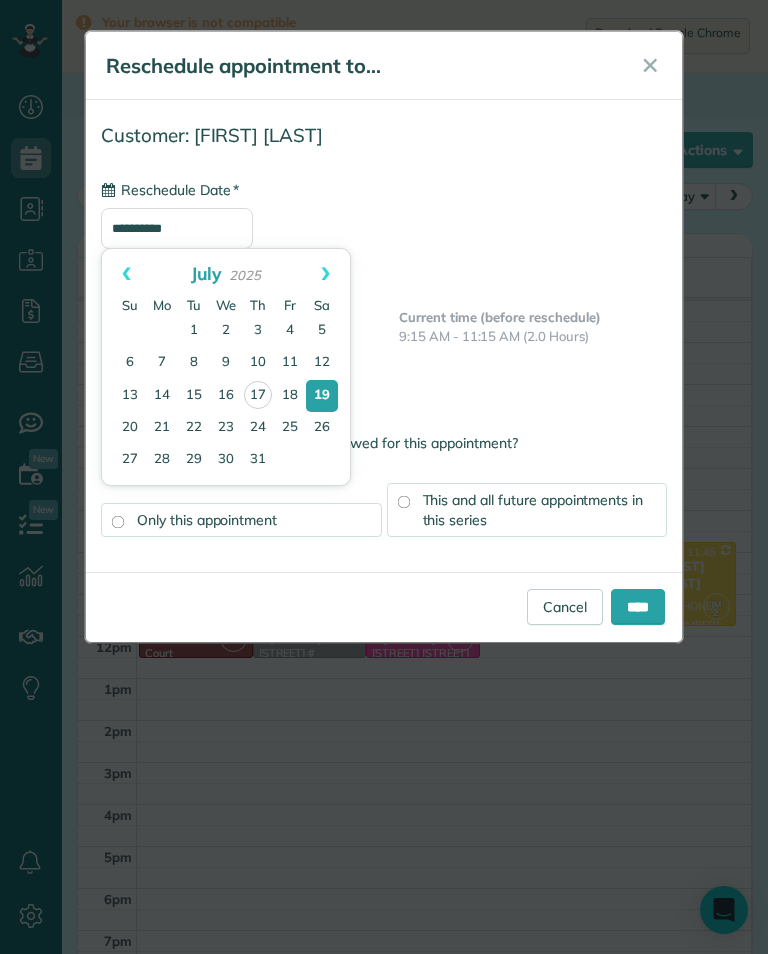 click on "Next" at bounding box center [325, 274] 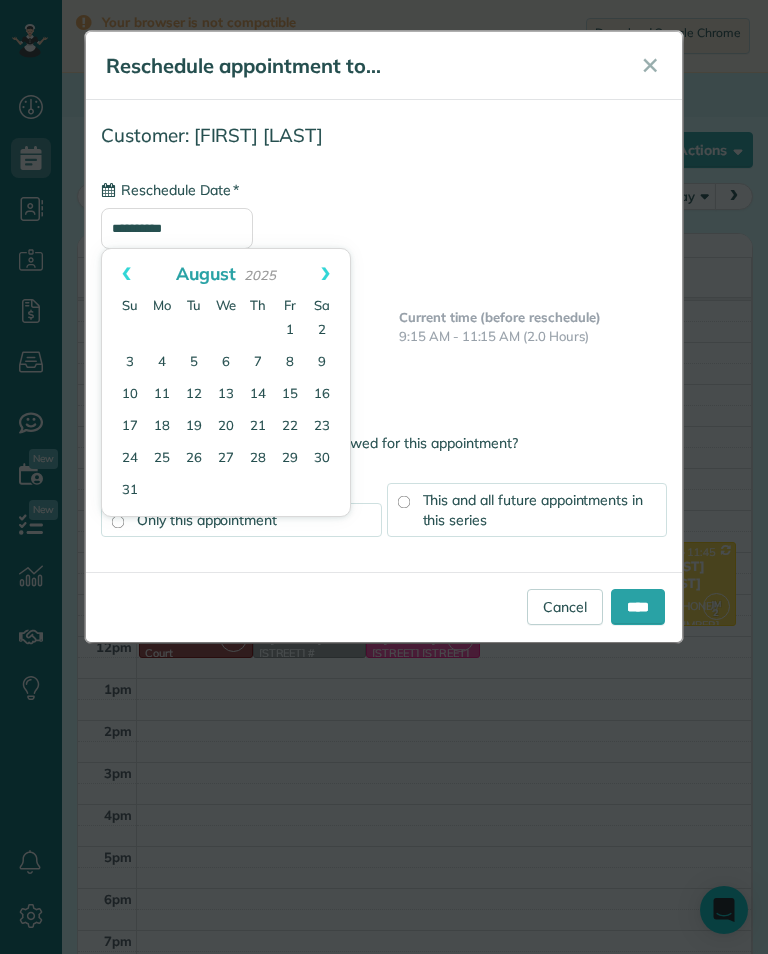 click on "9" at bounding box center (322, 363) 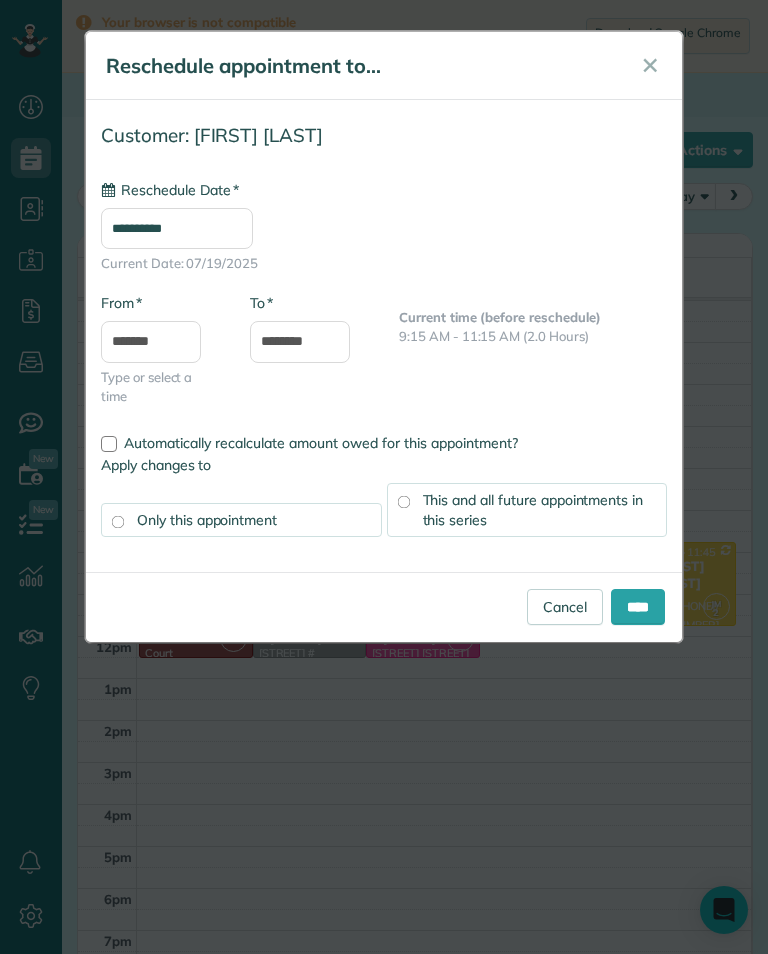 click on "This and all future appointments in this series" at bounding box center [527, 510] 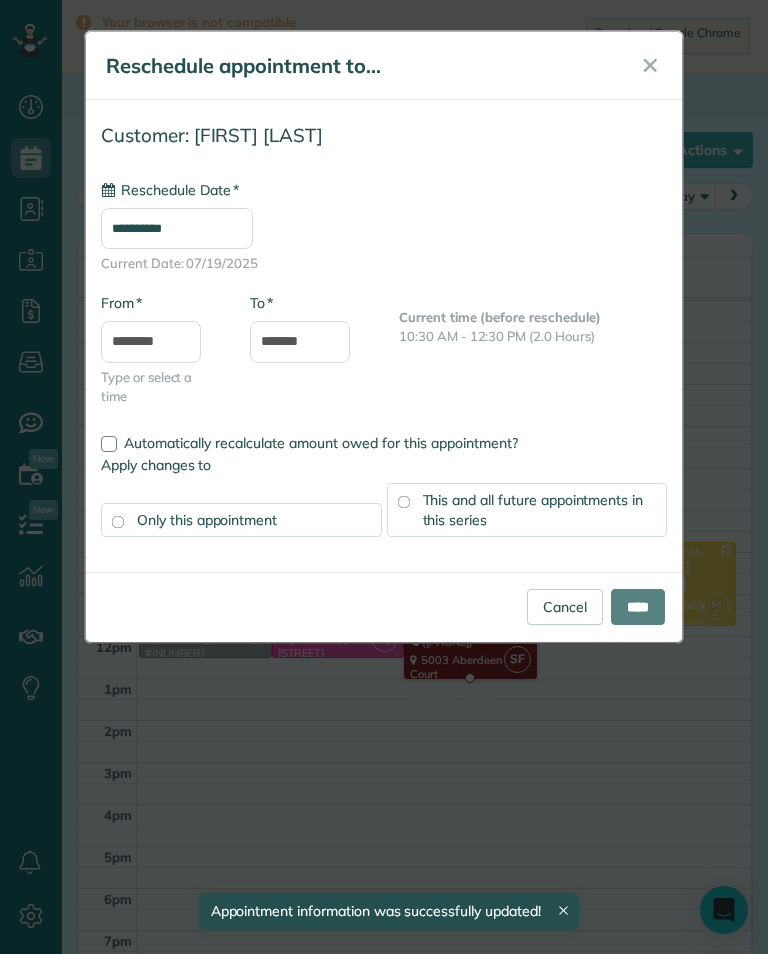 click on "**********" at bounding box center [177, 228] 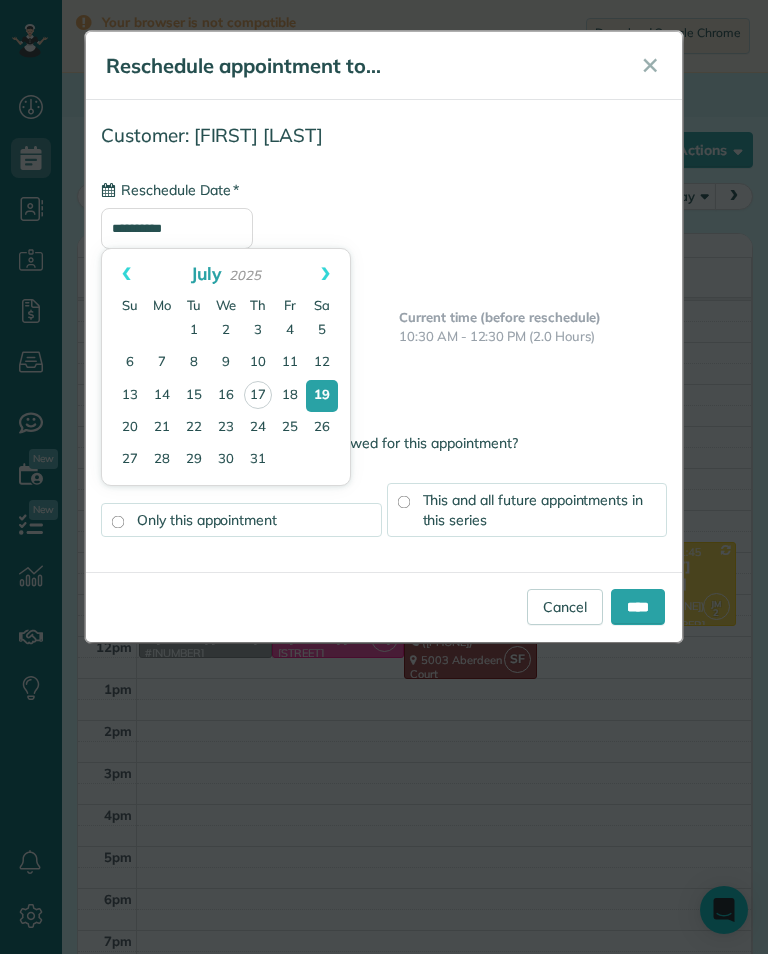 click on "Next" at bounding box center [325, 274] 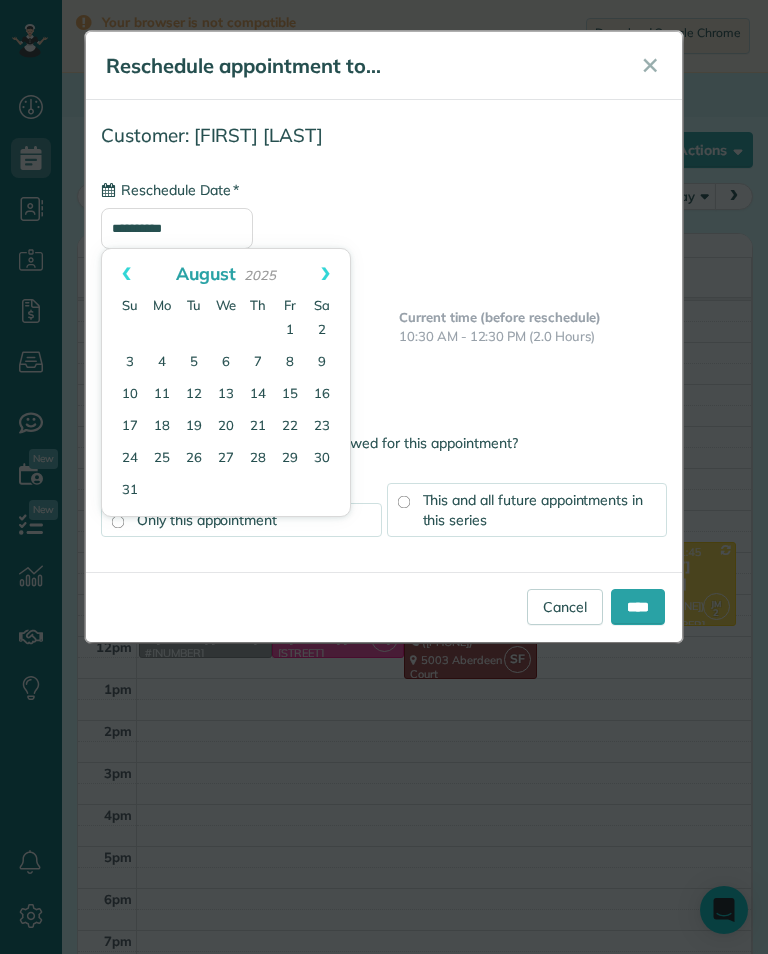 click on "9" at bounding box center [322, 363] 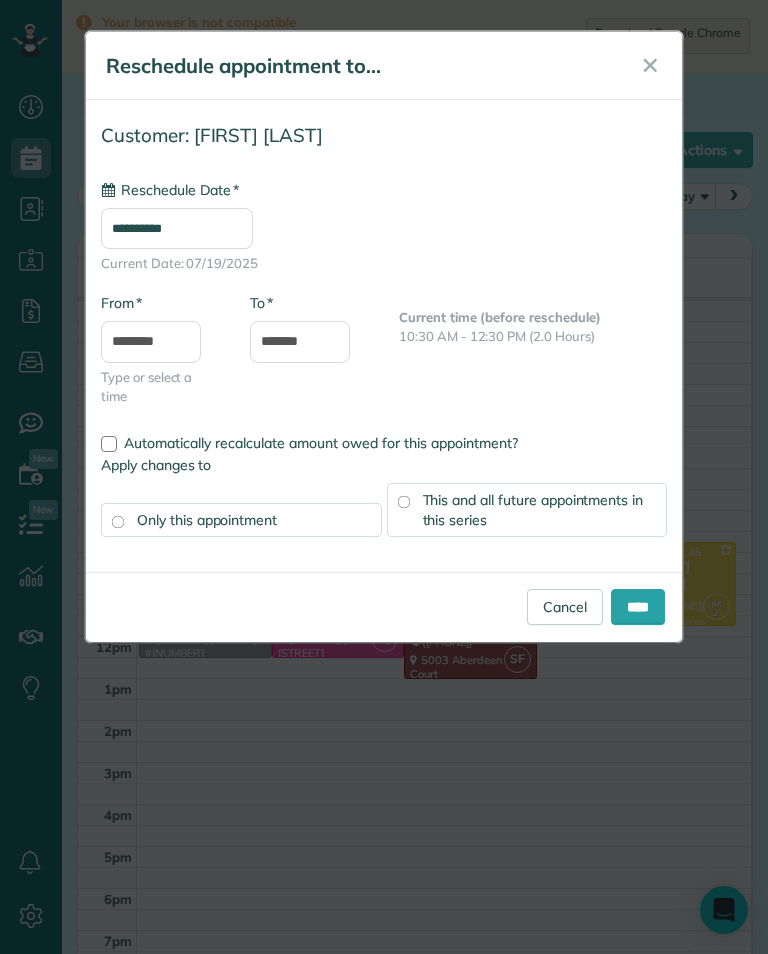 click on "This and all future appointments in this series" at bounding box center (533, 510) 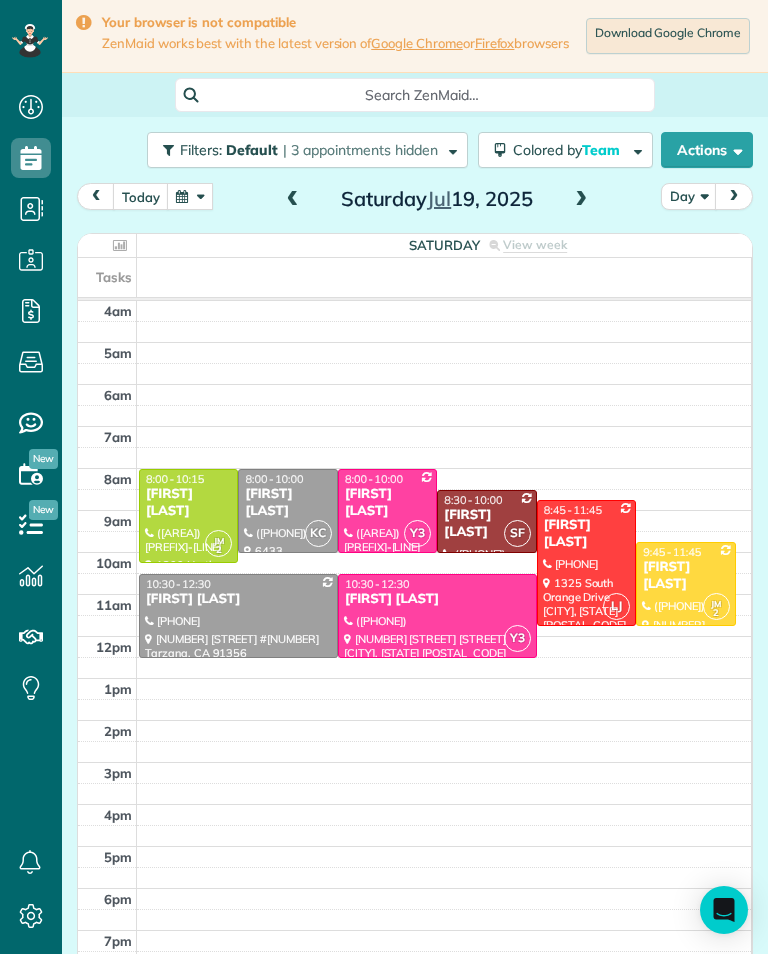 scroll, scrollTop: 985, scrollLeft: 62, axis: both 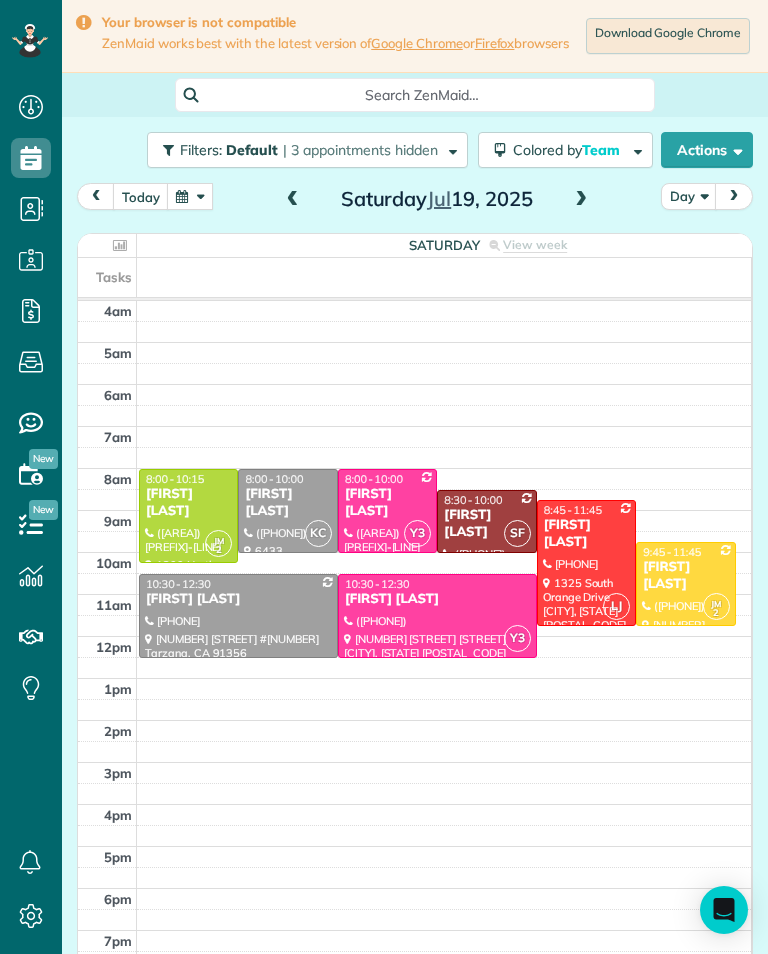 click at bounding box center (581, 200) 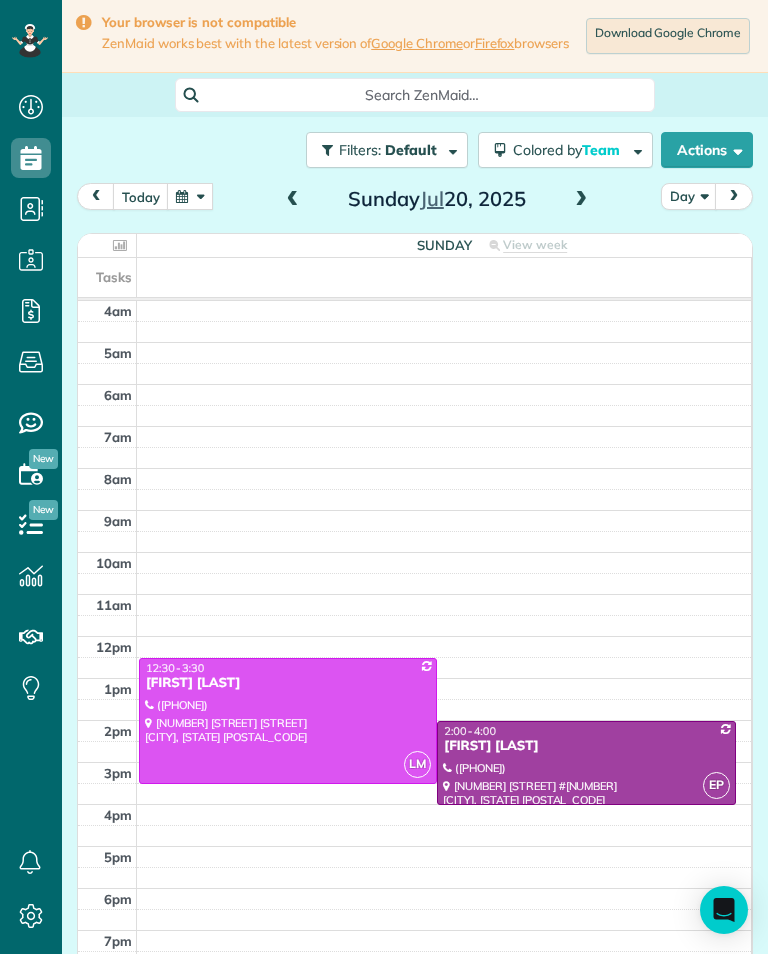 click at bounding box center (581, 200) 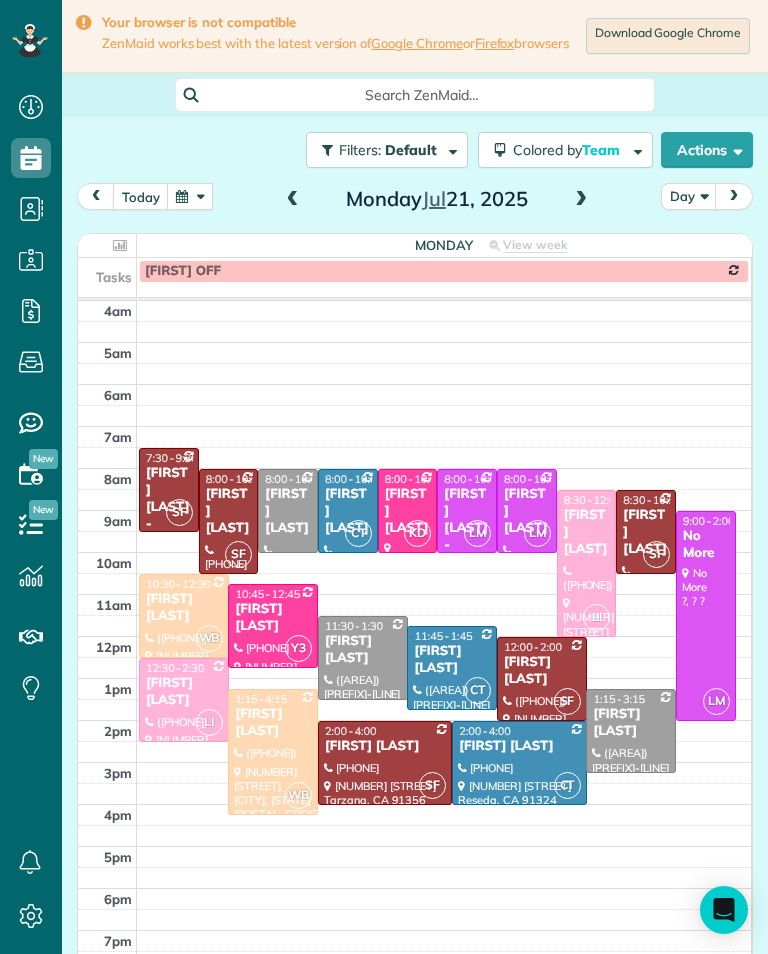 click on "[FIRST] [LAST]" at bounding box center [229, 511] 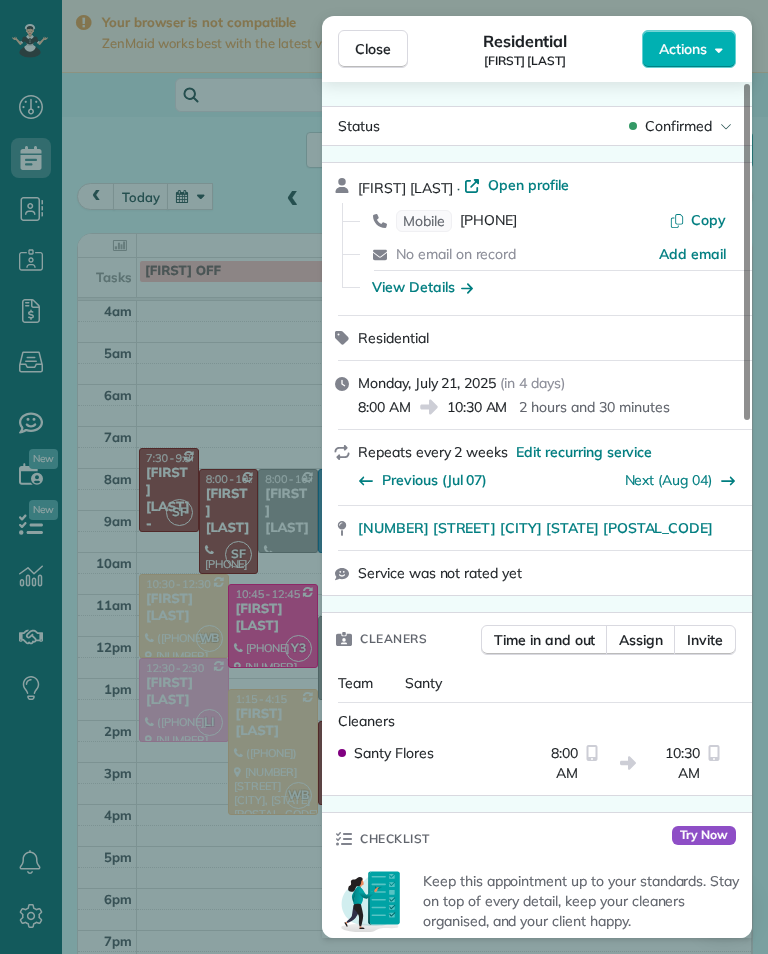 click on "Close Residential [FIRST] [LAST] Actions Status Confirmed [FIRST] [LAST] · Open profile Mobile ([PHONE]) Copy [EMAIL] Copy [EMAIL] Copy View Details Residential Monday, July 21, 2025 ( in 4 days ) 8:00 AM 10:30 AM 2 hours and 30 minutes Repeats every 2 weeks Edit recurring service Previous (Jul 07) Next (Aug 04) [NUMBER] [STREET] [CITY] [STATE] [POSTAL_CODE] Service was not rated yet Cleaners Time in and out Assign Invite Team Santy Cleaners Santy [LAST] 8:00 AM 10:30 AM Checklist Try Now Keep this appointment up to your standards. Stay on top of every detail, keep your cleaners organised, and your client happy. Assign a checklist Watch a 5 min demo Billing Billing actions Price $[NUMBER].[NUMBER] Overcharge $0.00 Discount $0.00 Coupon discount - Primary tax - Secondary tax - Total appointment price $[NUMBER].[NUMBER] Tips collected New feature! $0.00 Unpaid Mark as paid Total including tip $[NUMBER].[NUMBER] Get paid online in no-time! Send an invoice and reward your cleaners with tips Charge customer credit card Key # - Work items" at bounding box center [384, 477] 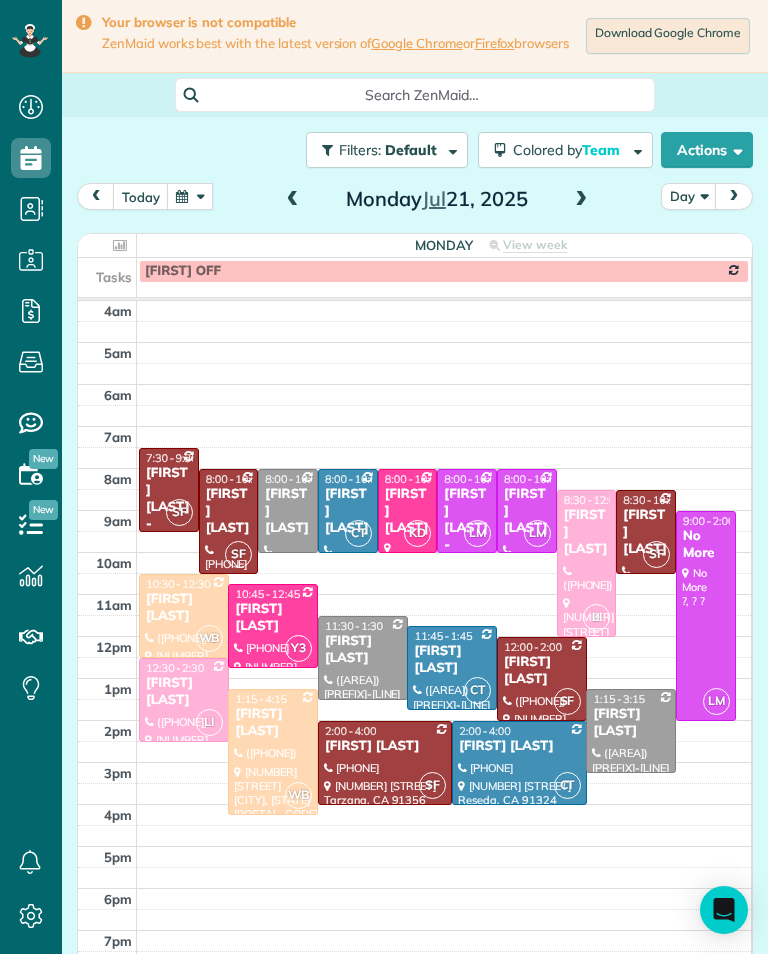 click at bounding box center [581, 200] 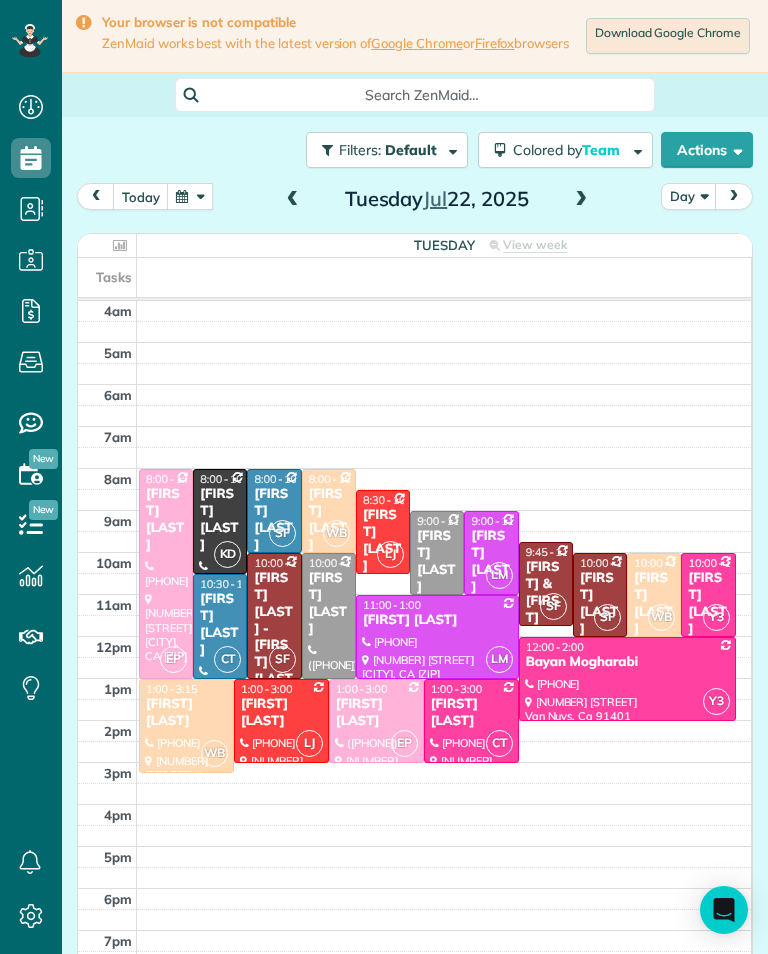 click at bounding box center (581, 200) 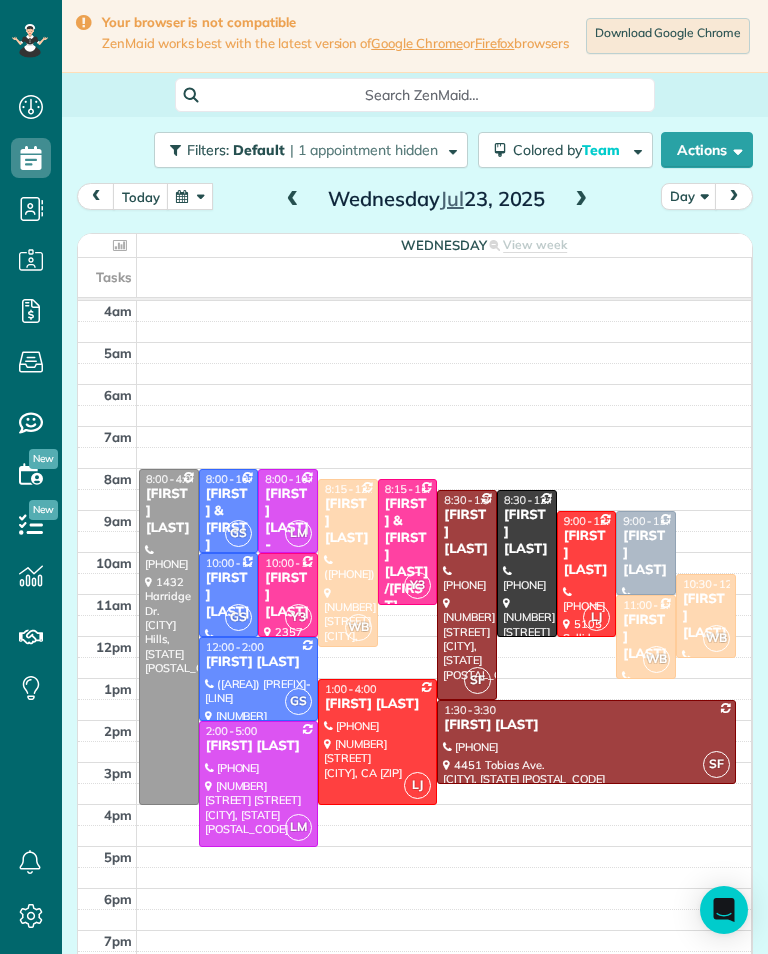 click at bounding box center [581, 200] 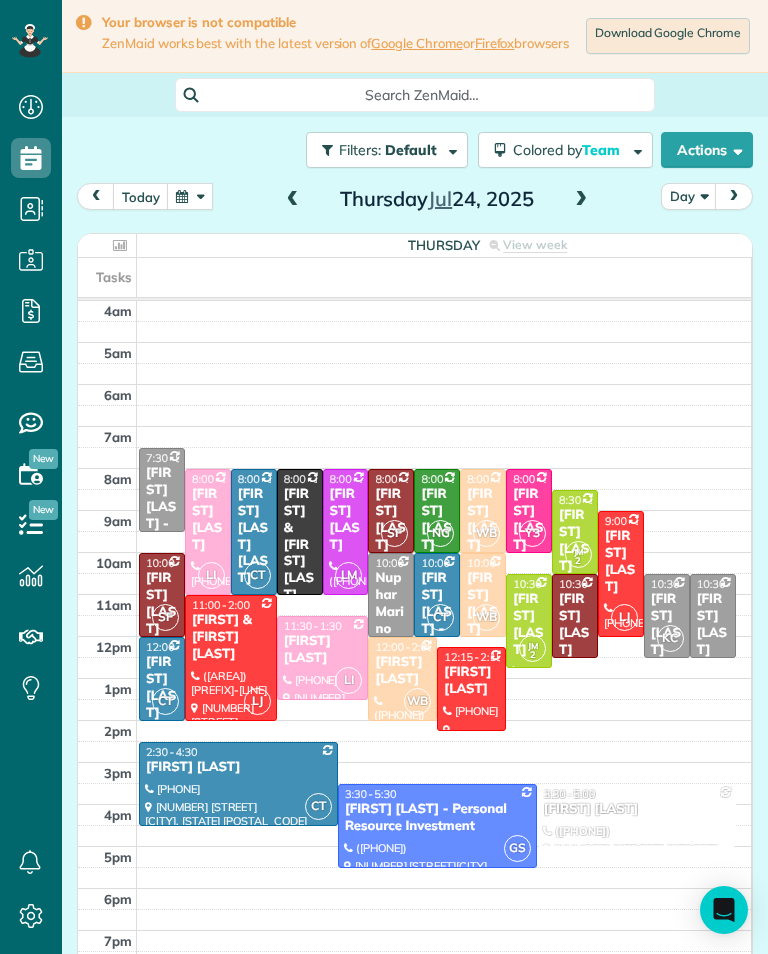 click at bounding box center [581, 200] 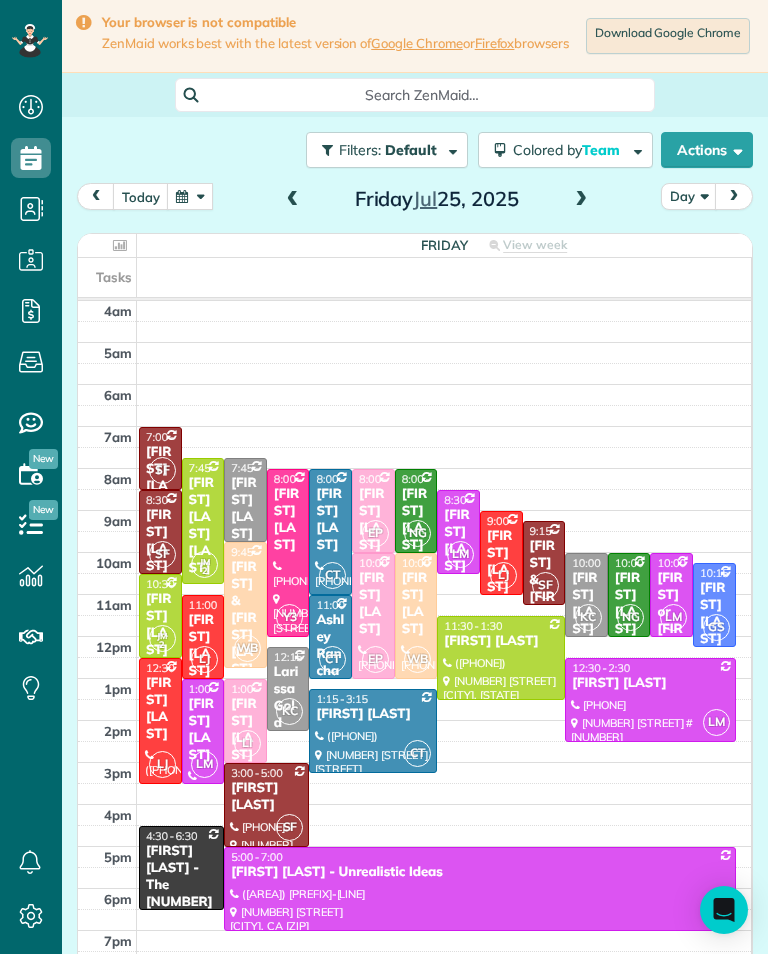 click at bounding box center (581, 200) 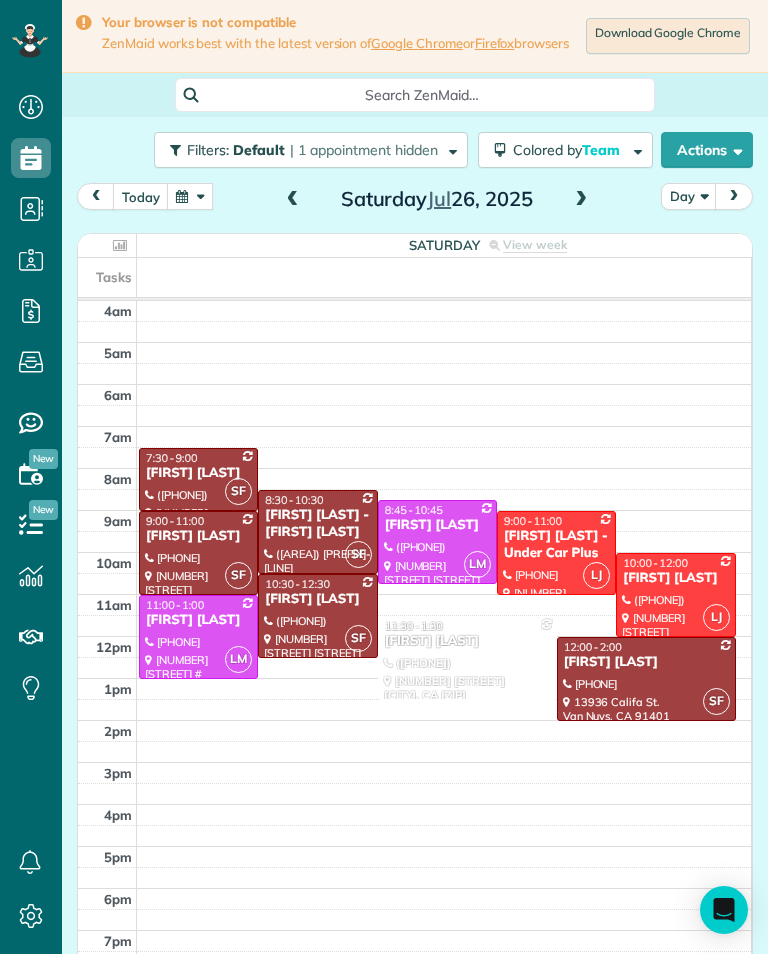 click at bounding box center [190, 196] 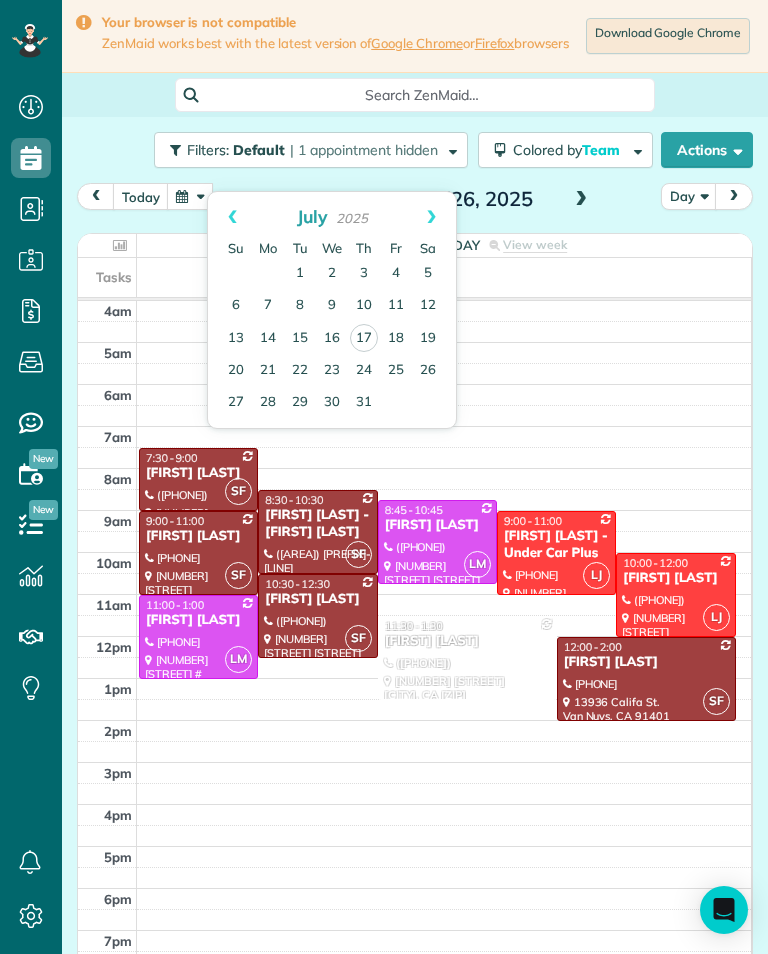 click on "18" at bounding box center (396, 339) 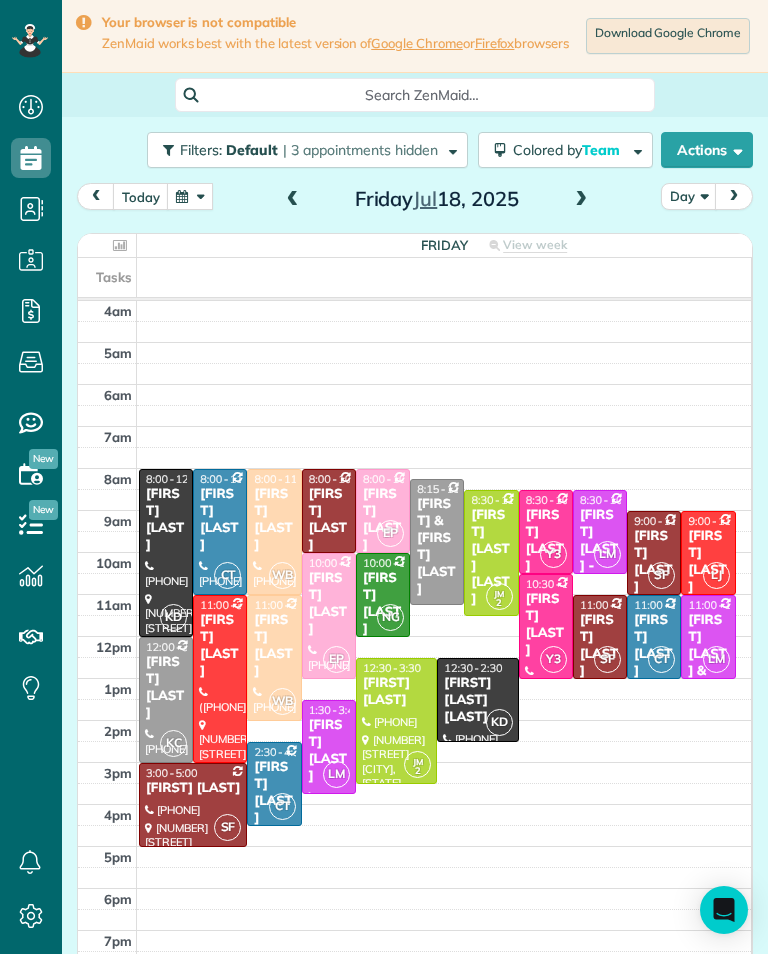 scroll, scrollTop: 985, scrollLeft: 62, axis: both 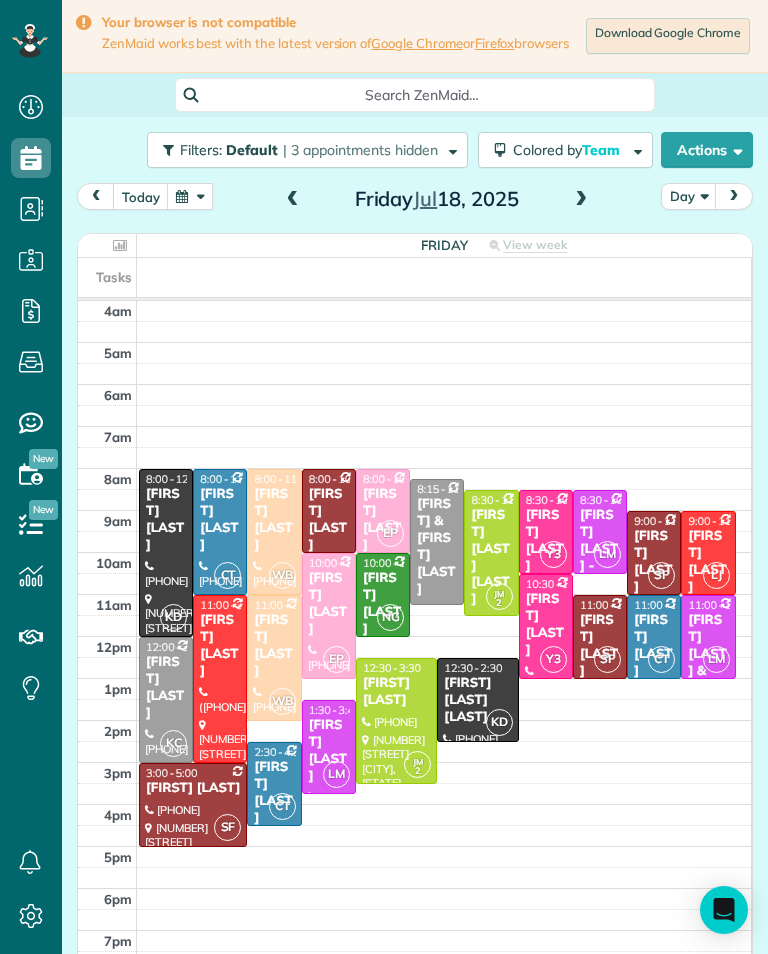 click at bounding box center [190, 196] 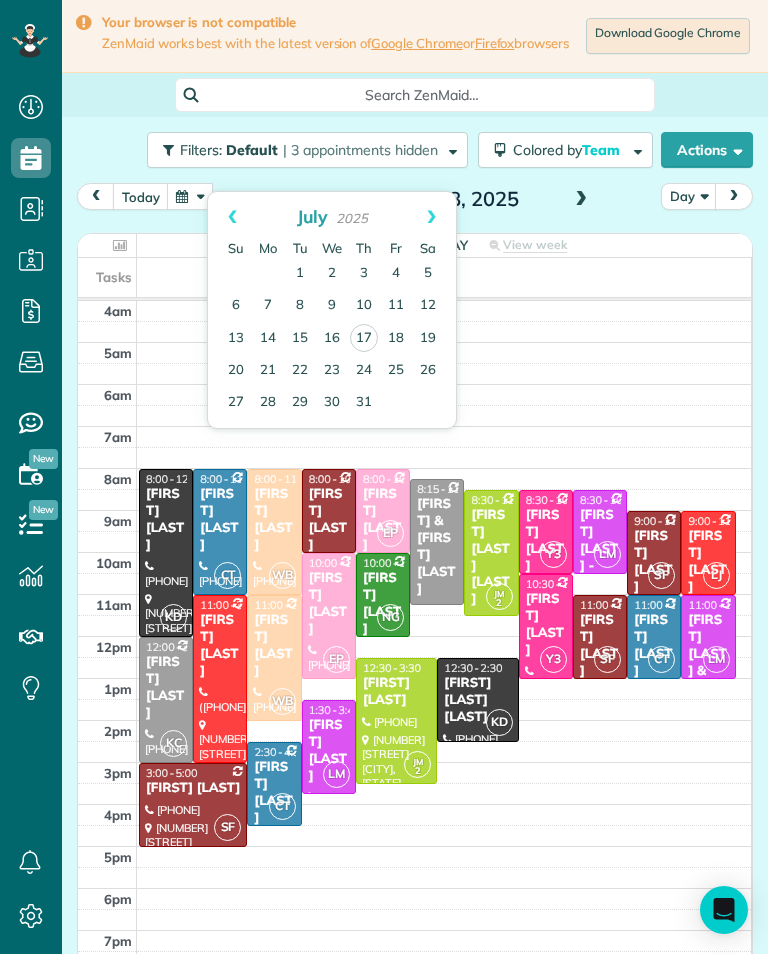 click at bounding box center [190, 196] 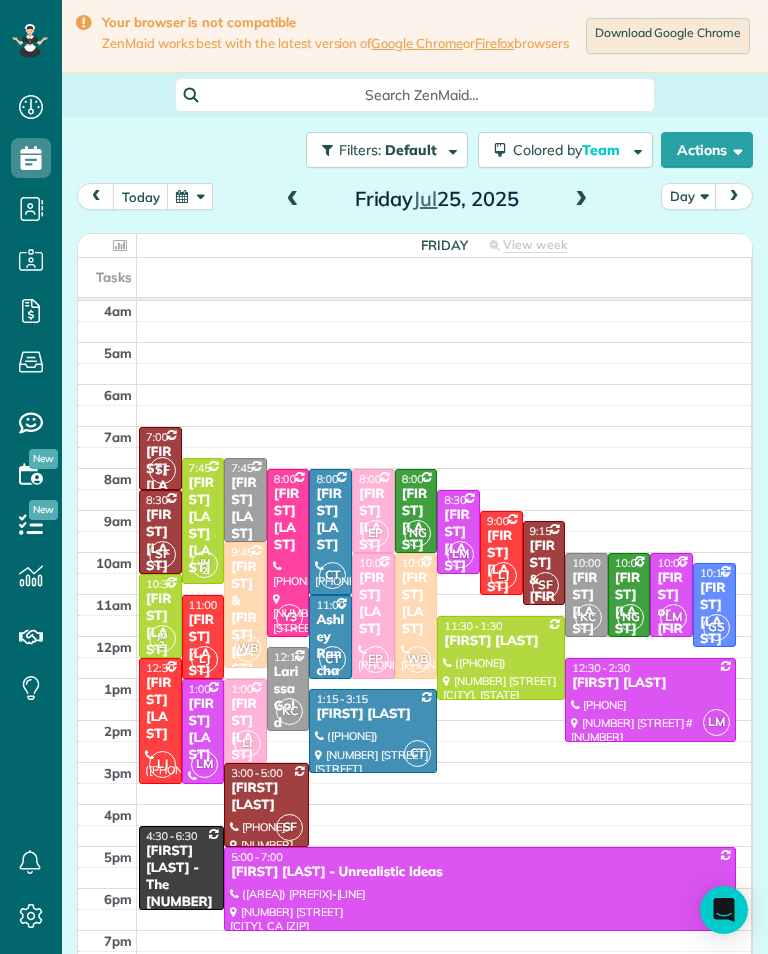click at bounding box center [293, 200] 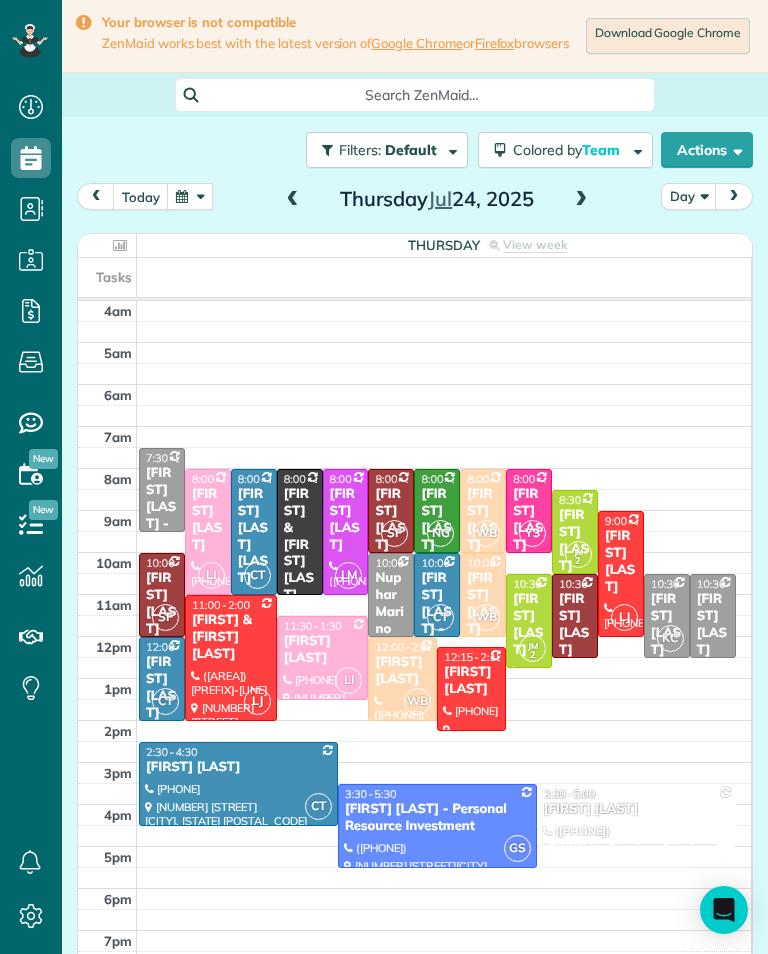 click at bounding box center (581, 200) 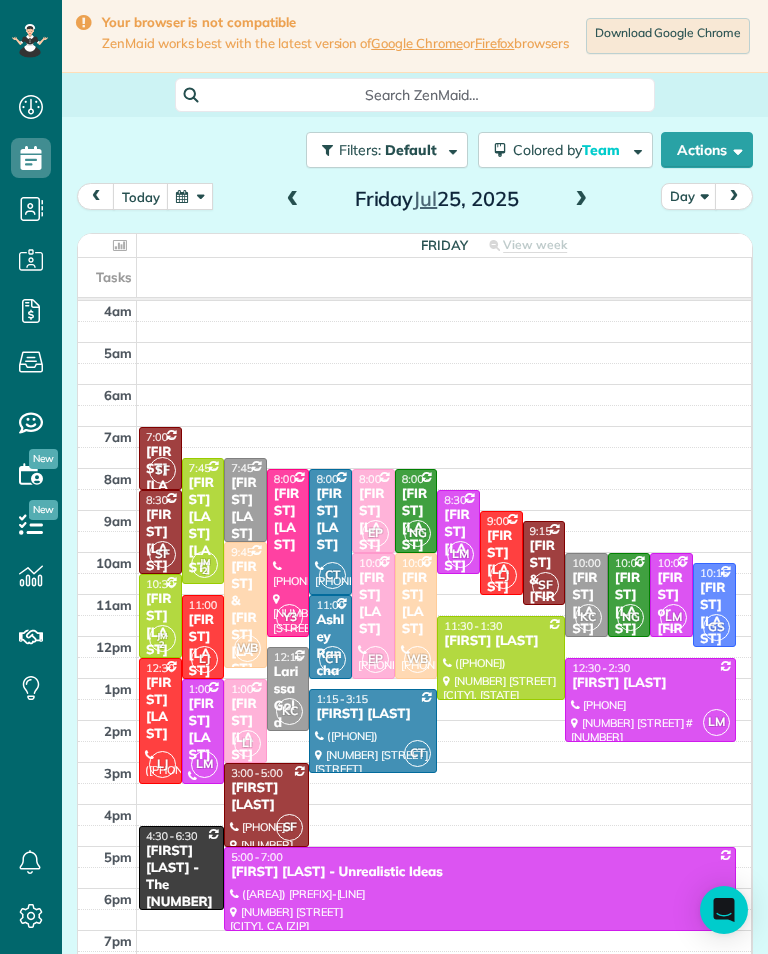 scroll, scrollTop: 985, scrollLeft: 62, axis: both 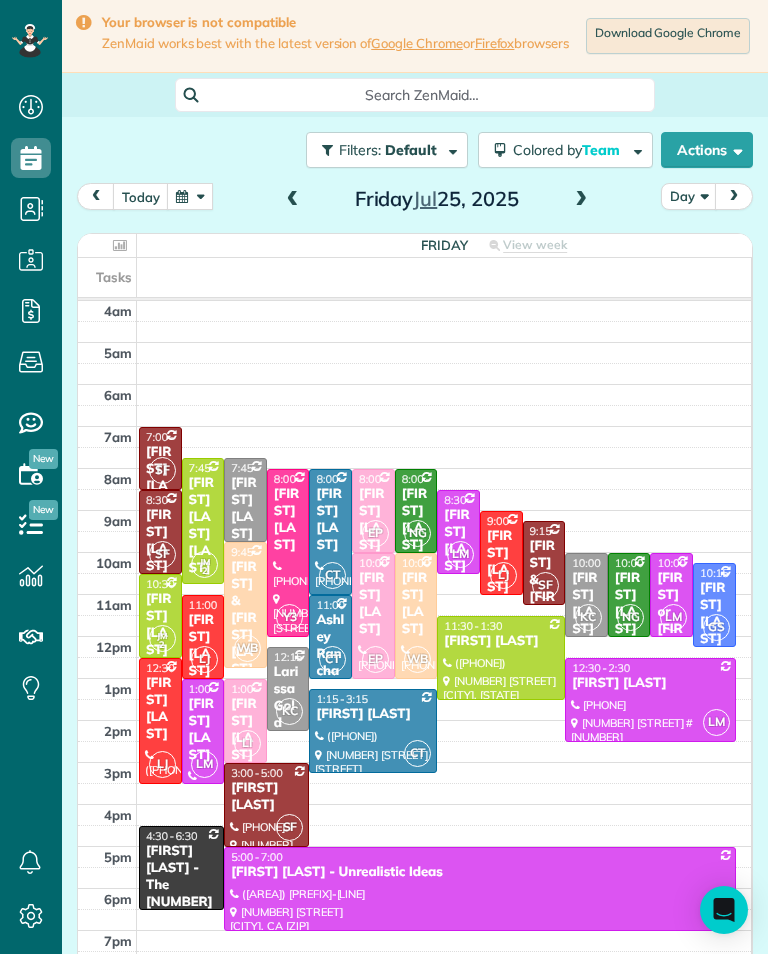 click at bounding box center [190, 196] 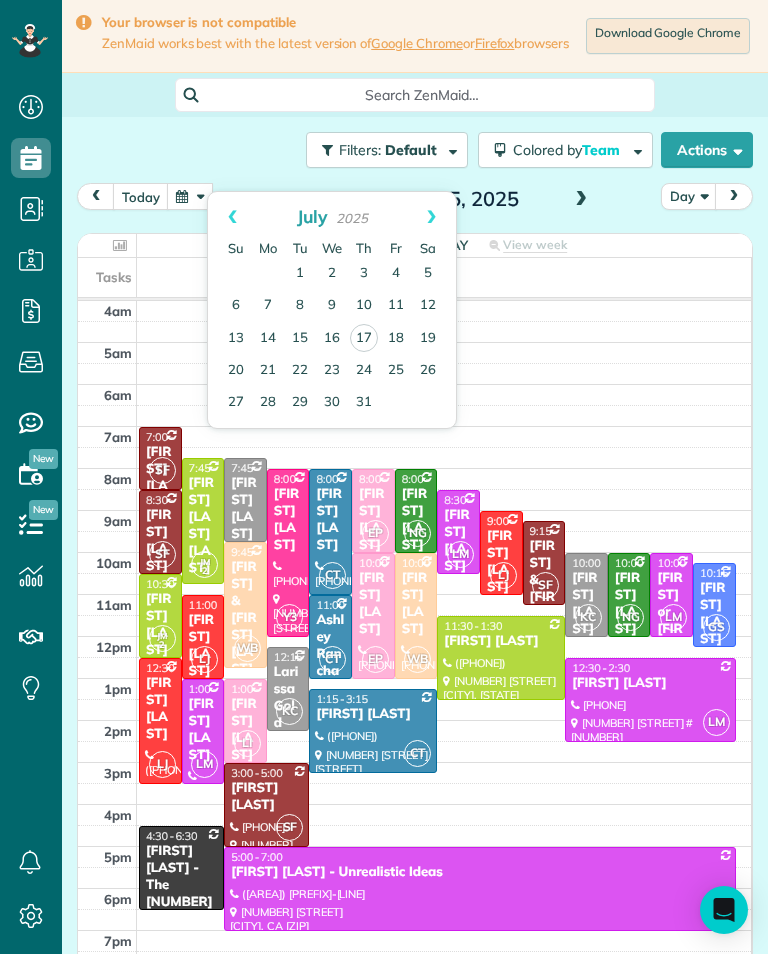 click on "20" at bounding box center (236, 371) 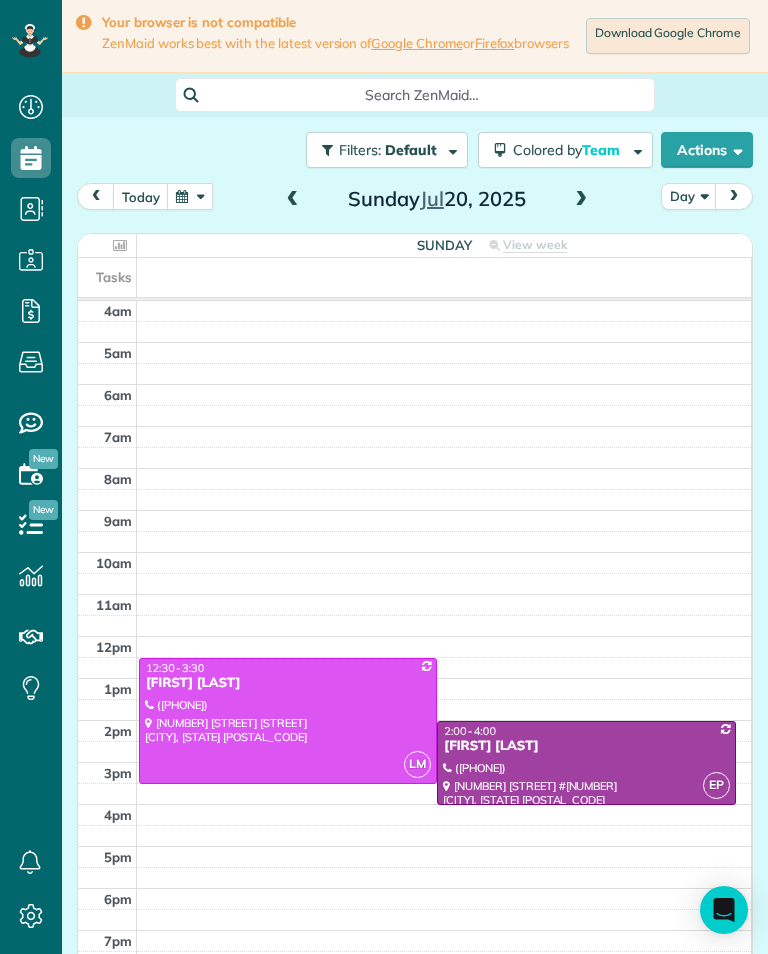 click on "[DAY] [MONTH] [DAY_NUM], [YEAR]" at bounding box center (437, 199) 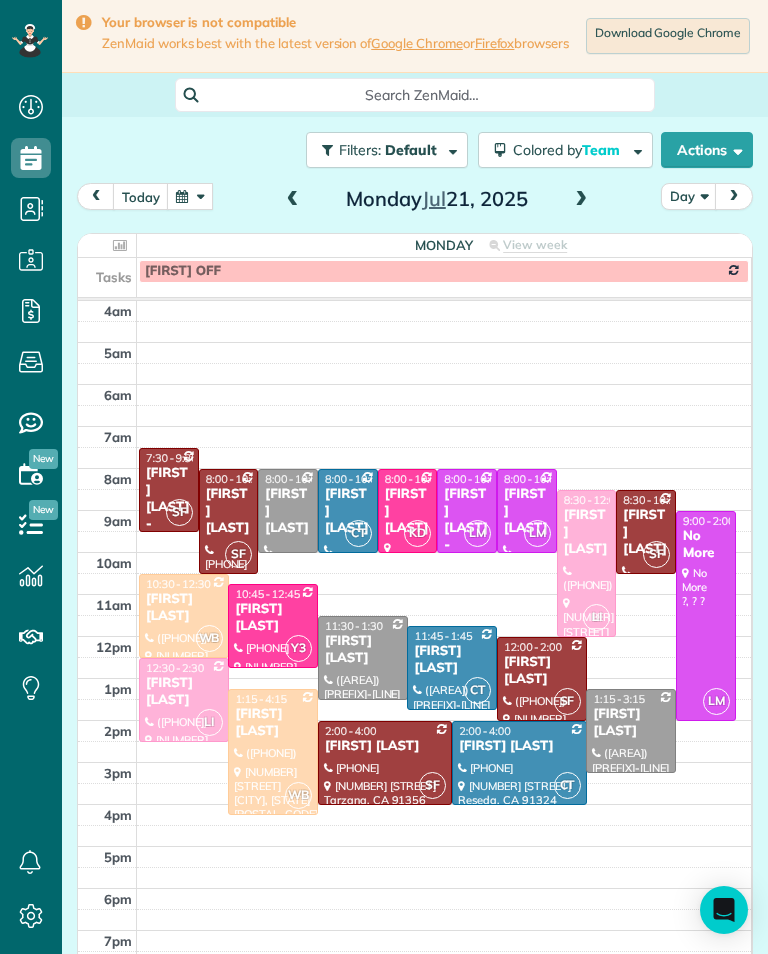 click at bounding box center [581, 200] 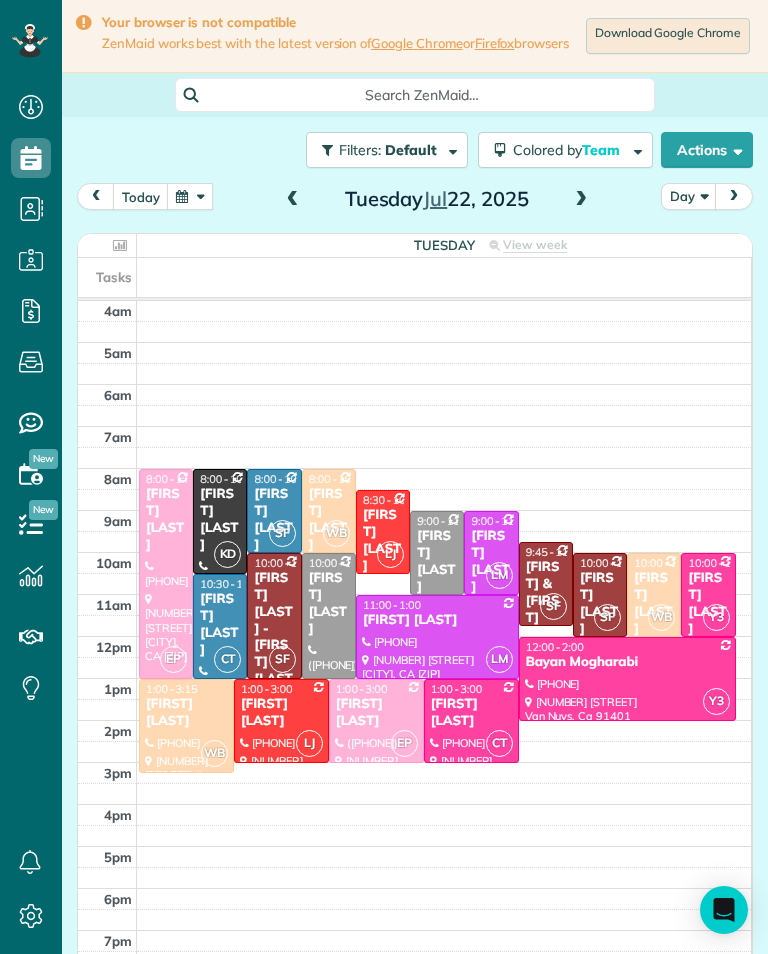 click at bounding box center (581, 200) 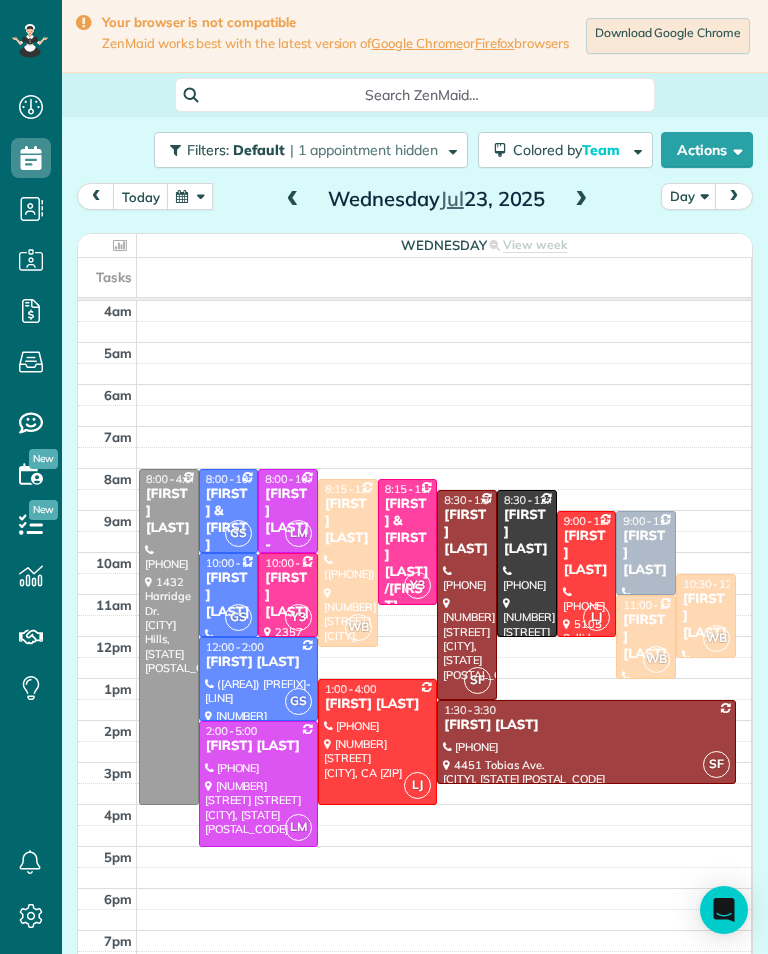 click at bounding box center [581, 200] 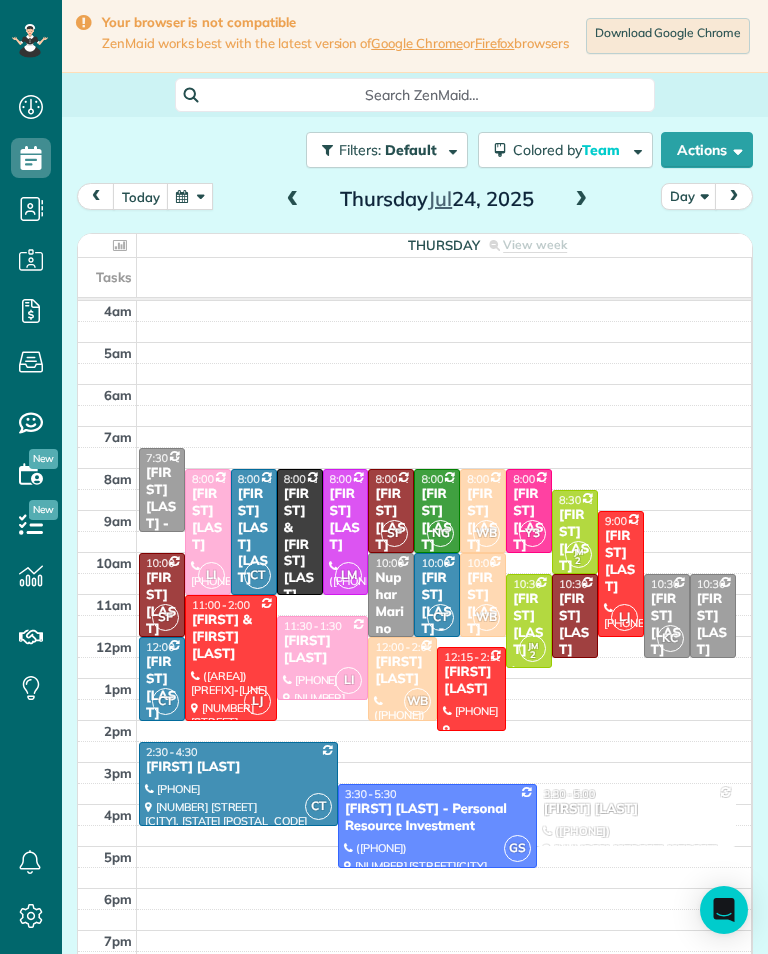 click at bounding box center [581, 200] 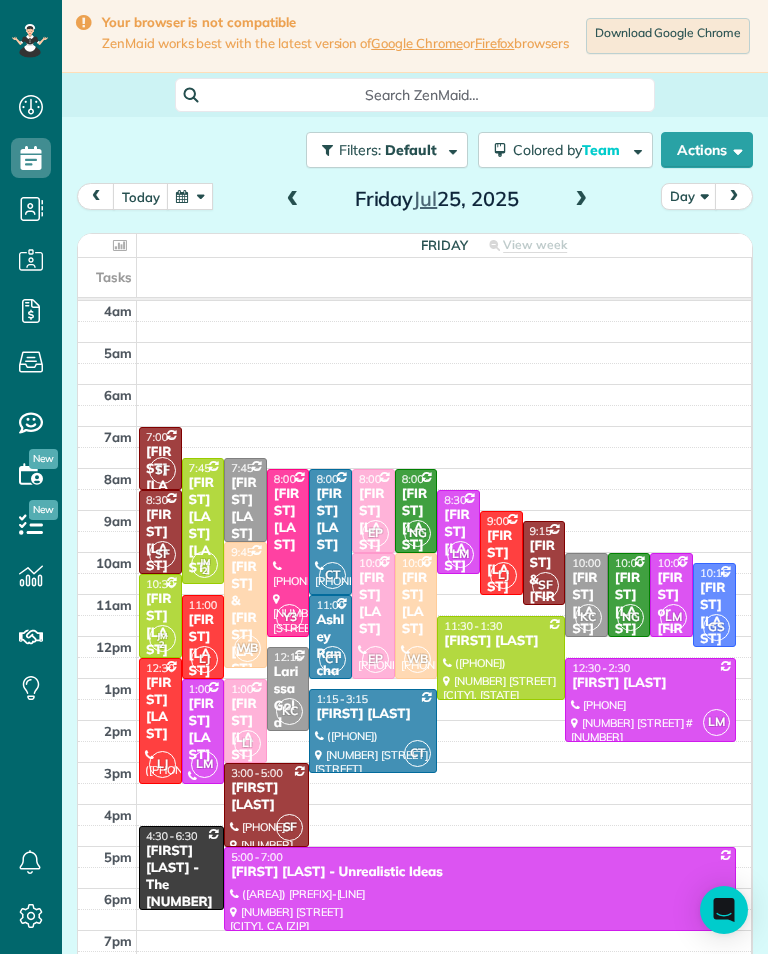 click on "[FIRST] & [FIRST] [LAST]" at bounding box center [544, 597] 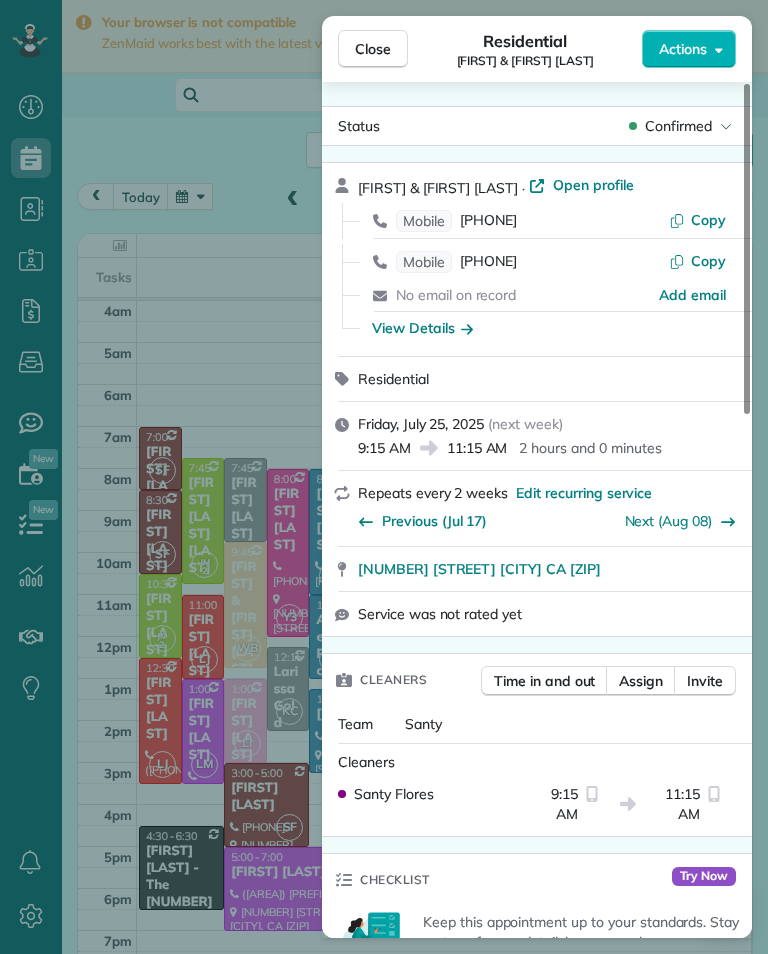 click on "Close Residential [FIRST] [LAST] Actions Status Confirmed [FIRST] [LAST] · Open profile Mobile [PHONE] Copy Mobile [PHONE] Copy No email on record Add email View Details Residential [DAY] [MONTH] [DAY_NUMBER], [YEAR] ( next week ) [TIME] [TIME] [DURATION] Repeats every [NUMBER] weeks Edit recurring service Previous ([MONTH] [DAY_NUMBER]) Next ([MONTH] [DAY_NUMBER]) [NUMBER] [STREET] [CITY] [STATE] [POSTAL_CODE] Service was not rated yet Cleaners Time in and out Assign Invite Team [CLEANER_NAME] Cleaners [CLEANER_NAME]   [CLEANER_NAME] [TIME] [TIME] Checklist Try Now Keep this appointment up to your standards. Stay on top of every detail, keep your cleaners organised, and your client happy. Assign a checklist Watch a 5 min demo Billing Billing actions Price $[PRICE] Overcharge $[PRICE] Discount $[PRICE] Coupon discount - Primary tax - Secondary tax - Total appointment price $[PRICE] Tips collected New feature! $[PRICE] Mark as paid Total including tip $[PRICE] Get paid online in no-time! Send an invoice and reward your cleaners with tips Key # - Work items 0" at bounding box center (384, 477) 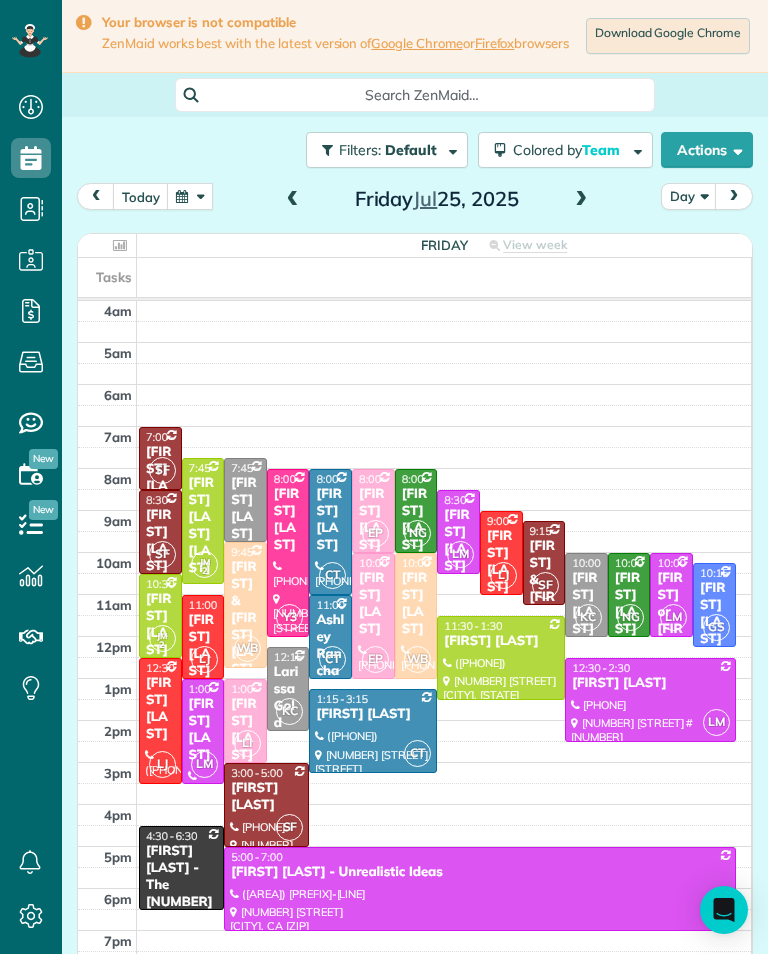 scroll, scrollTop: 985, scrollLeft: 62, axis: both 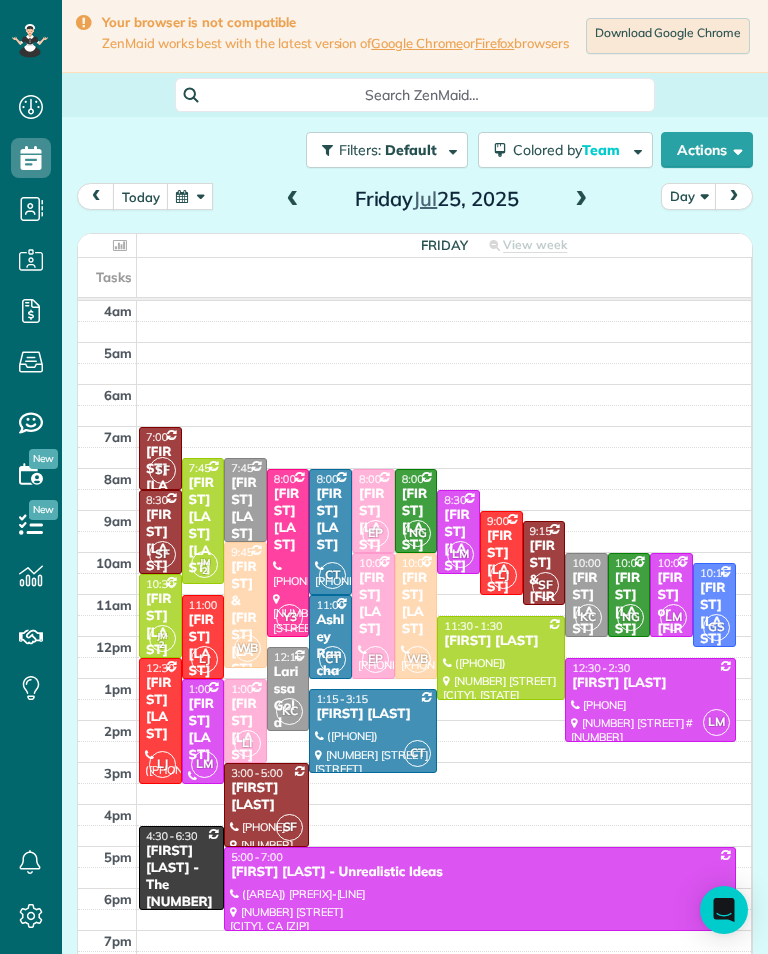 click at bounding box center [190, 196] 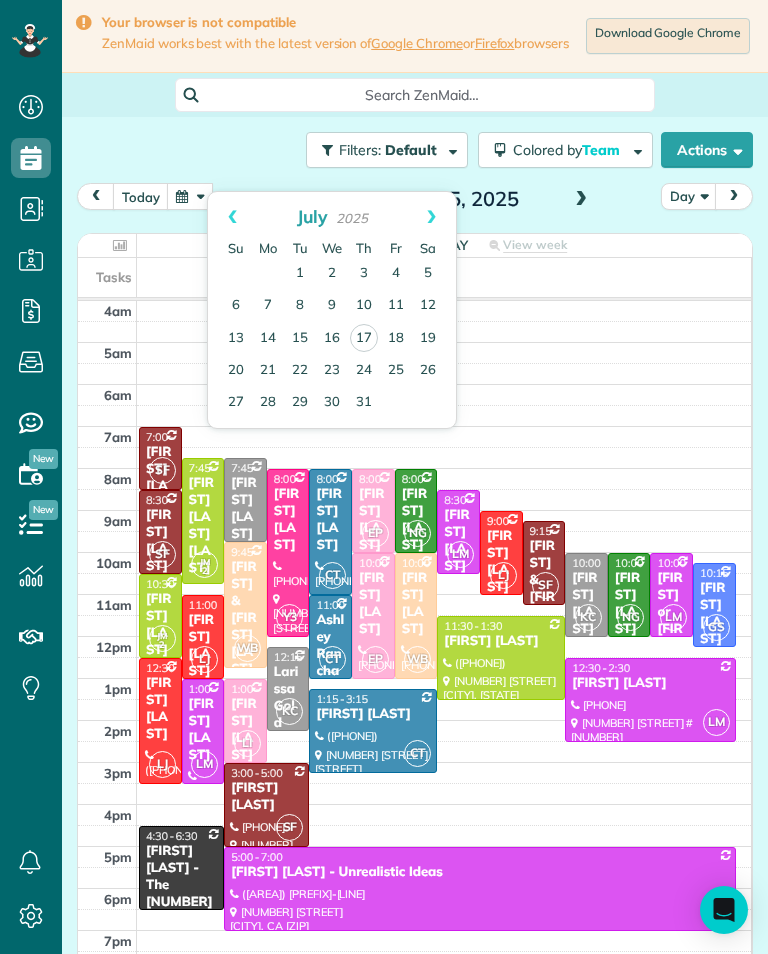 click on "18" at bounding box center [396, 339] 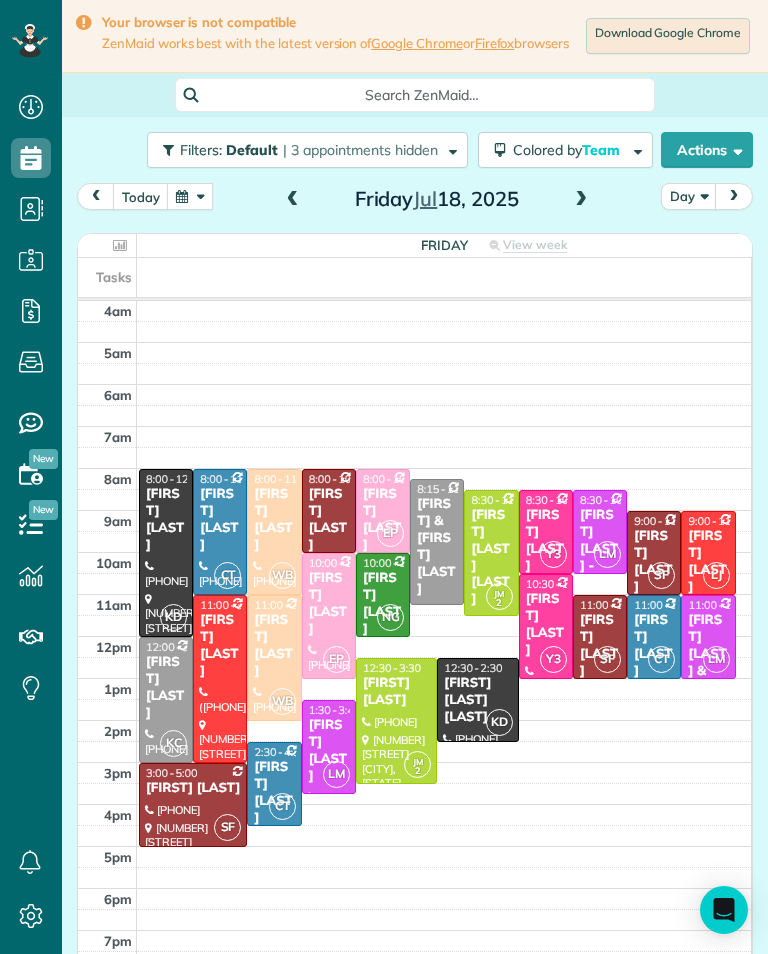 click at bounding box center [293, 200] 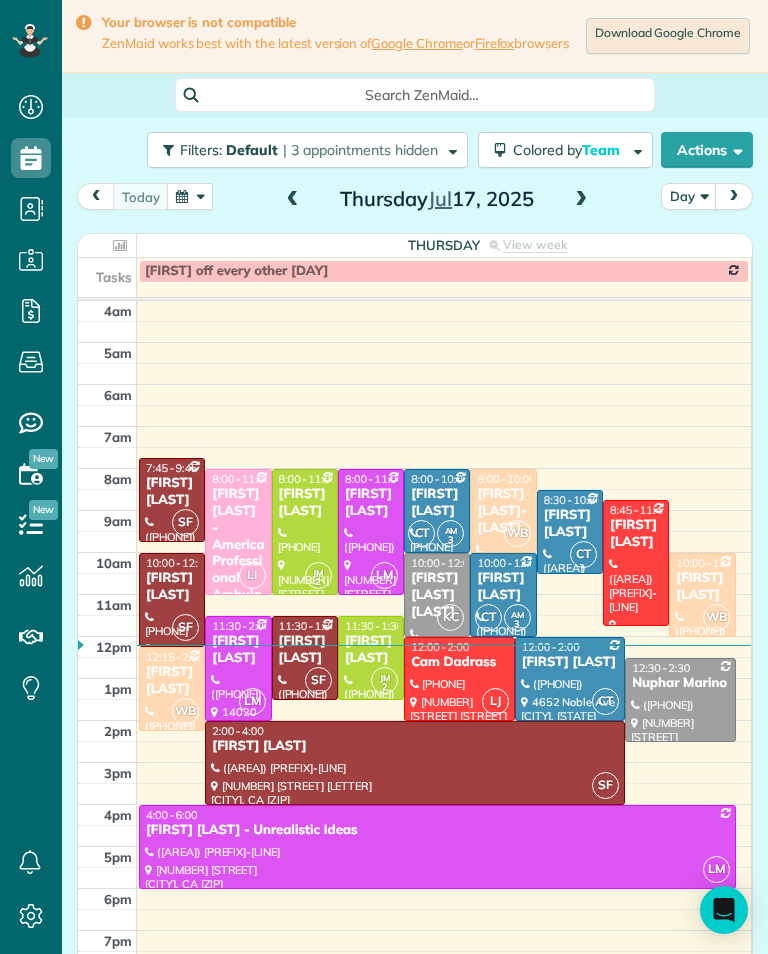 scroll, scrollTop: 985, scrollLeft: 62, axis: both 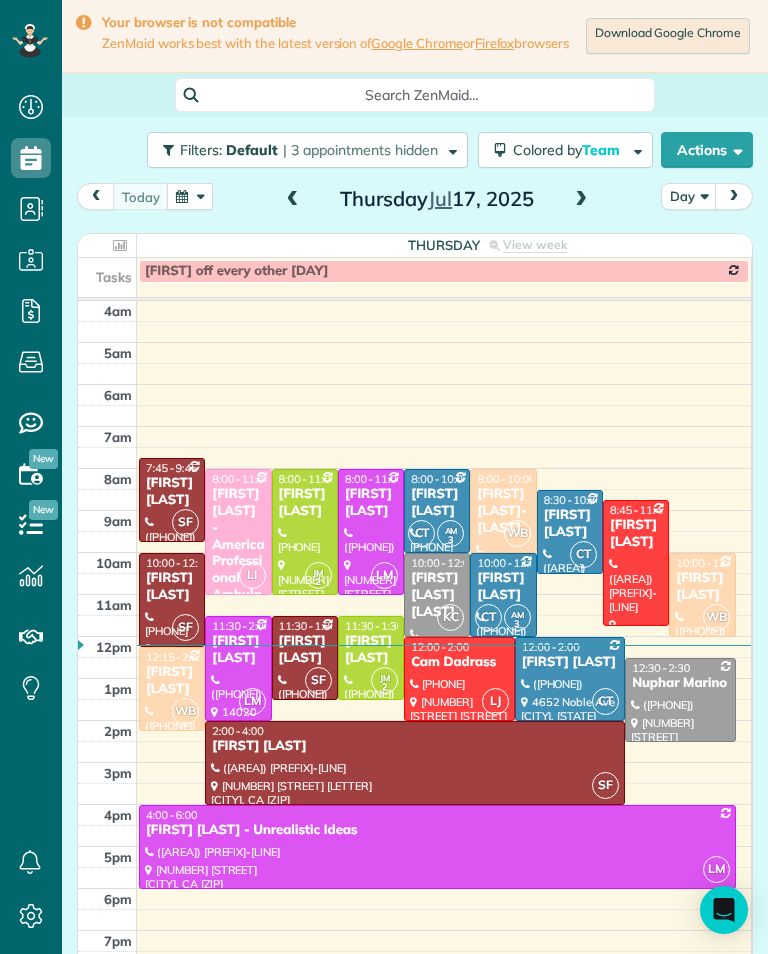 click at bounding box center [581, 200] 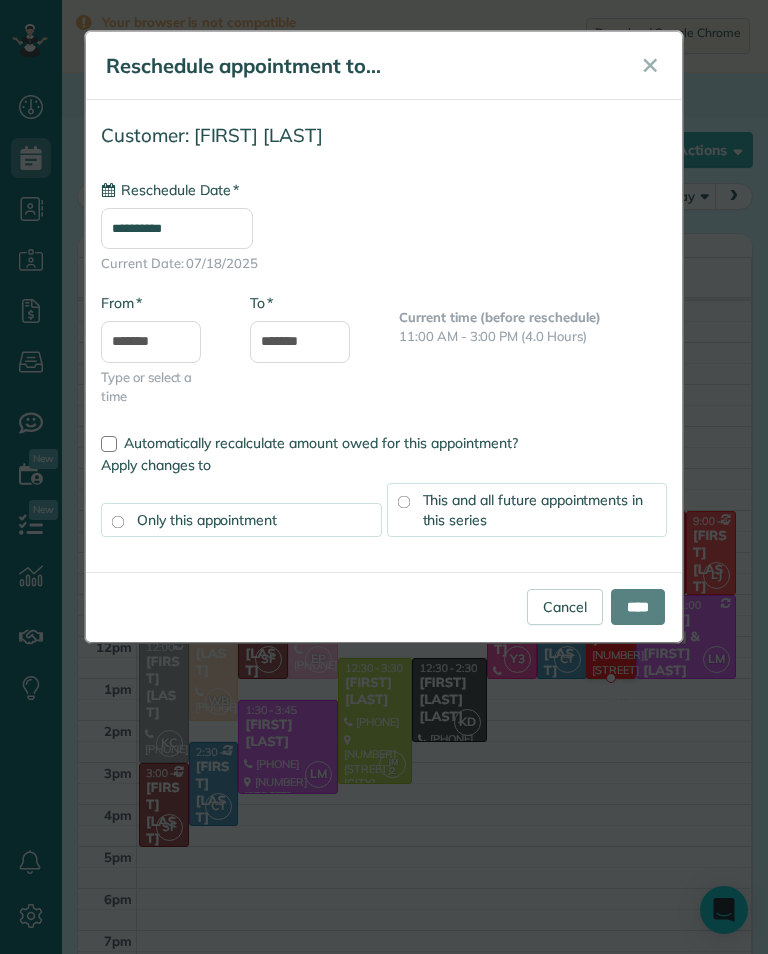 type on "**********" 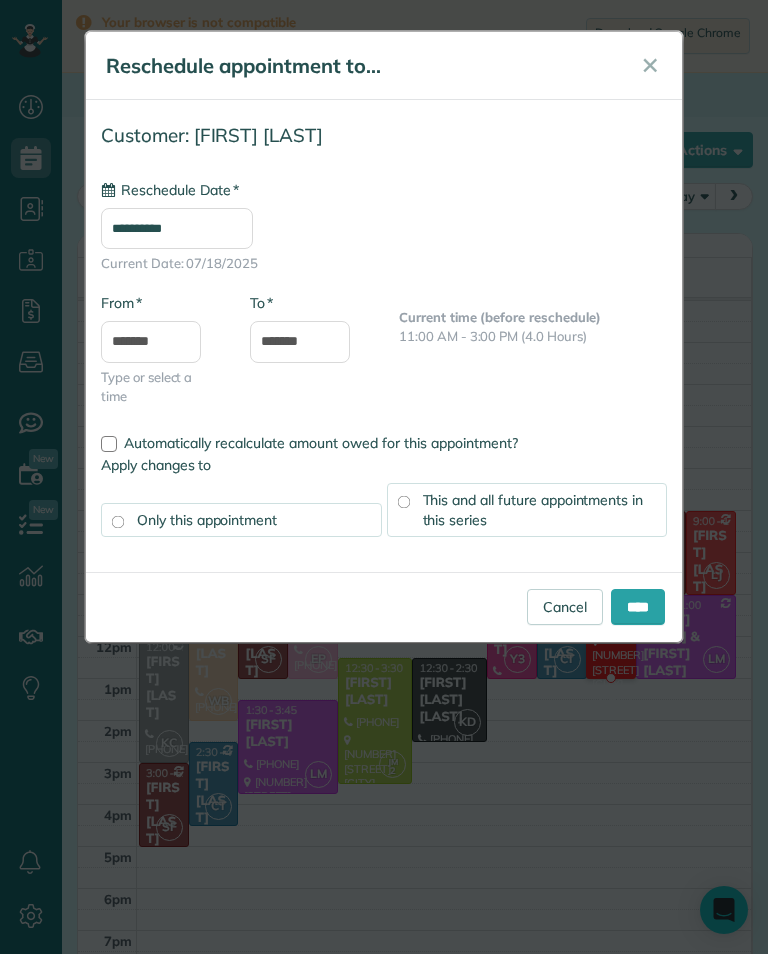 click on "****" at bounding box center [638, 607] 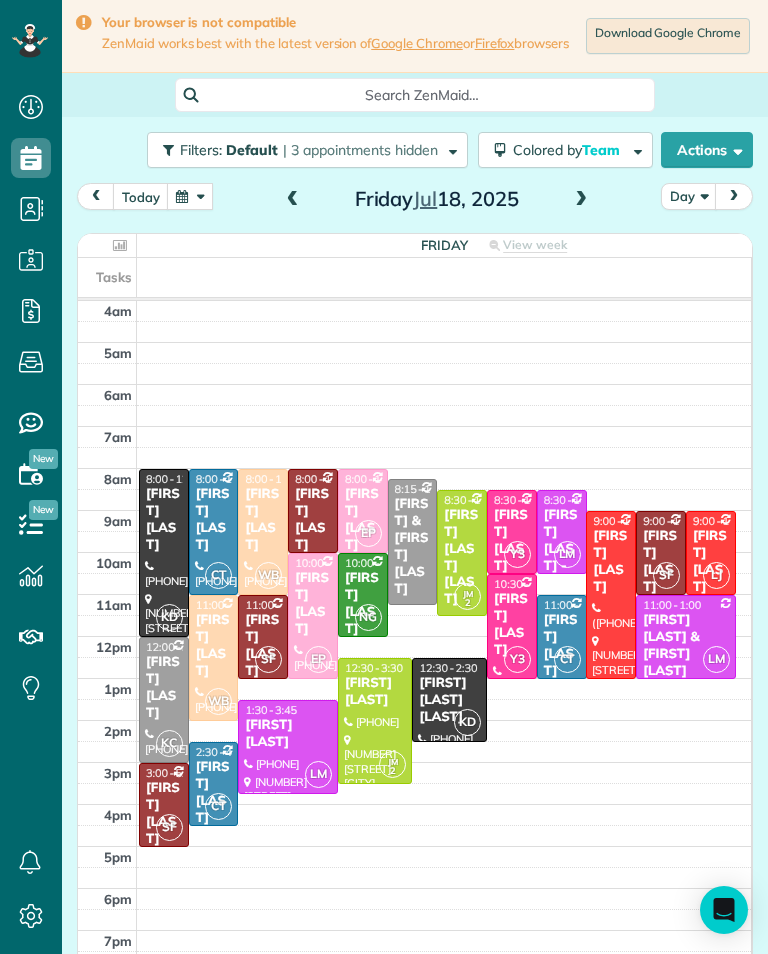 scroll, scrollTop: 985, scrollLeft: 62, axis: both 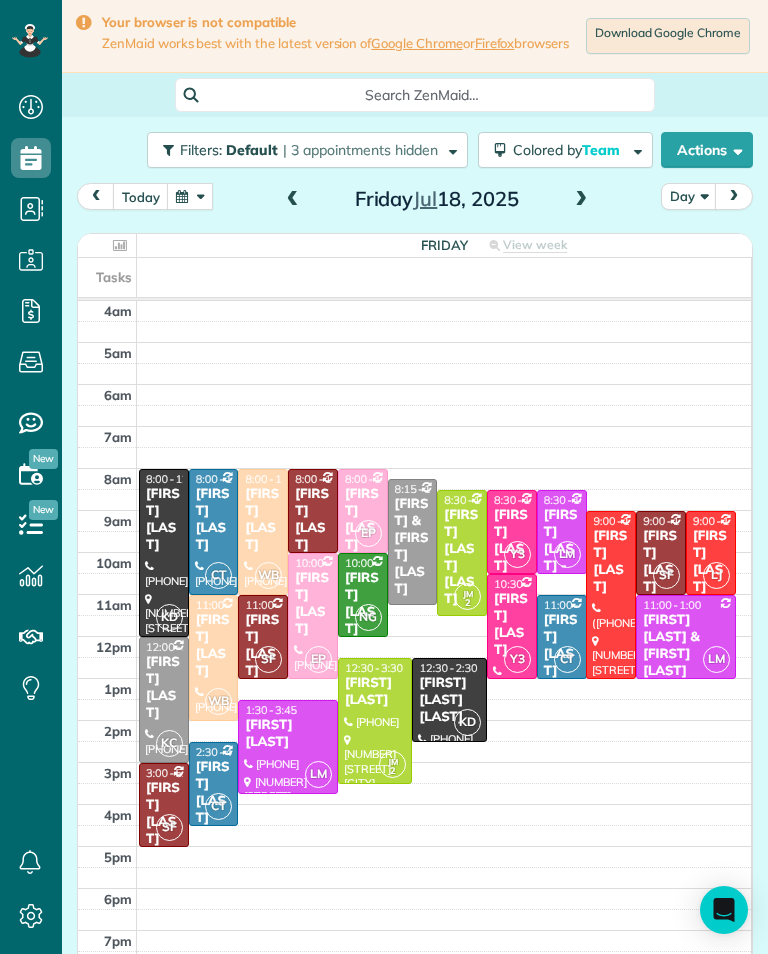 click at bounding box center [190, 196] 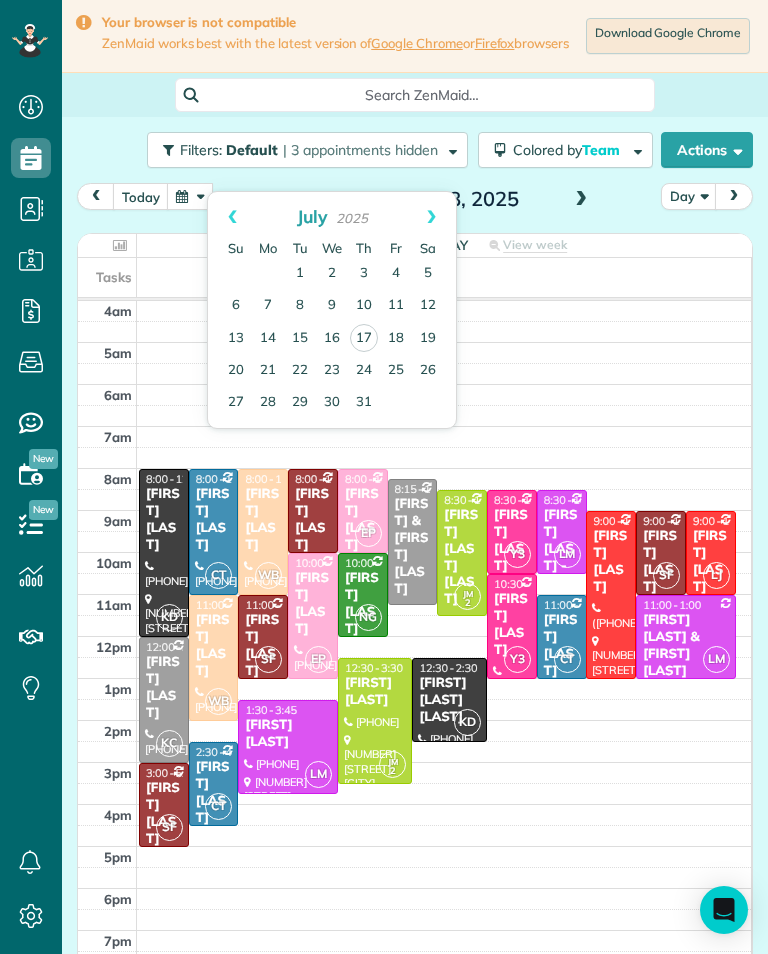 click at bounding box center [190, 196] 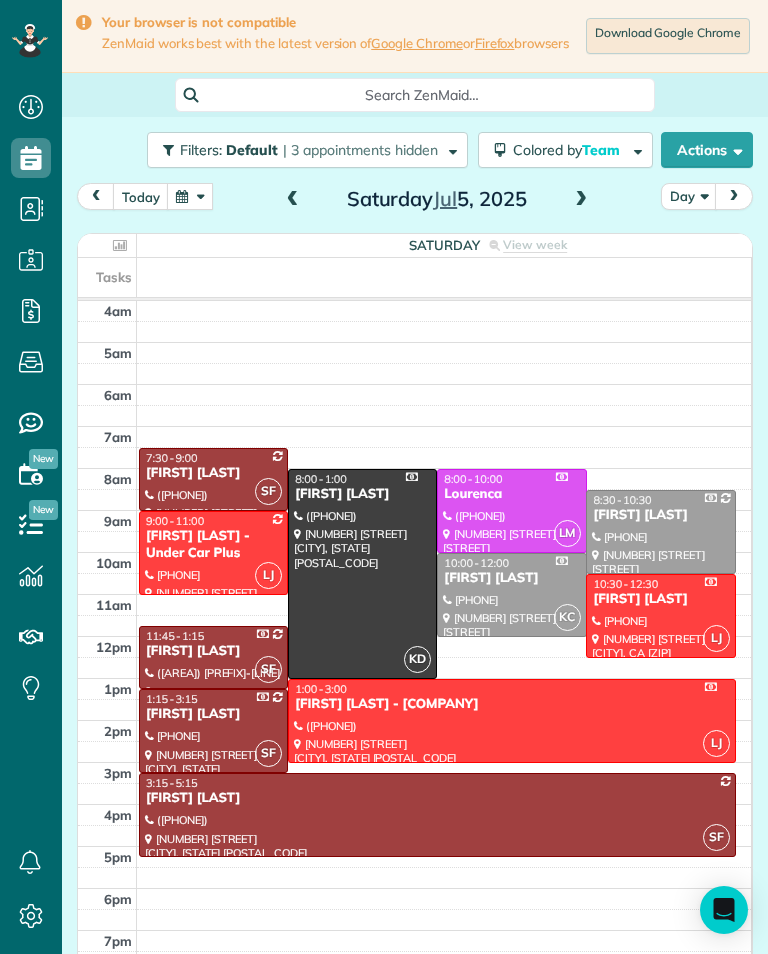 click at bounding box center [190, 196] 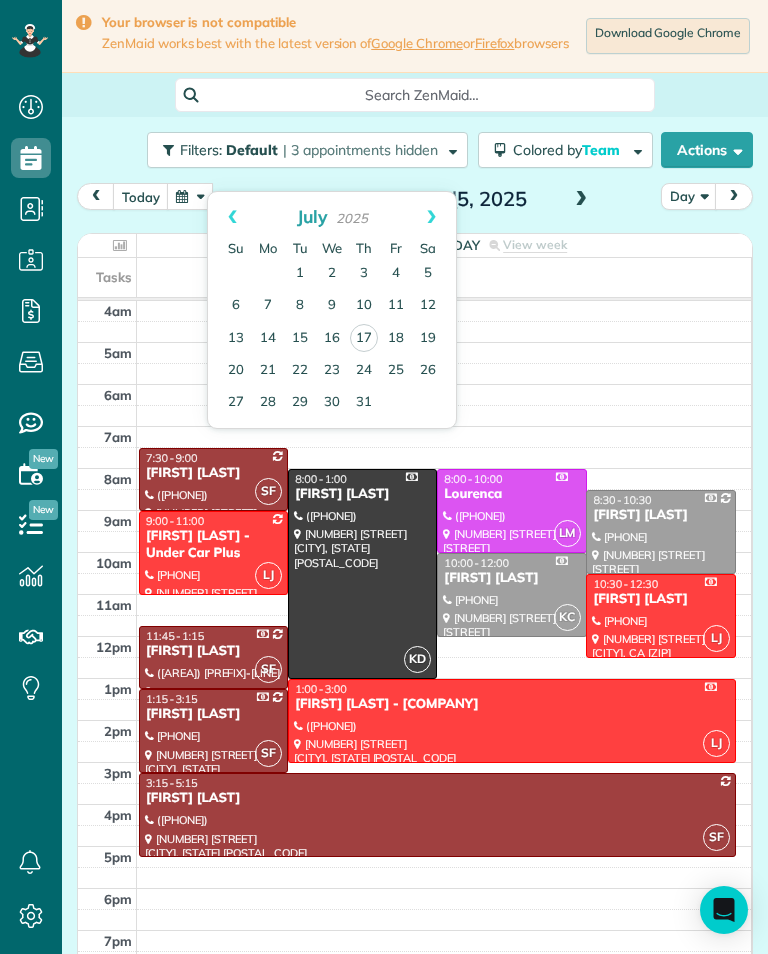 click on "Prev" at bounding box center (232, 217) 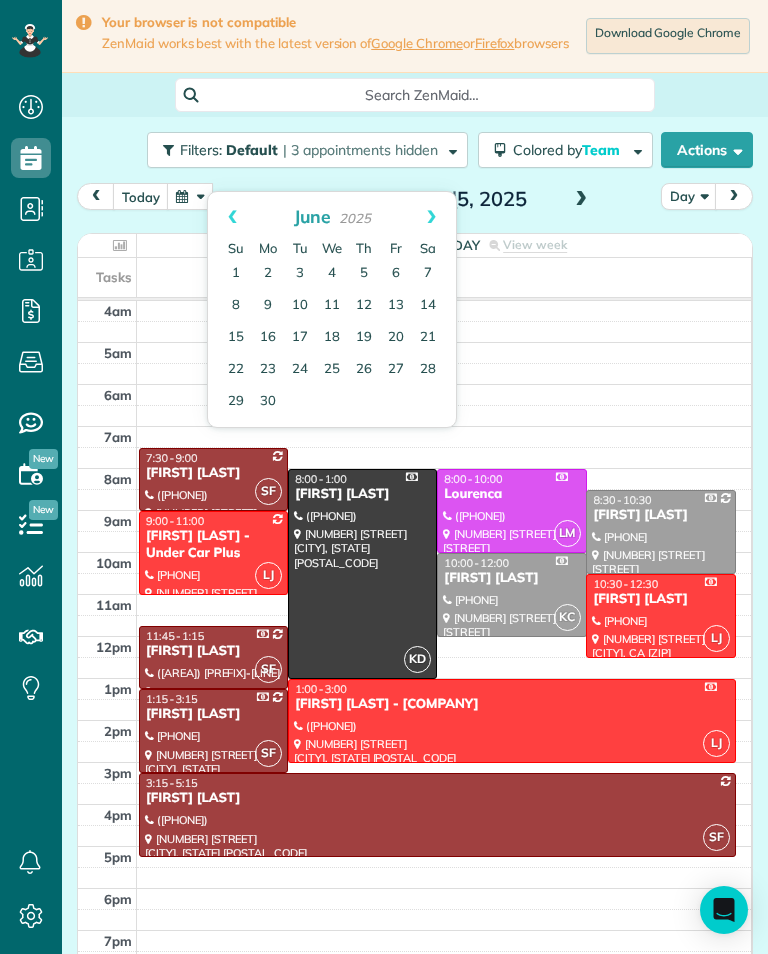 click on "27" at bounding box center [396, 370] 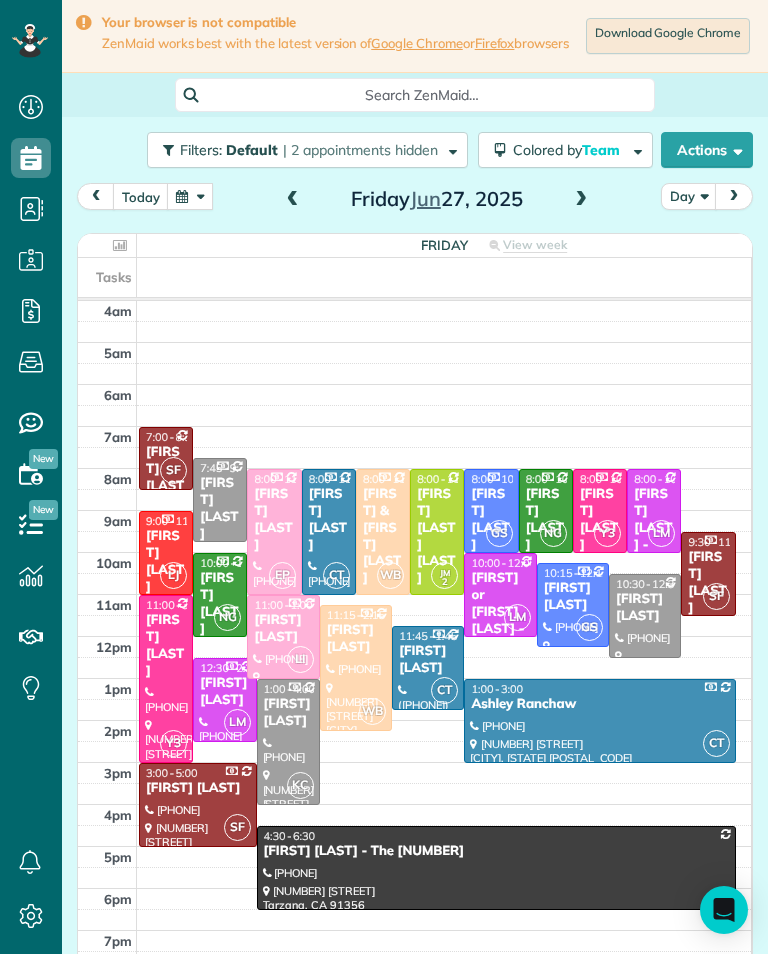 click at bounding box center [293, 200] 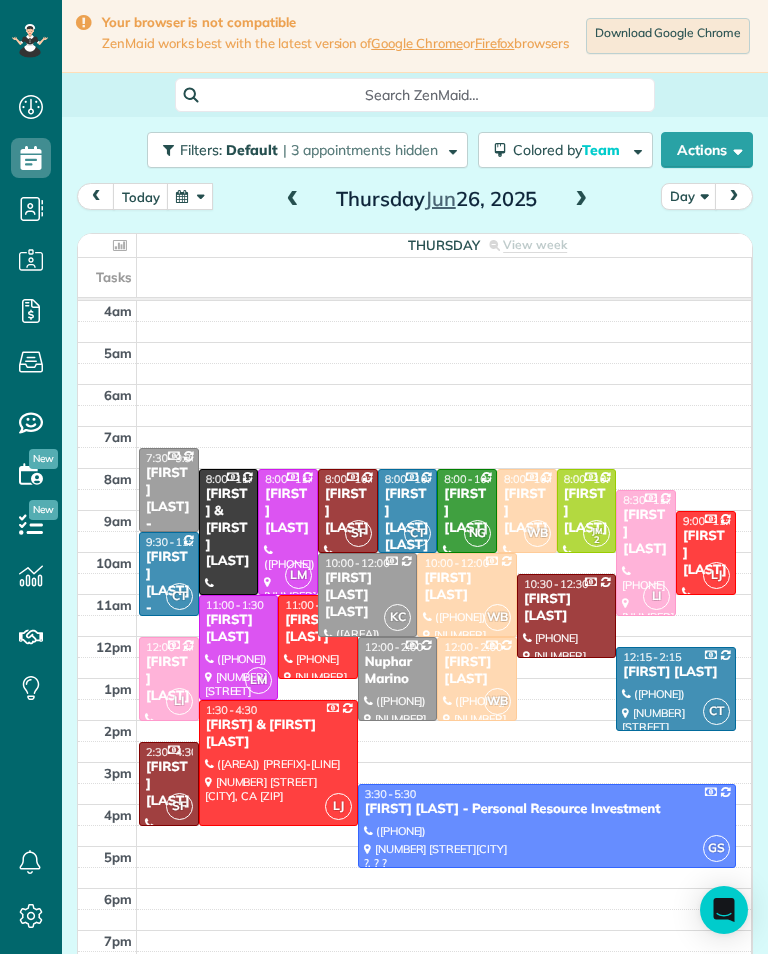click at bounding box center [190, 196] 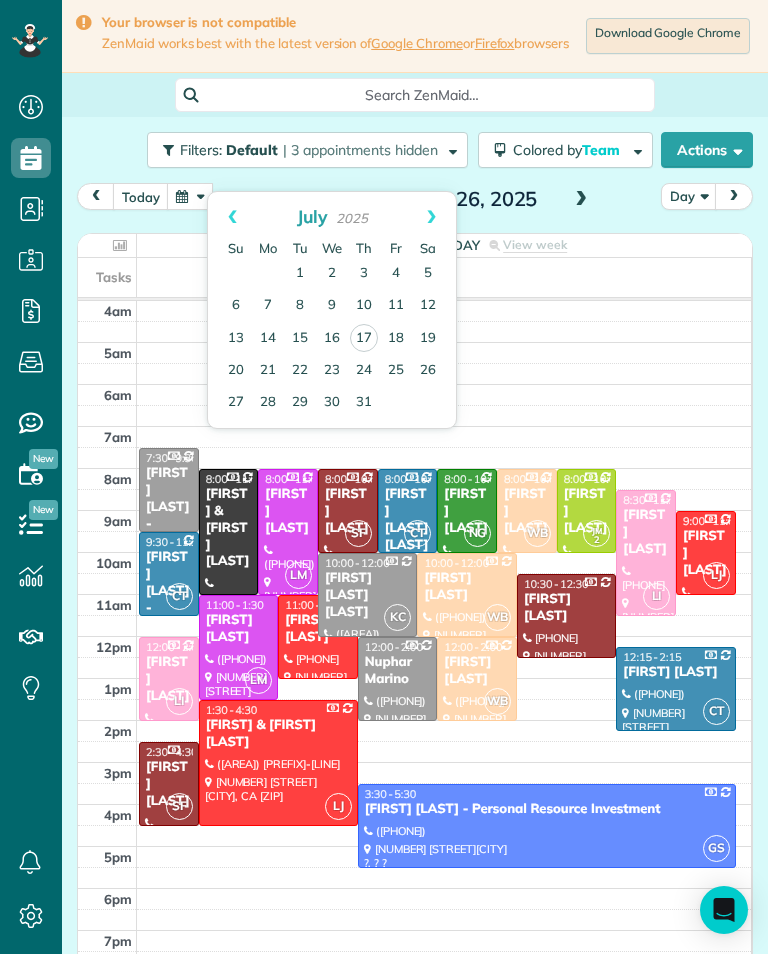 click on "Prev" at bounding box center [232, 217] 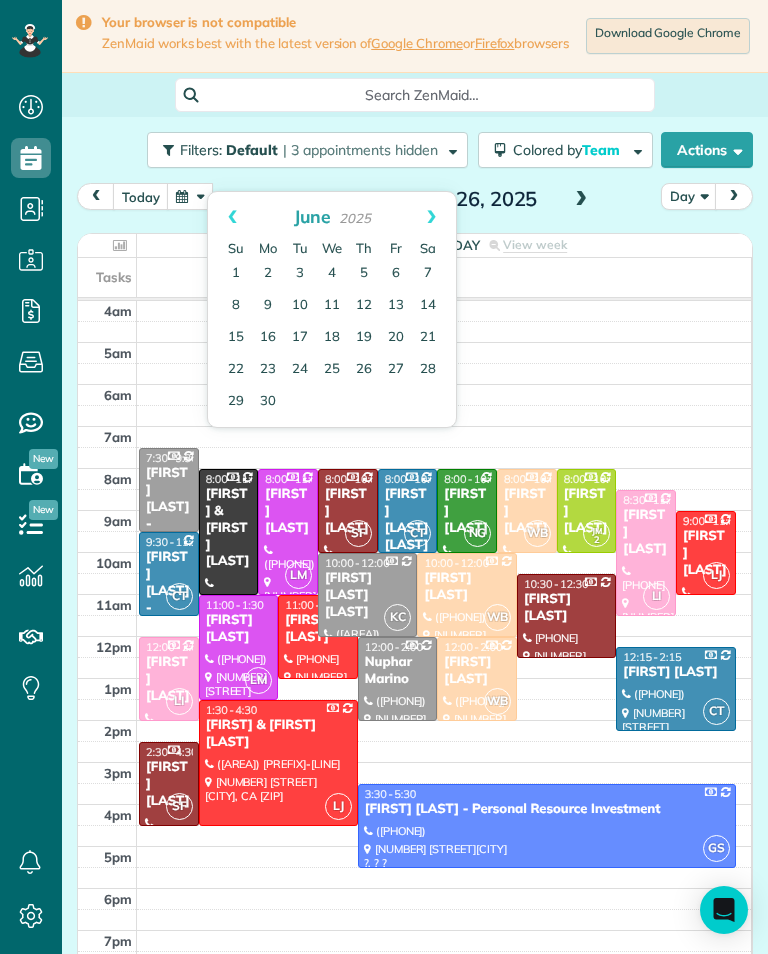 click on "20" at bounding box center [396, 338] 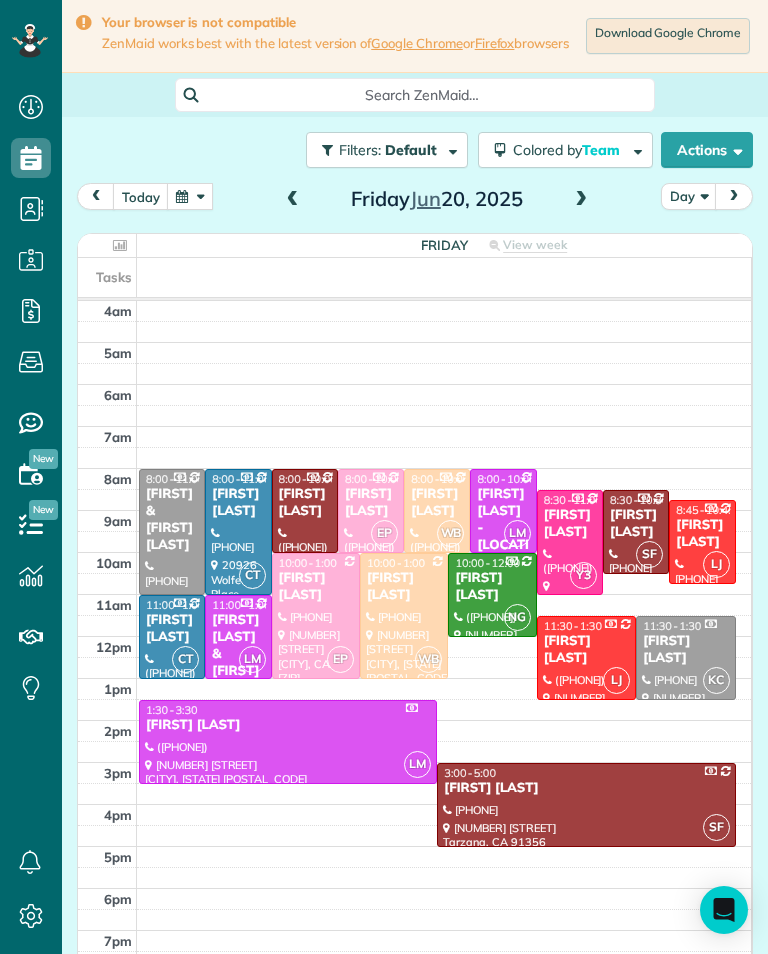 click at bounding box center (293, 200) 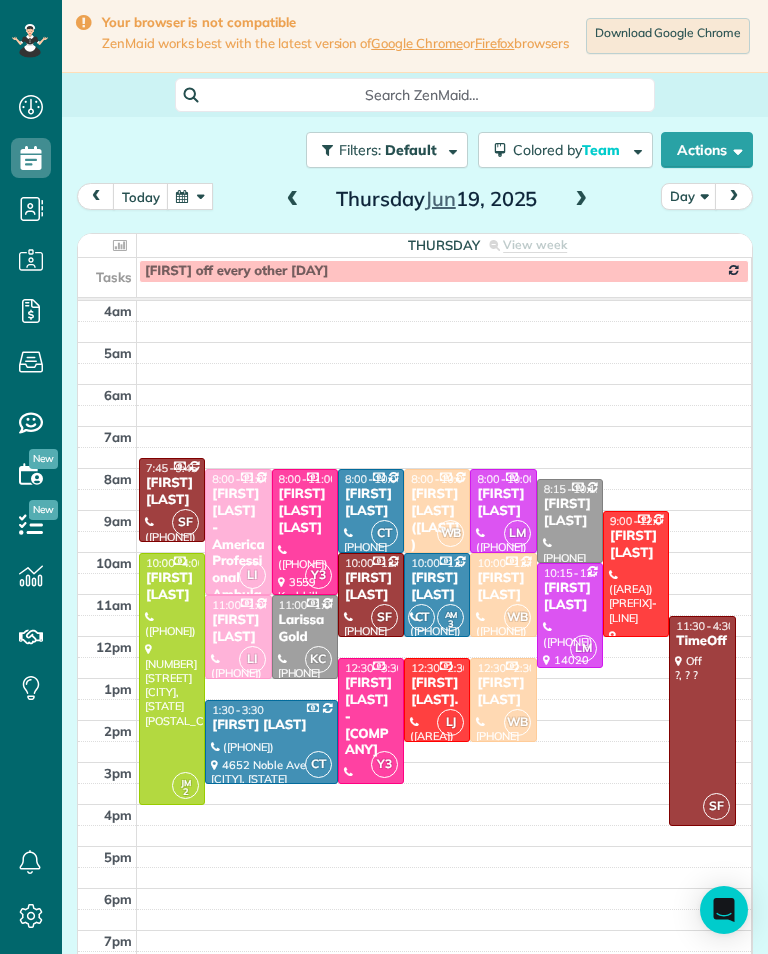 click at bounding box center [293, 200] 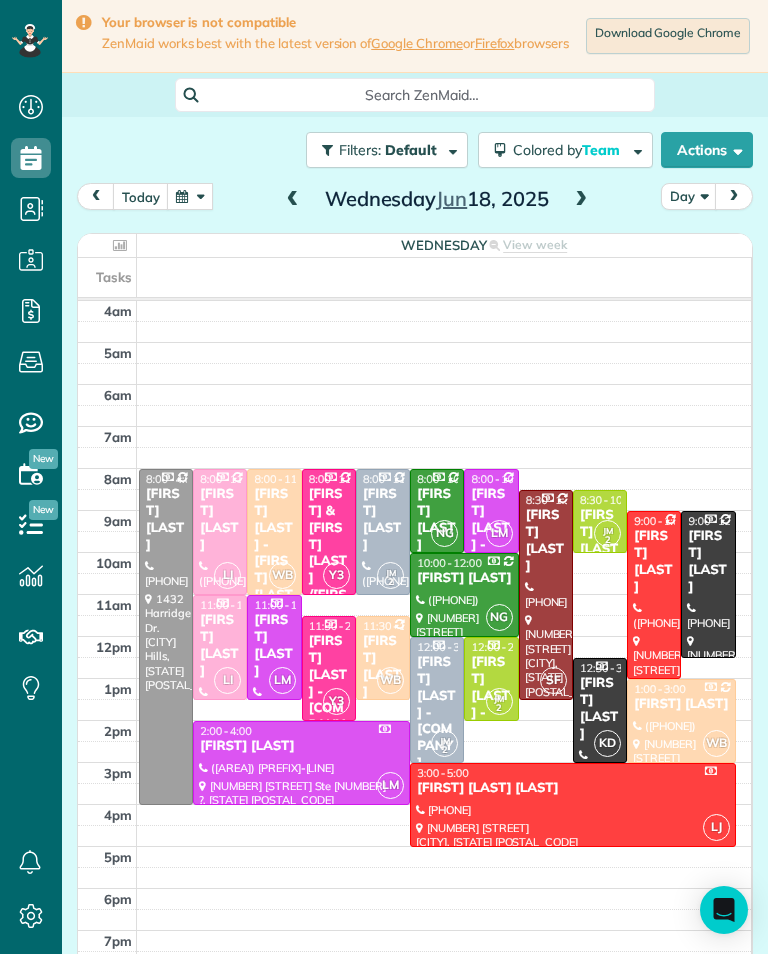 click on "[FIRST] [LAST] - [COMPANY]" at bounding box center [437, 713] 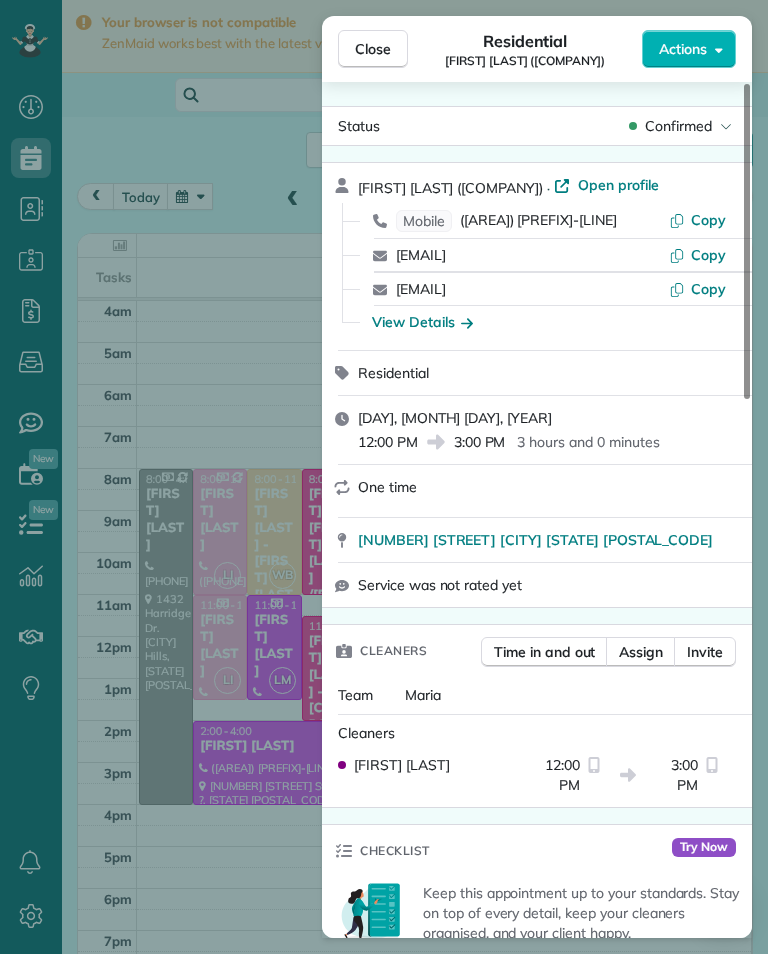 click on "([AREA]) [PREFIX]-[LINE]" at bounding box center (538, 221) 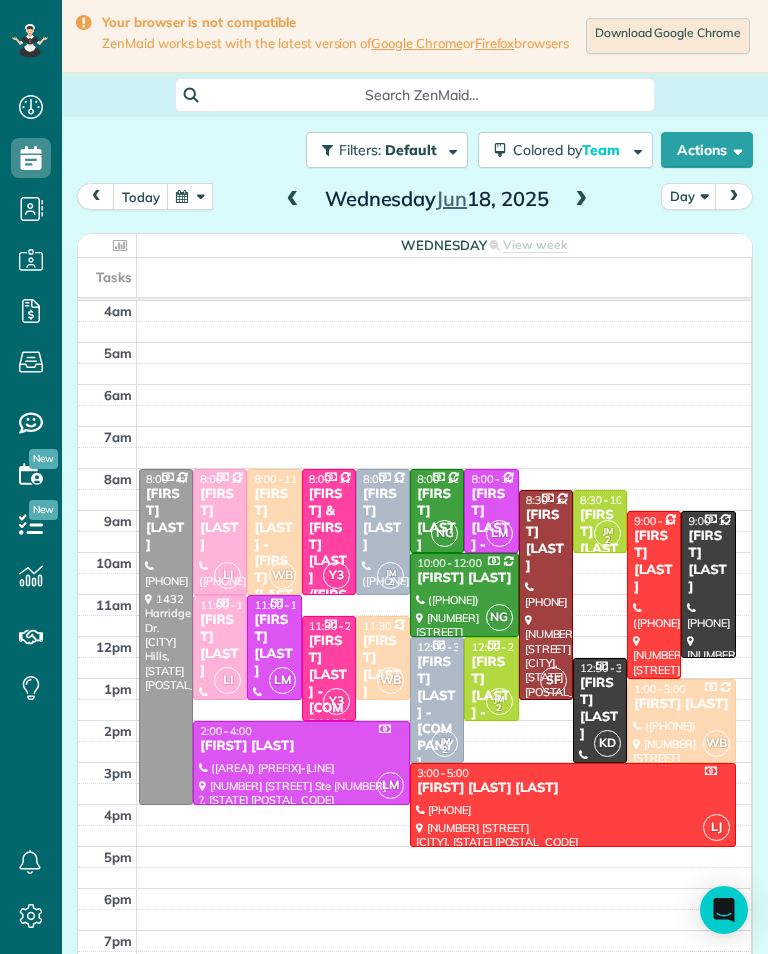 click at bounding box center [383, 532] 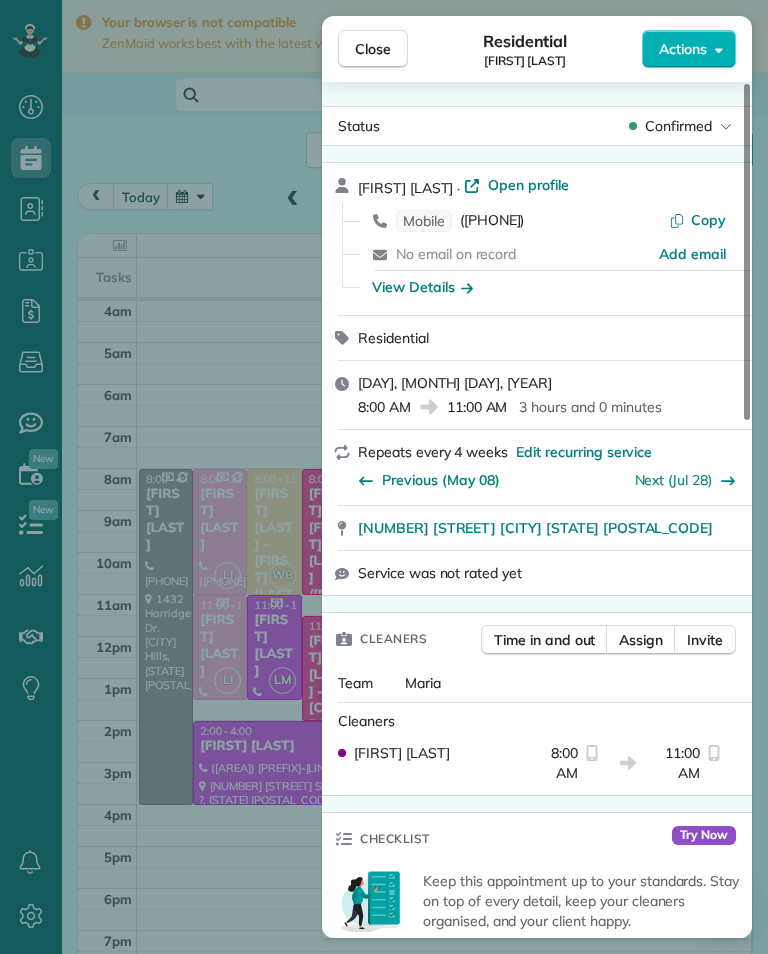click on "Close" at bounding box center (373, 49) 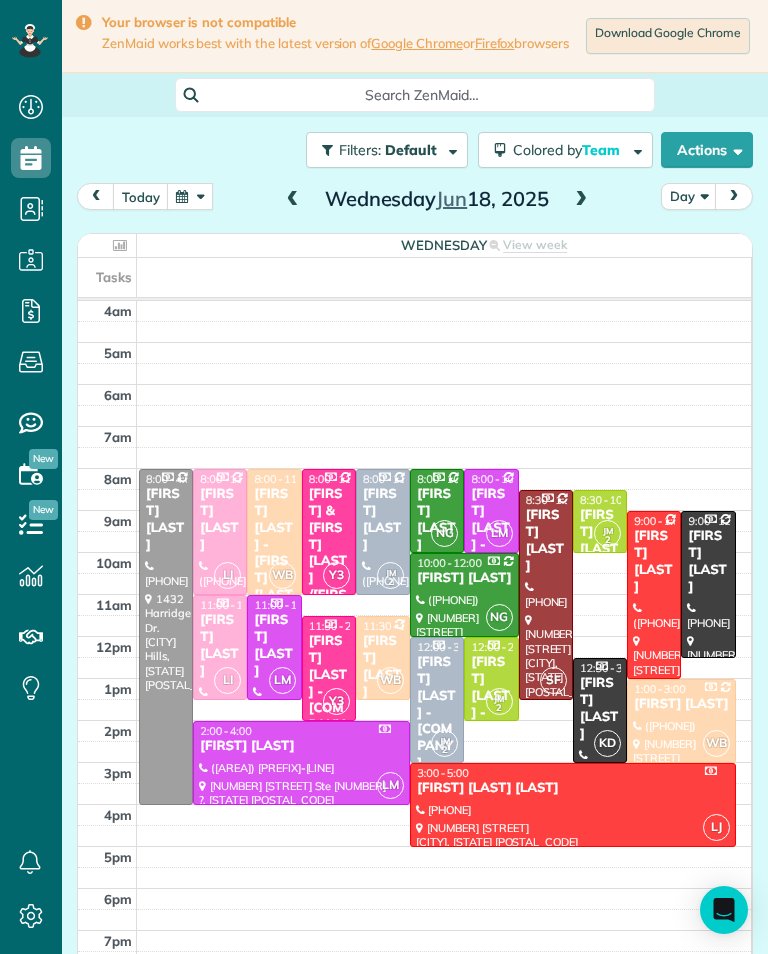 click at bounding box center (293, 200) 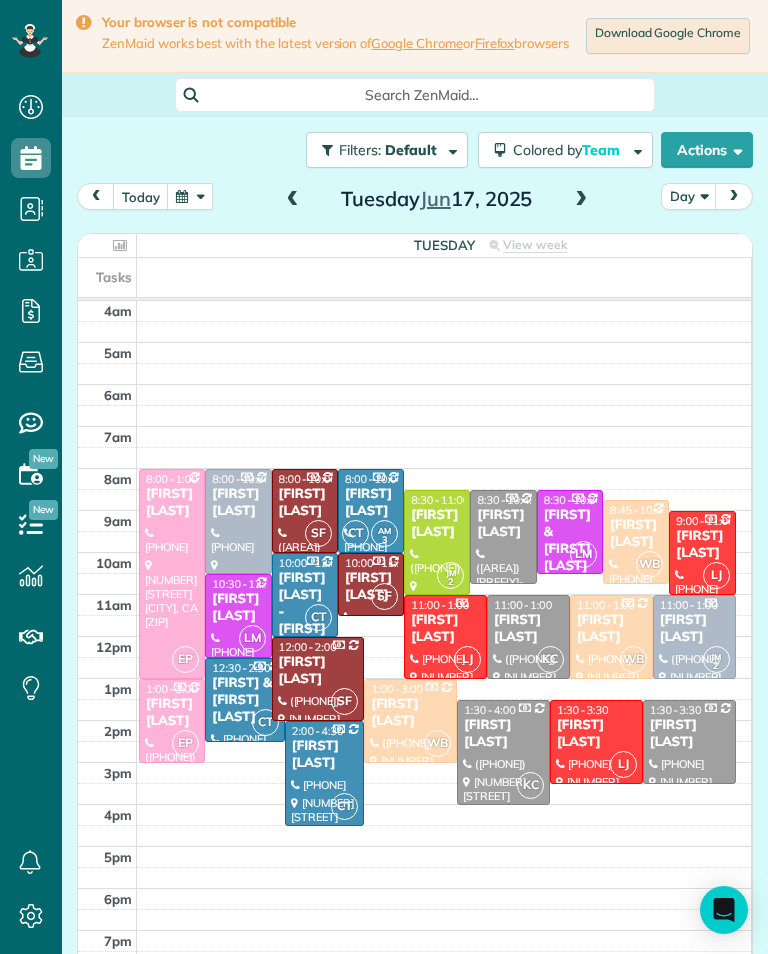 click on "[FIRST] [LAST]" at bounding box center (694, 629) 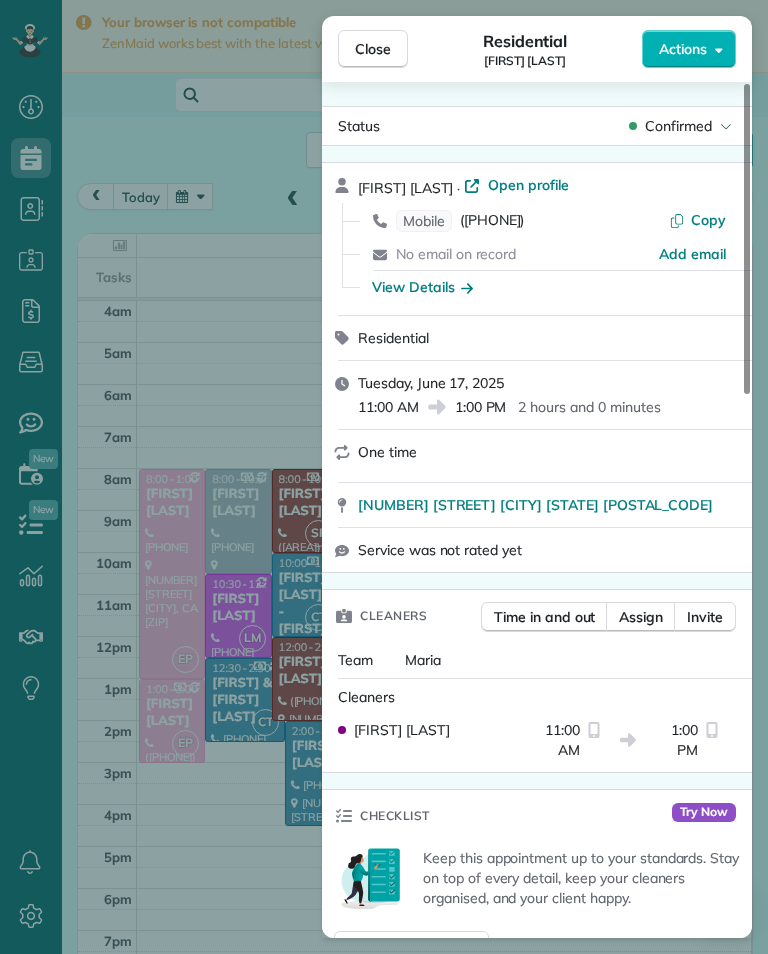 click on "([PHONE])" at bounding box center (492, 221) 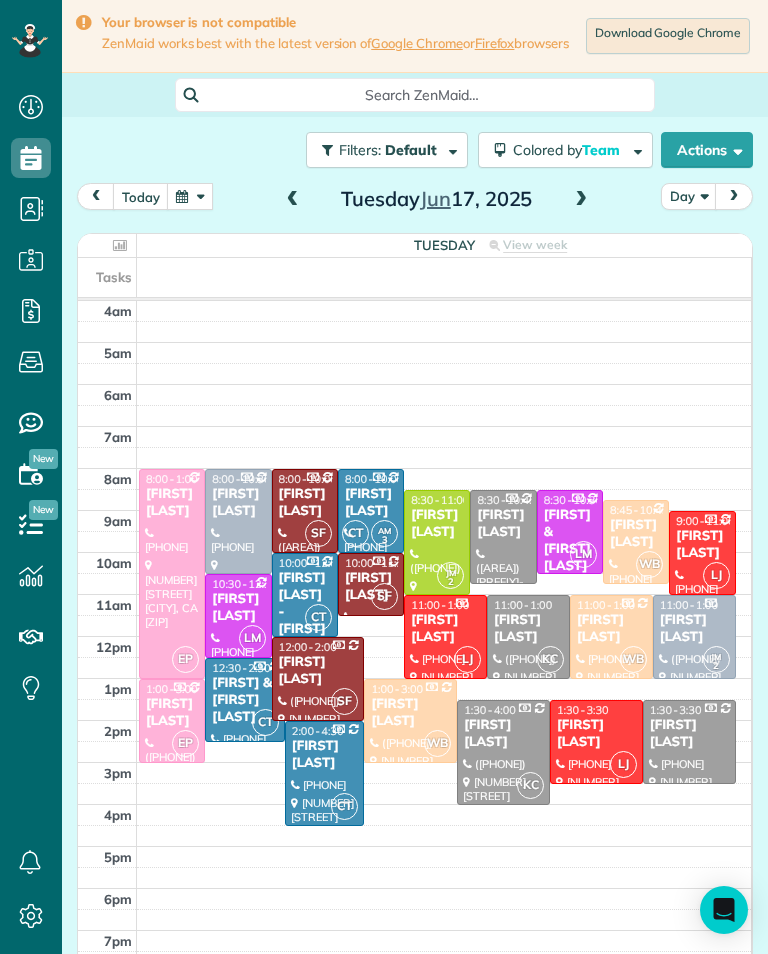 click at bounding box center (190, 196) 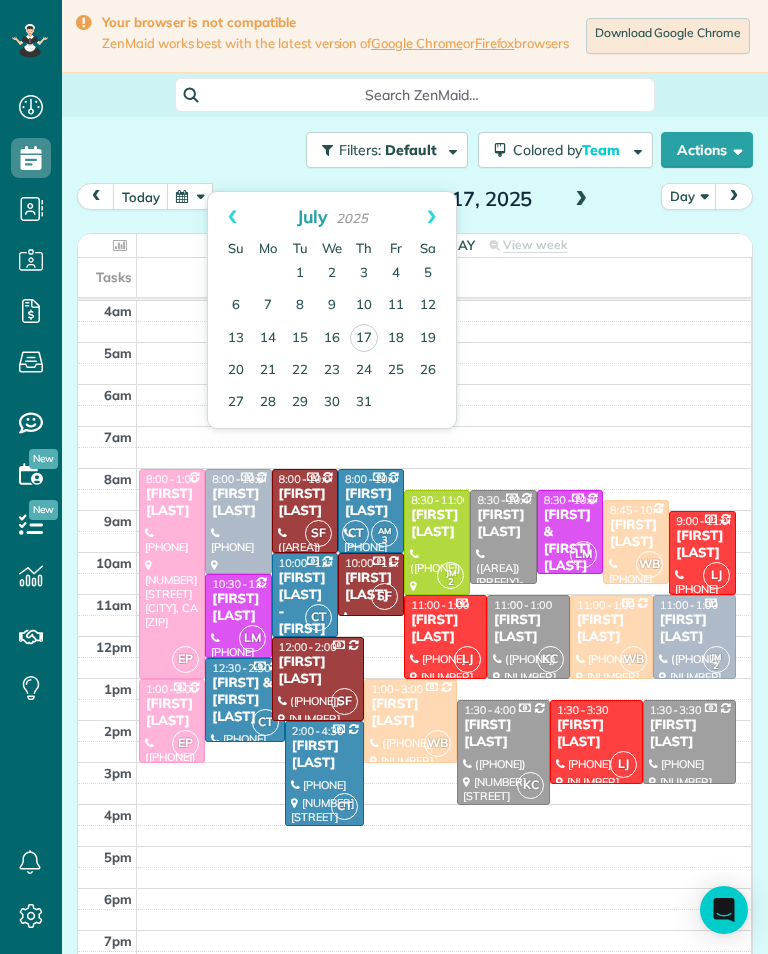 click at bounding box center [414, 260] 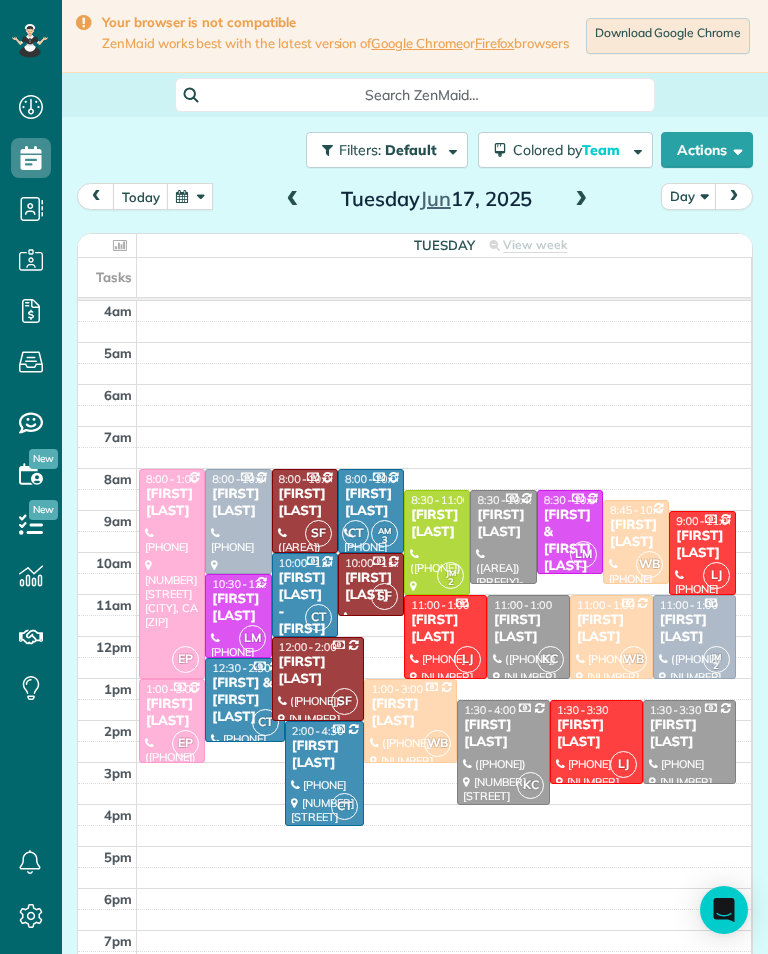 click at bounding box center (293, 200) 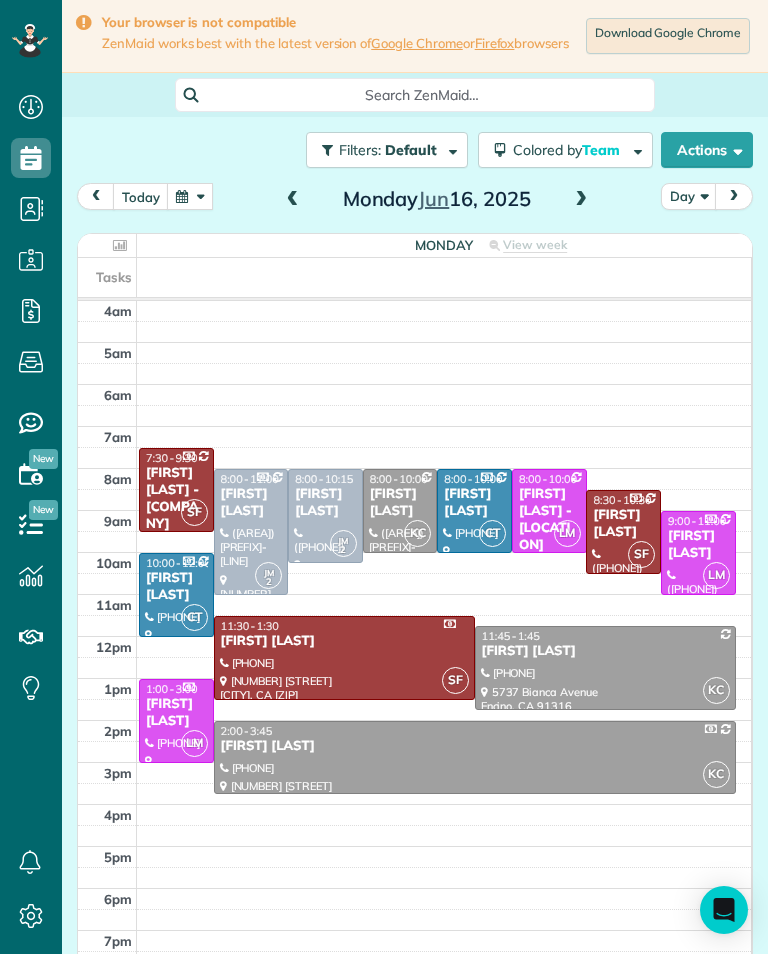 click on "[FIRST] [LAST]" at bounding box center (325, 503) 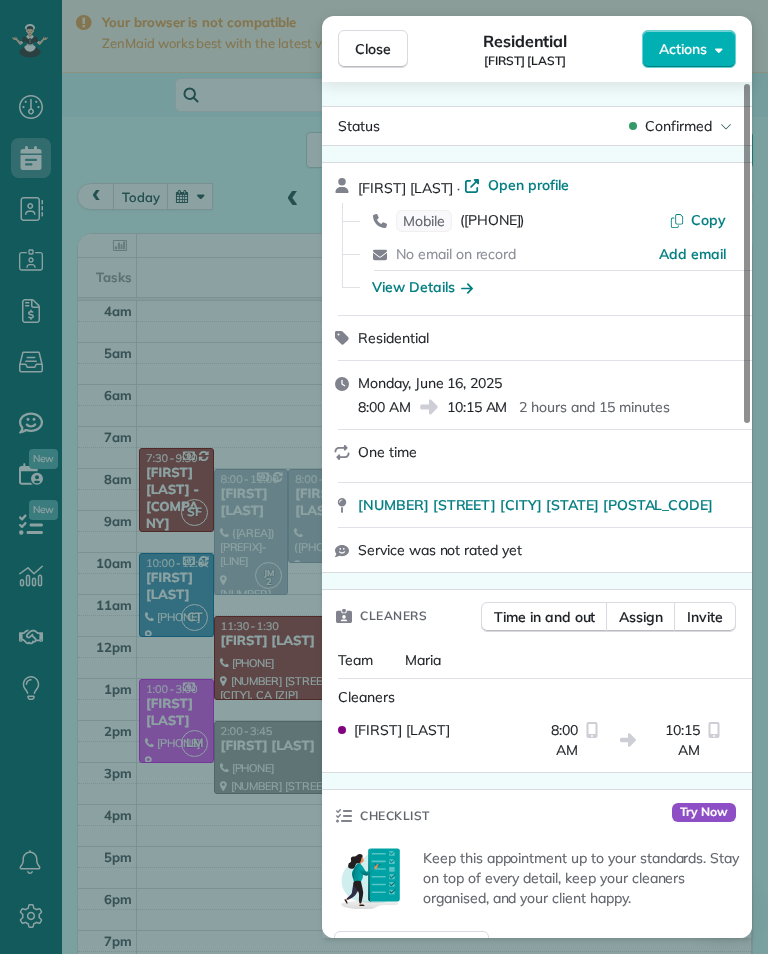 click on "([PHONE])" at bounding box center (492, 221) 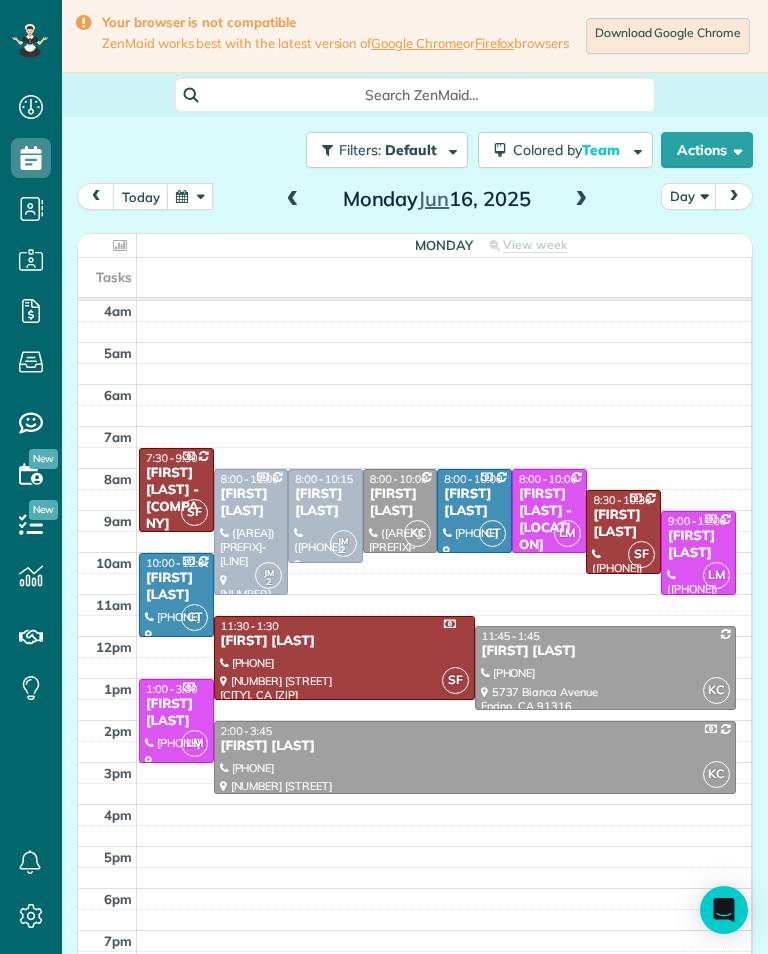 click on "Filters:   Default
|  3 appointments hidden
Colored by  Team
Color by Cleaner
Color by Team
Color by Status
Color by Recurrence
Color by Paid/Unpaid
Filters  Default
Schedule Changes
Actions
Create Appointment
Create Task
Clock In/Out
Send Work Orders
Print Route Sheets
Today's Emails/Texts
View Metrics" at bounding box center [415, 150] 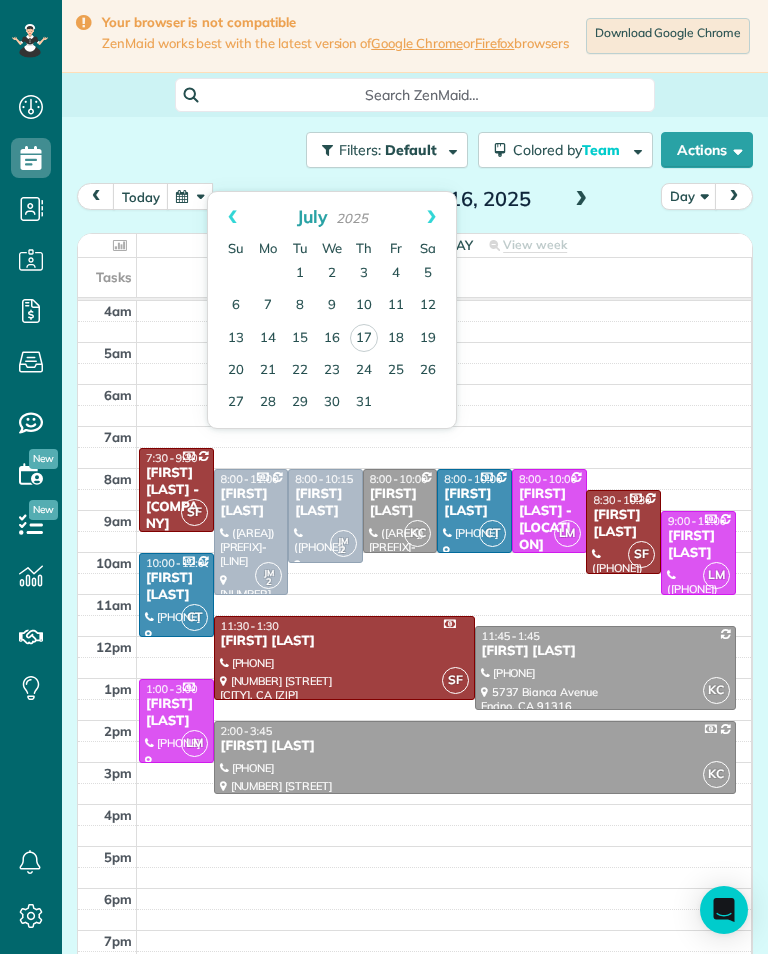 click on "Prev" at bounding box center (232, 217) 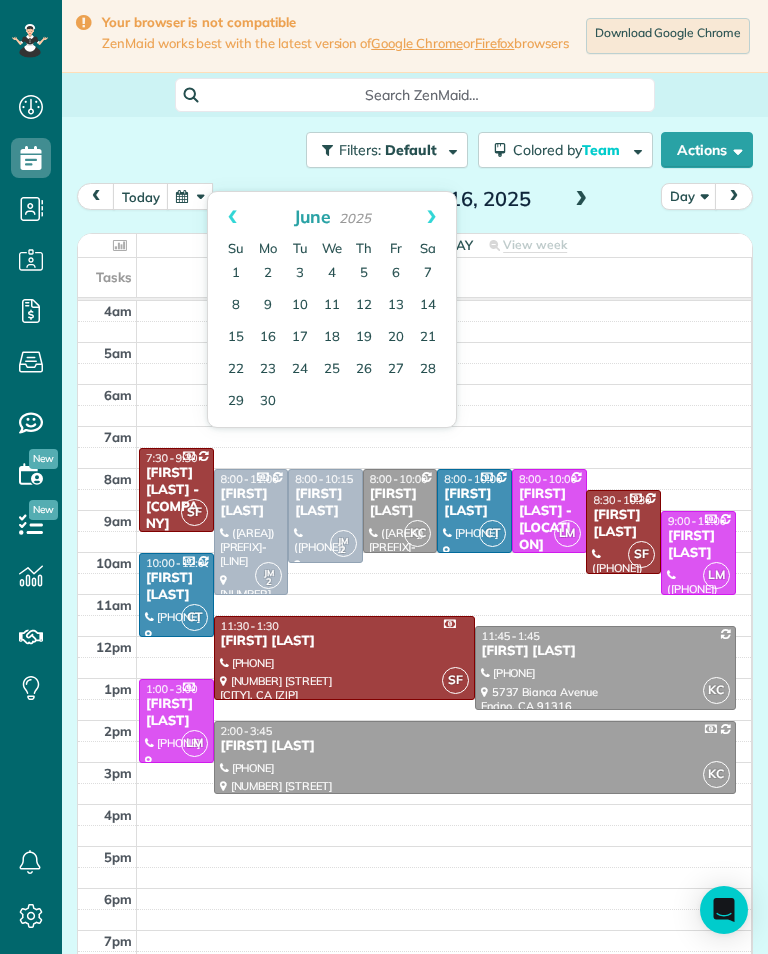 click on "9" at bounding box center [268, 306] 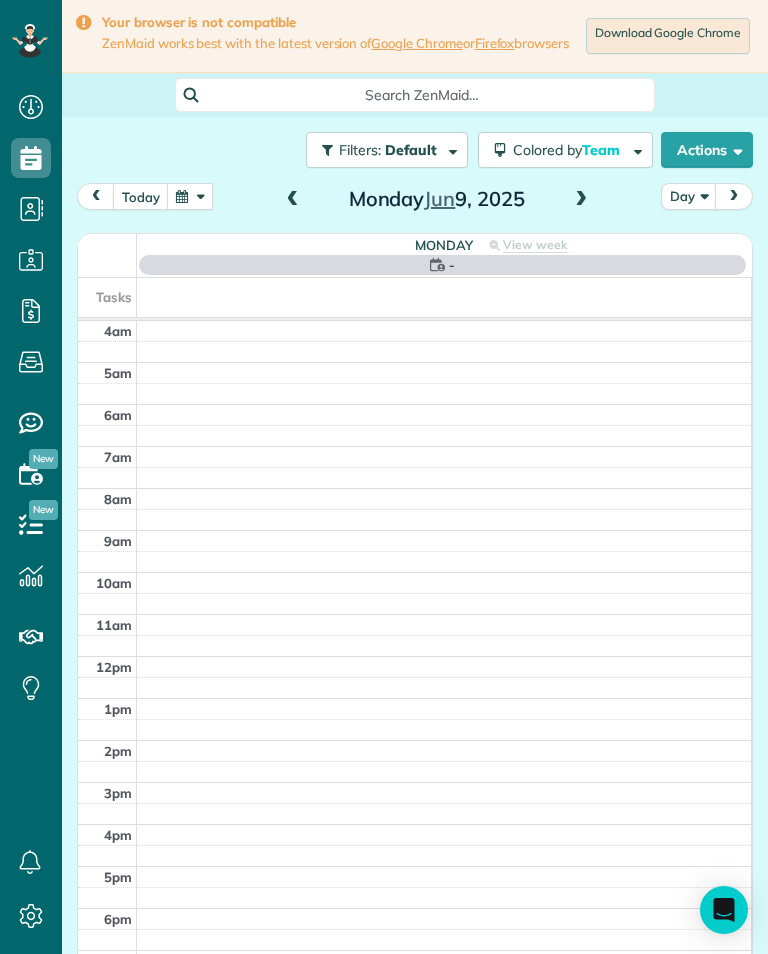 click at bounding box center [581, 200] 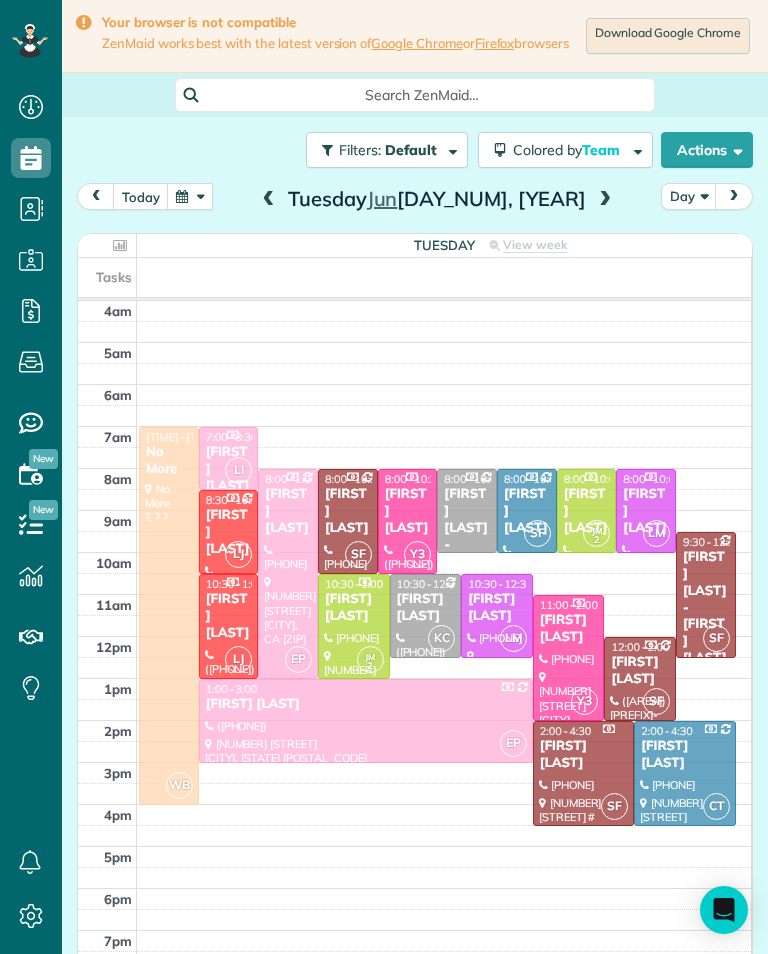 click at bounding box center (605, 200) 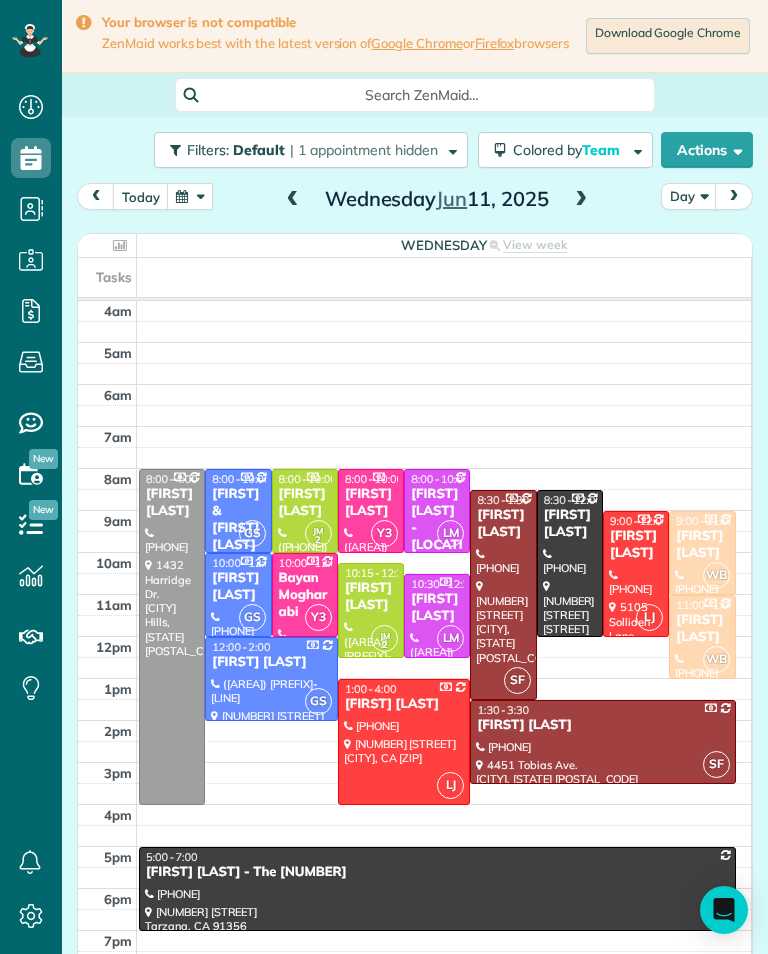 click at bounding box center (581, 200) 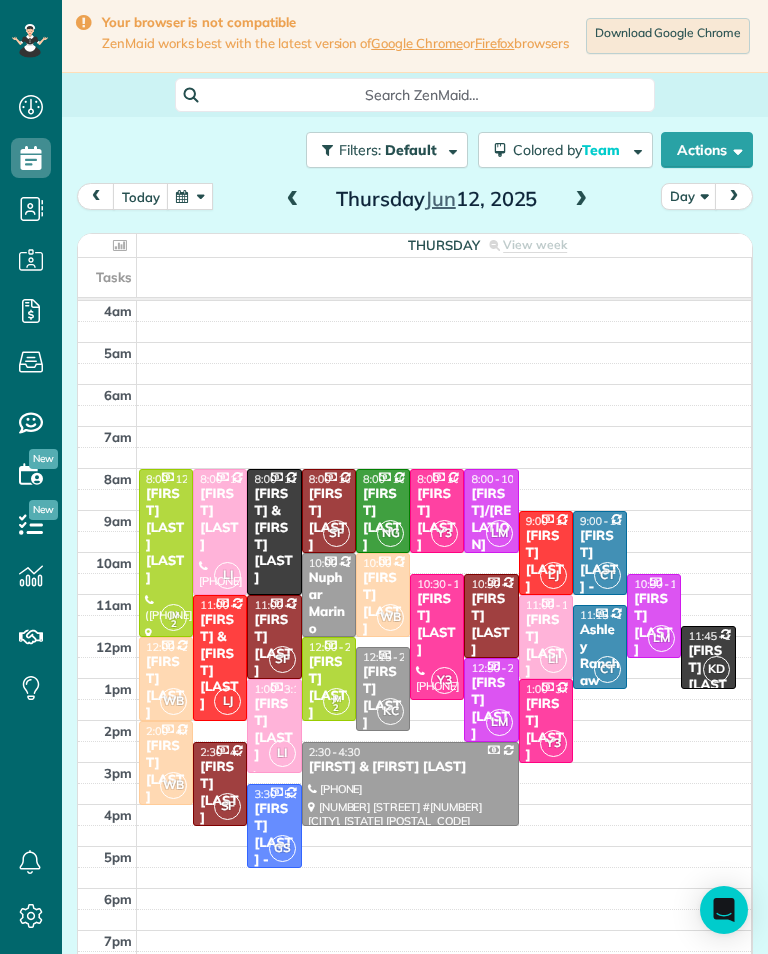 click at bounding box center [581, 200] 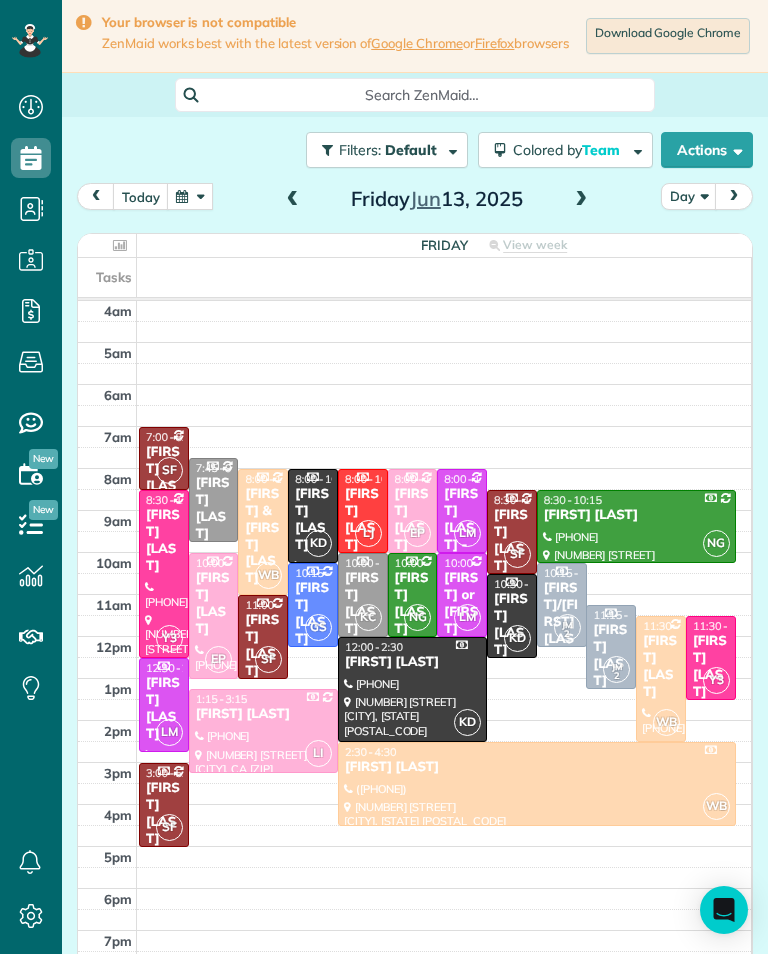 click on "[DAY] [MONTH] [DAY_NUMBER], [YEAR]" at bounding box center [437, 199] 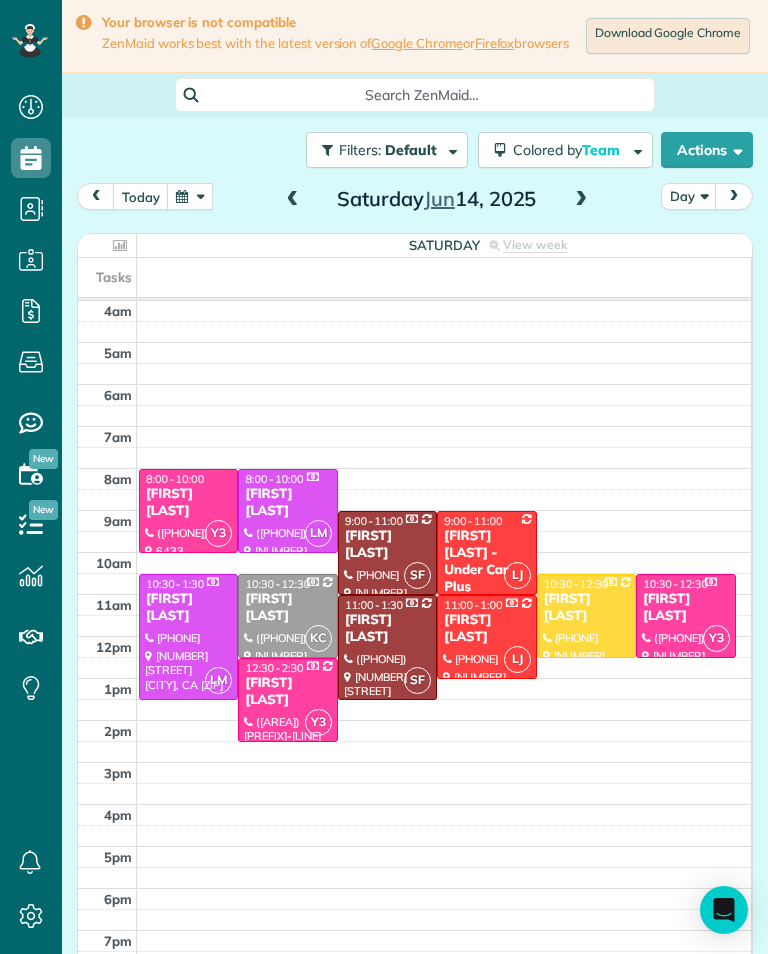 click at bounding box center [190, 196] 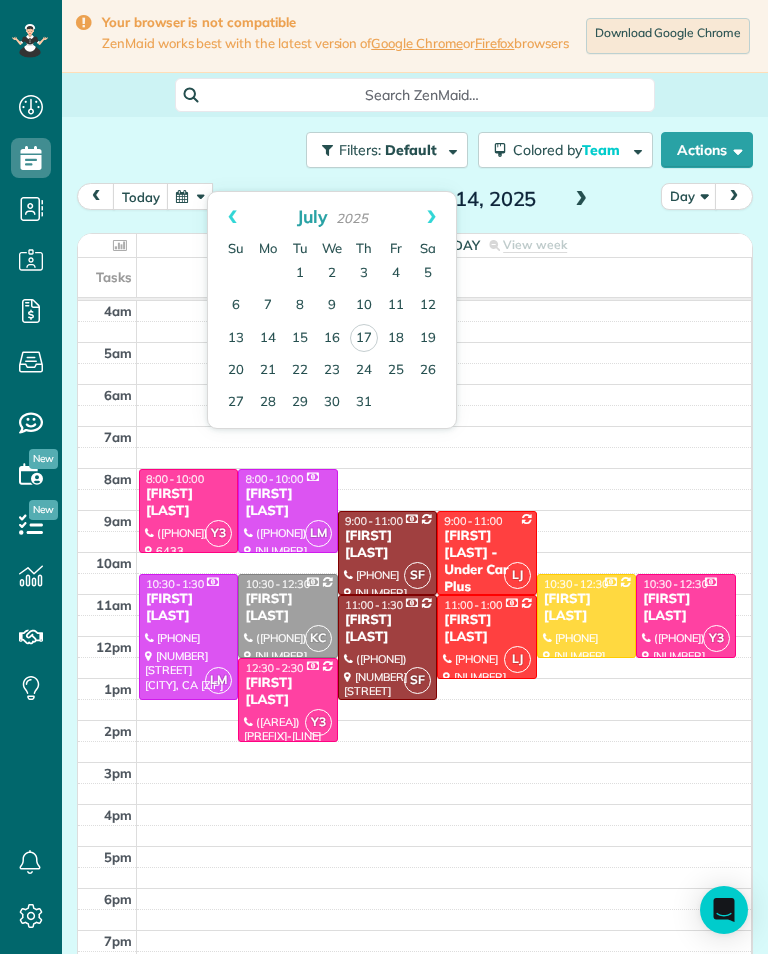 click on "Prev" at bounding box center [232, 217] 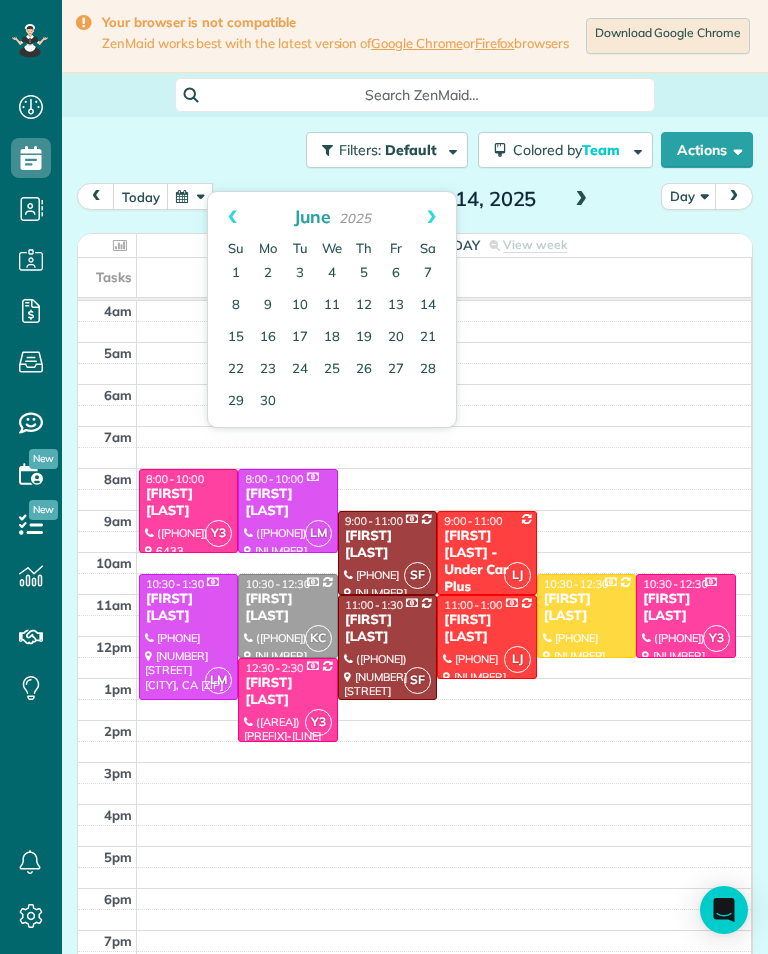 click on "7" at bounding box center [428, 274] 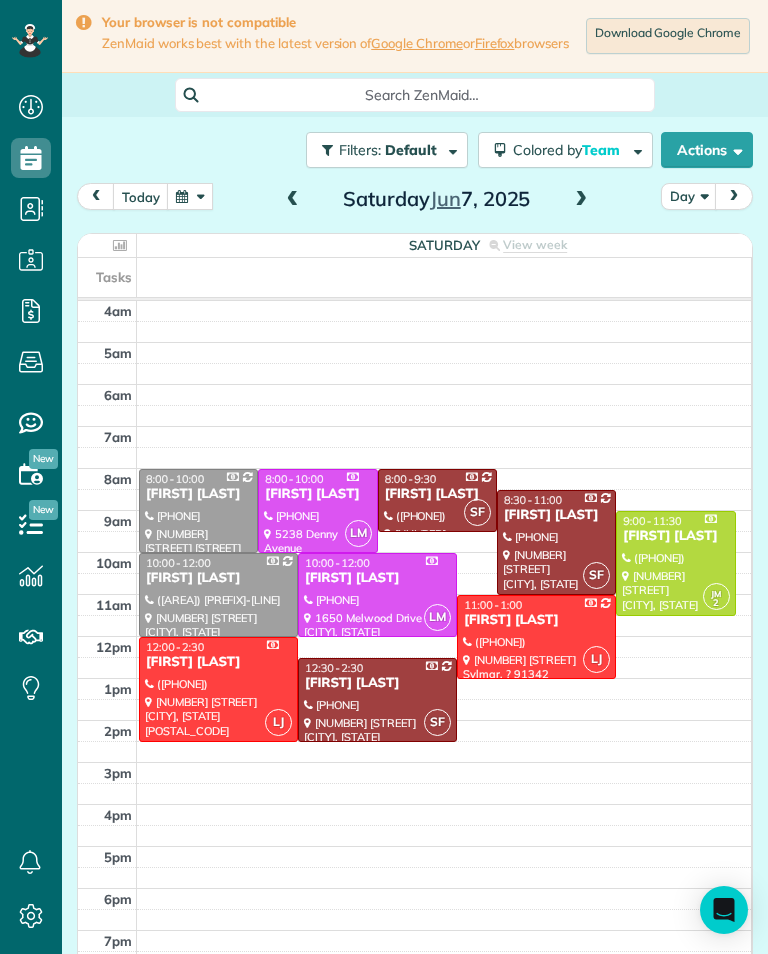 click at bounding box center (293, 200) 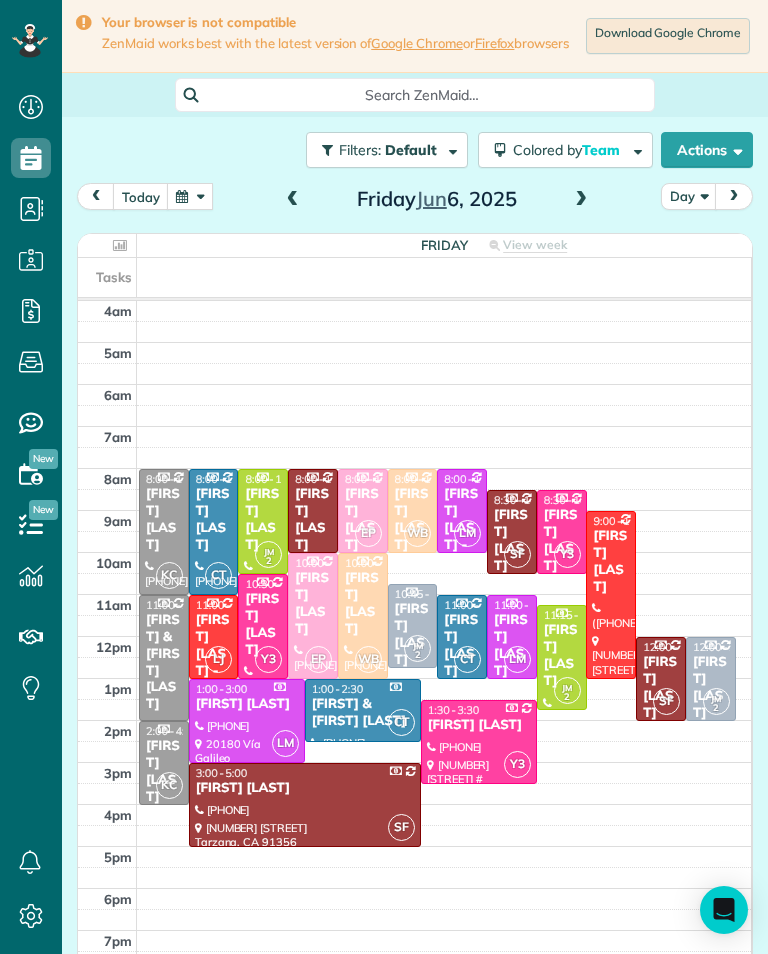 click on "[FIRST] [LAST]" at bounding box center (711, 688) 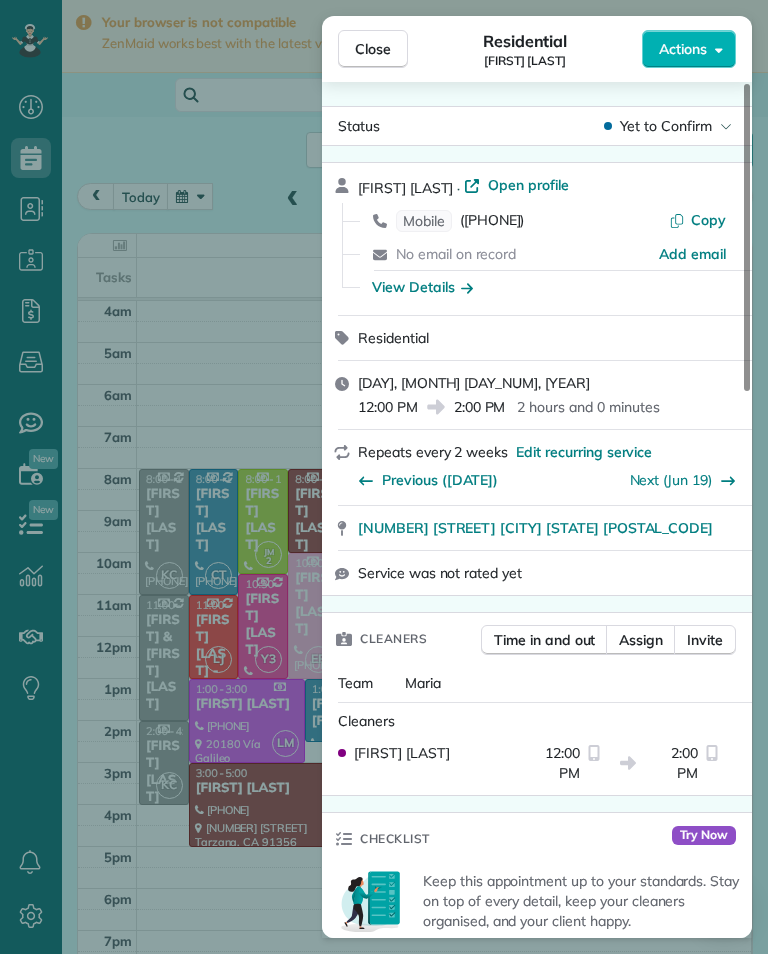 click on "Close Residential [FIRST] [LAST] Actions Status Yet to Confirm [FIRST] [LAST] · Open profile Mobile ([AREA]) [PREFIX]-[LINE] Copy No email on record Add email View Details Residential [DAY], [MONTH] [DAY], [YEAR] [TIME] [TIME] [DURATION] [DURATION] Repeats [FREQUENCY] Edit recurring service Previous ([MONTH] [DAY]) Next ([MONTH] [DAY]) [NUMBER] [STREET] [CITY] [STATE] [POSTAL_CODE] Service was not rated yet Cleaners Time in and out Assign Invite Team Maria Cleaners Johanna Martinez [TIME] [TIME] Checklist Try Now Keep this appointment up to your standards. Stay on top of every detail, keep your cleaners organised, and your client happy. Assign a checklist Watch a 5 min demo Billing Billing actions Price [PRICE] Overcharge [PRICE] Discount [PRICE] Coupon discount - Primary tax - Secondary tax - Total appointment price [PRICE] Tips collected New feature! [PRICE] Paid Total including tip [PRICE] Get paid online in no-time! Send an invoice and reward your cleaners with tips Charge customer credit card Appointment custom fields Key # - Notes" at bounding box center [384, 477] 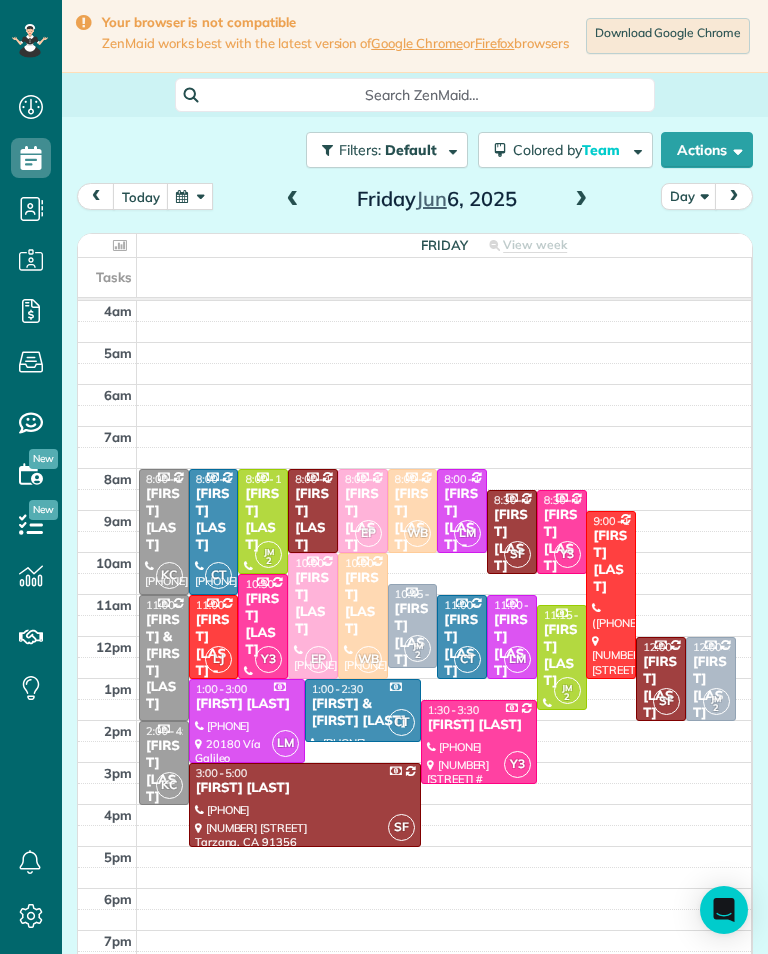 click on "[FIRST] [LAST]" at bounding box center (413, 635) 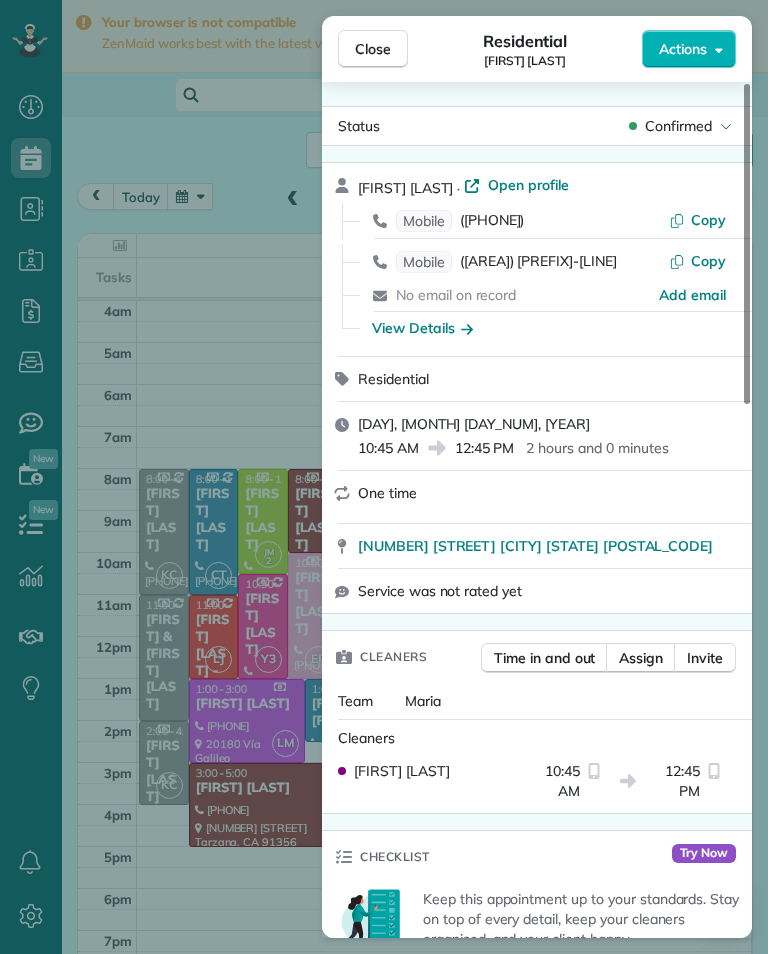 click on "Close Residential [FIRST] & [FIRST] [LAST] Actions Status Confirmed [FIRST] & [FIRST] [LAST] · Open profile Mobile ([AREA]) [PREFIX]-[LINE] Copy Mobile ([AREA]) [PREFIX]-[LINE] Copy No email on record Add email View Details Residential [DAY], [MONTH] [DAY], [YEAR] [TIME] [TIME] [DURATION] [DURATION] One time [NUMBER] [STREET] [CITY] [STATE] [POSTAL_CODE] Service was not rated yet Cleaners Time in and out Assign Invite Team Maria Cleaners Johanna Martinez [TIME] [TIME] Checklist Try Now Keep this appointment up to your standards. Stay on top of every detail, keep your cleaners organised, and your client happy. Assign a checklist Watch a 5 min demo Billing Billing actions Price [PRICE] Overcharge [PRICE] Discount [PRICE] Coupon discount - Primary tax - Secondary tax - Total appointment price [PRICE] Tips collected New feature! [PRICE] Paid Total including tip [PRICE] Get paid online in no-time! Send an invoice and reward your cleaners with tips Charge customer credit card Appointment custom fields Key # - Work items No work items to display" at bounding box center [384, 477] 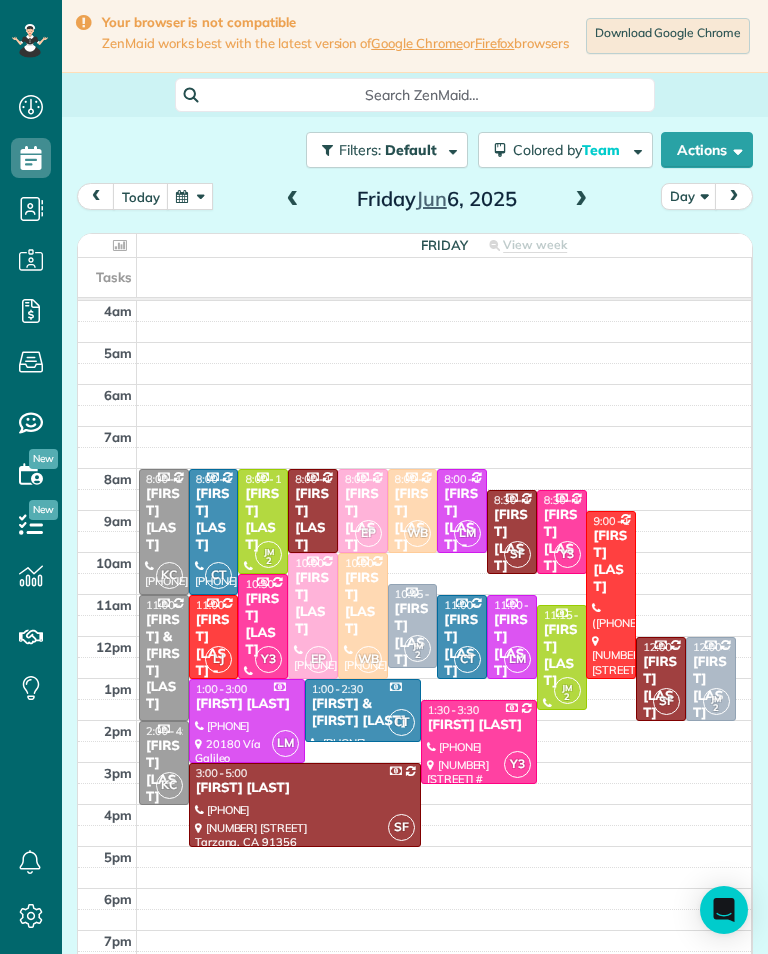scroll, scrollTop: 985, scrollLeft: 62, axis: both 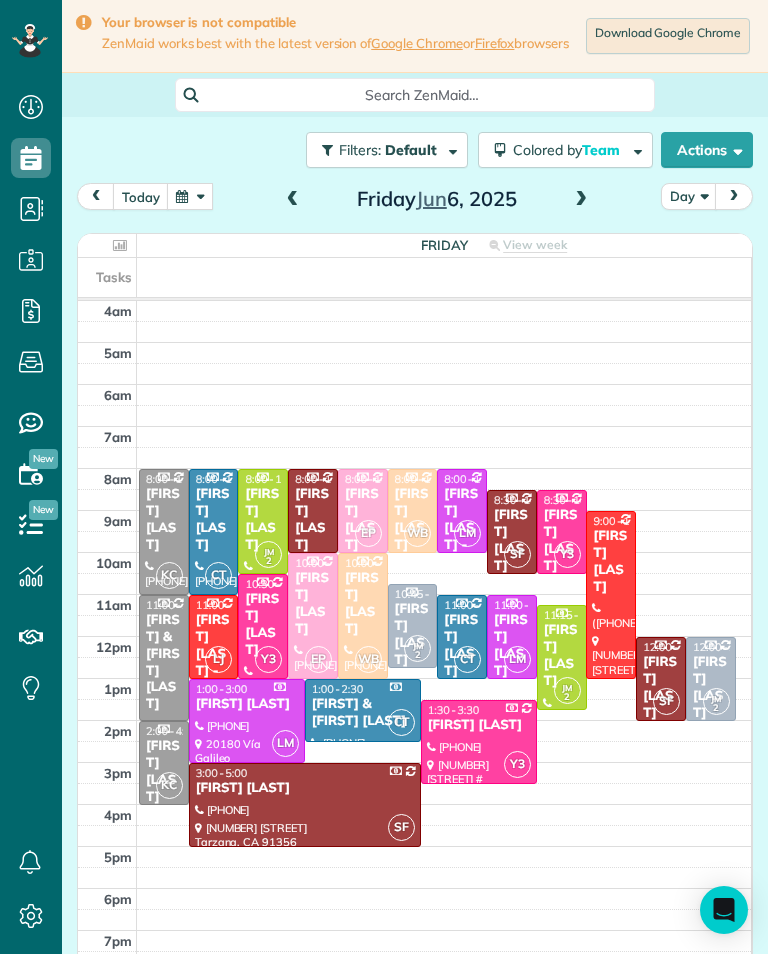click at bounding box center (293, 200) 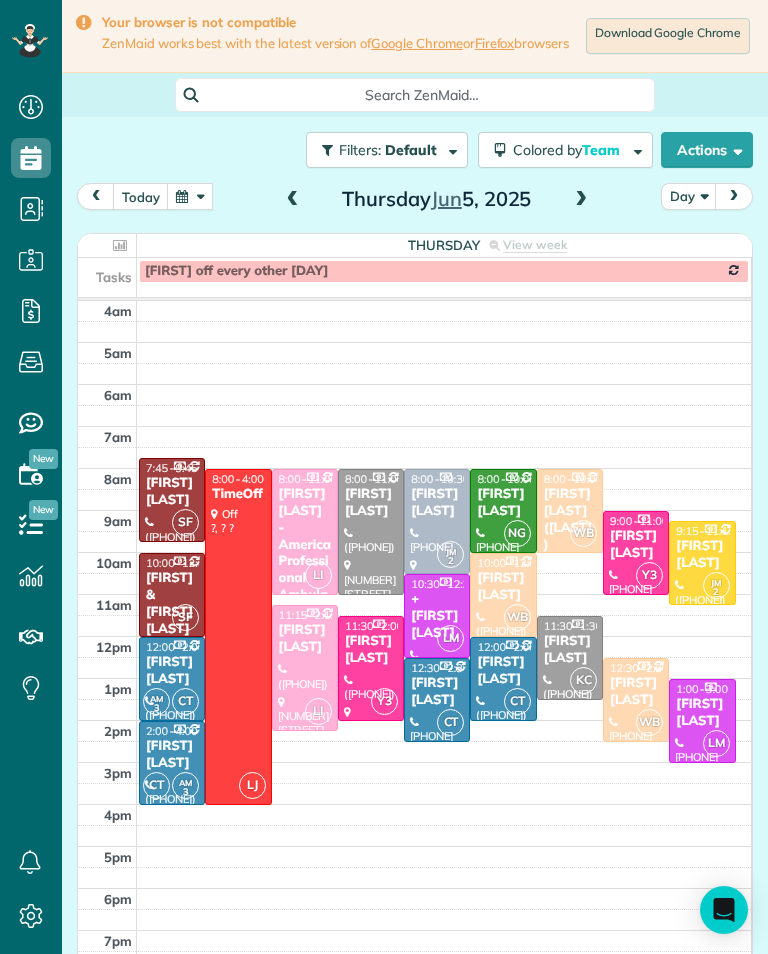click at bounding box center [437, 521] 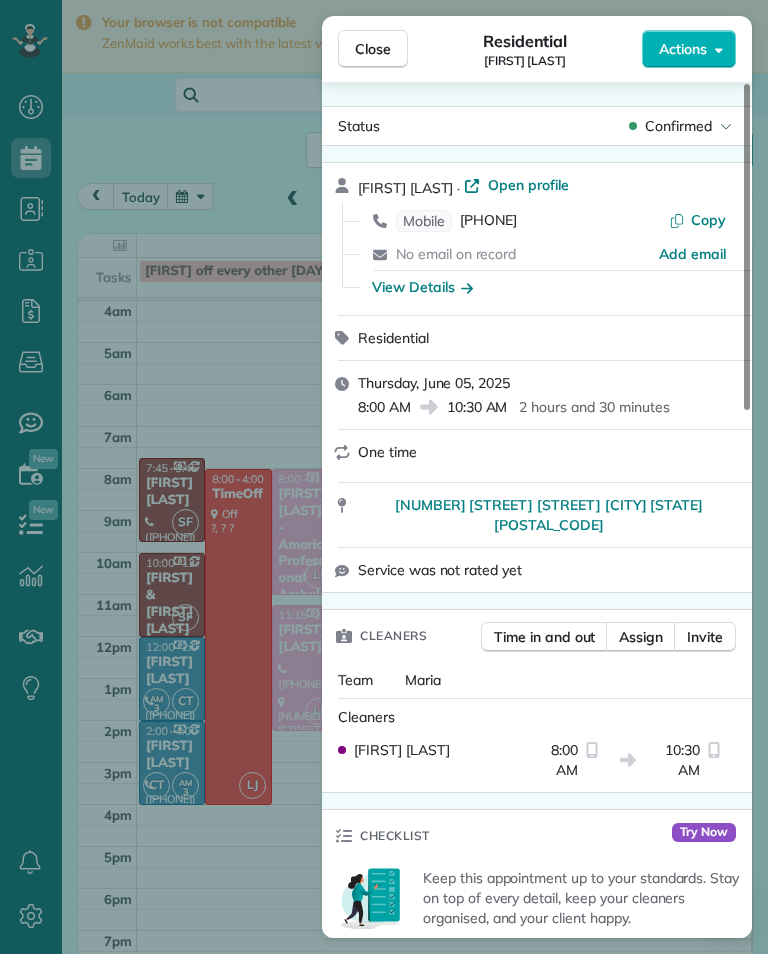 click on "[PHONE]" at bounding box center [488, 221] 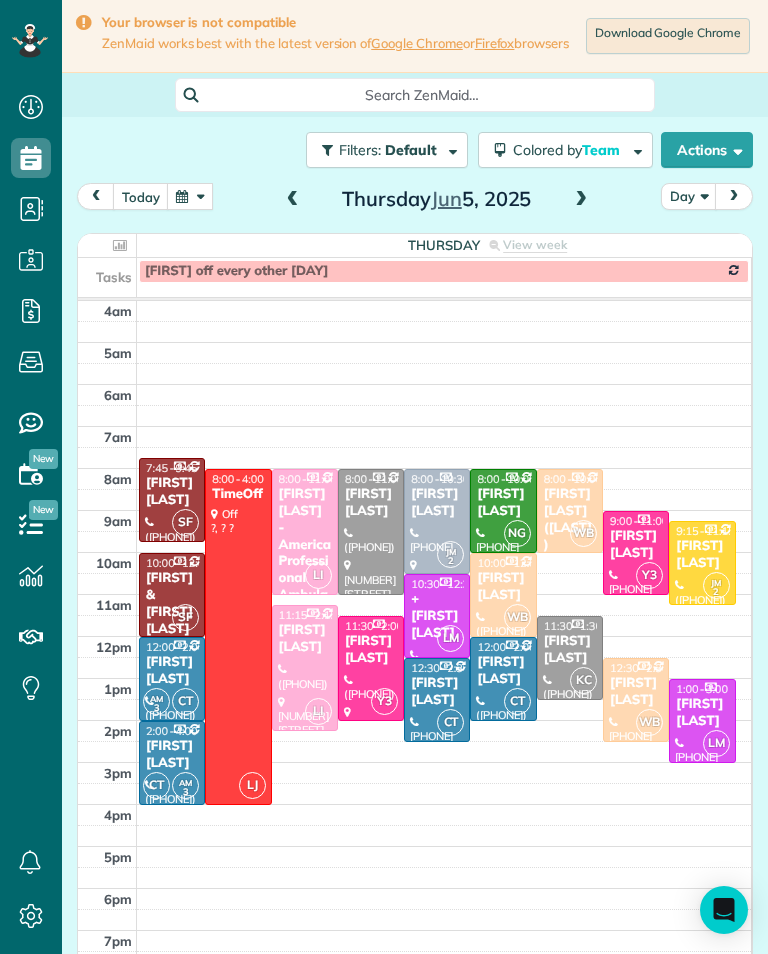 click at bounding box center (293, 200) 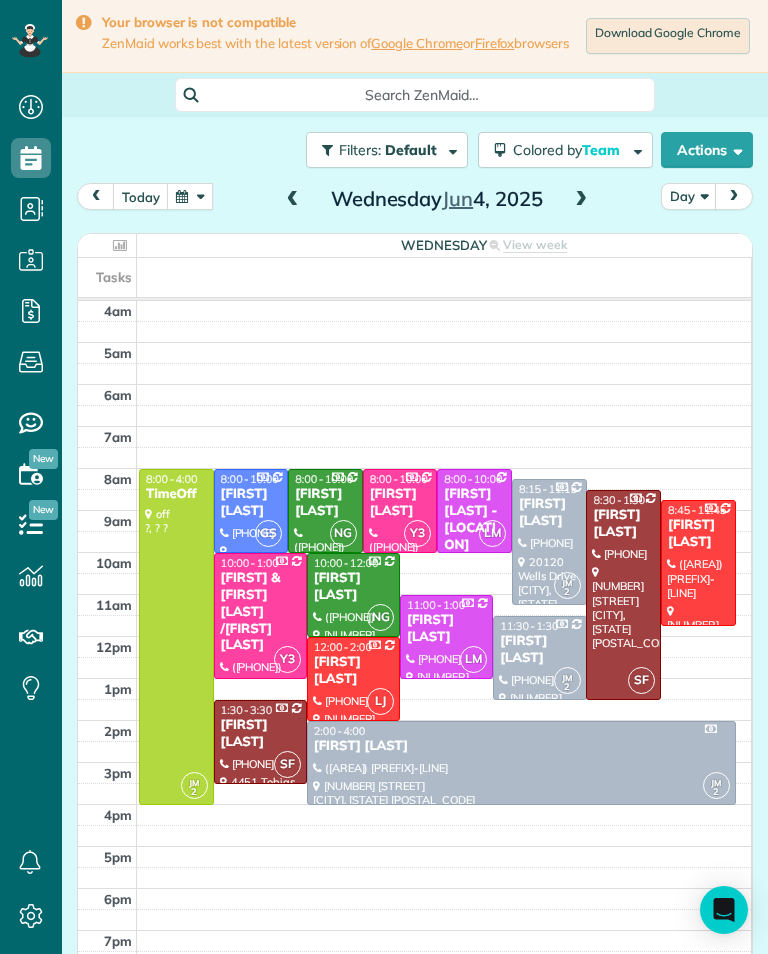 click on "[FIRST] [LAST]" at bounding box center [521, 746] 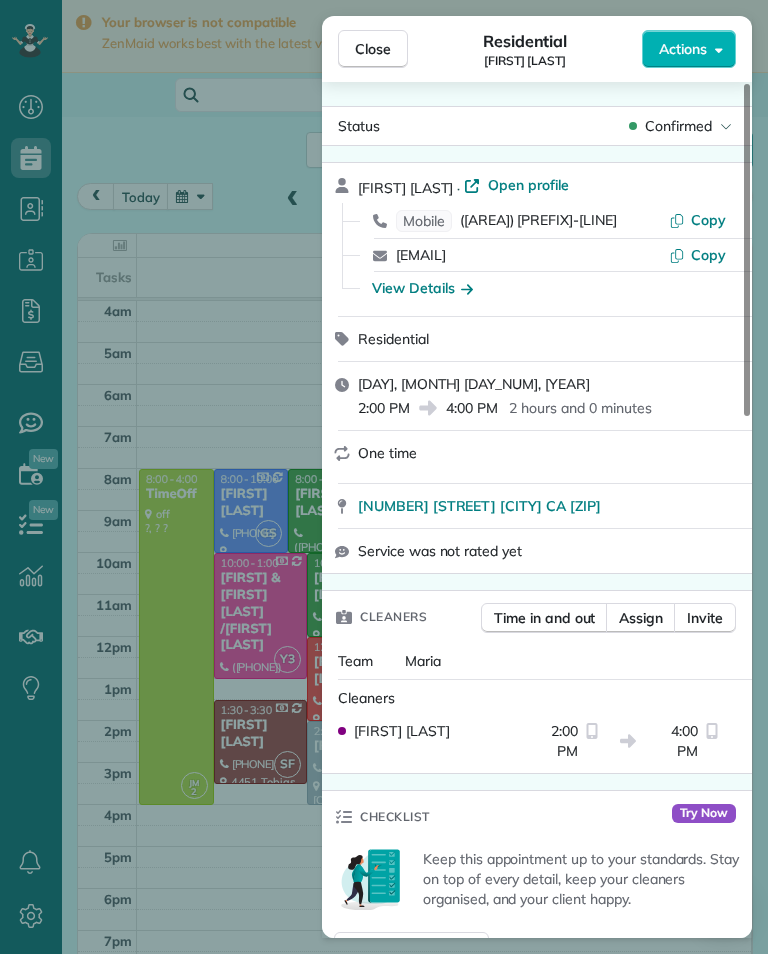 click on "([AREA]) [PREFIX]-[LINE]" at bounding box center [538, 221] 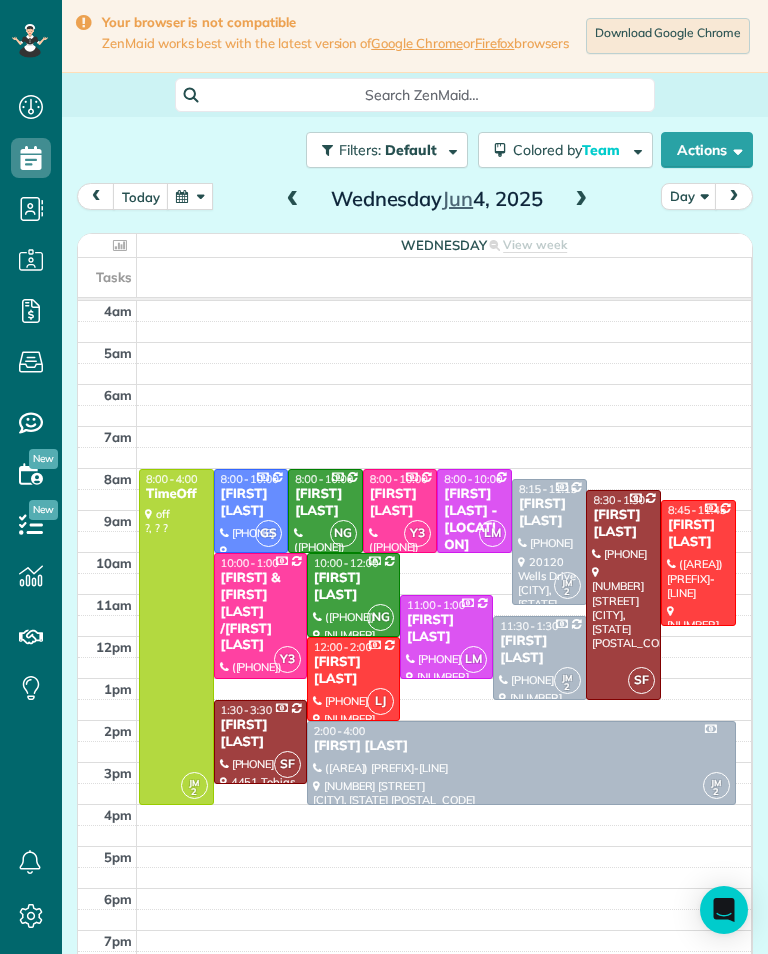 click at bounding box center [539, 658] 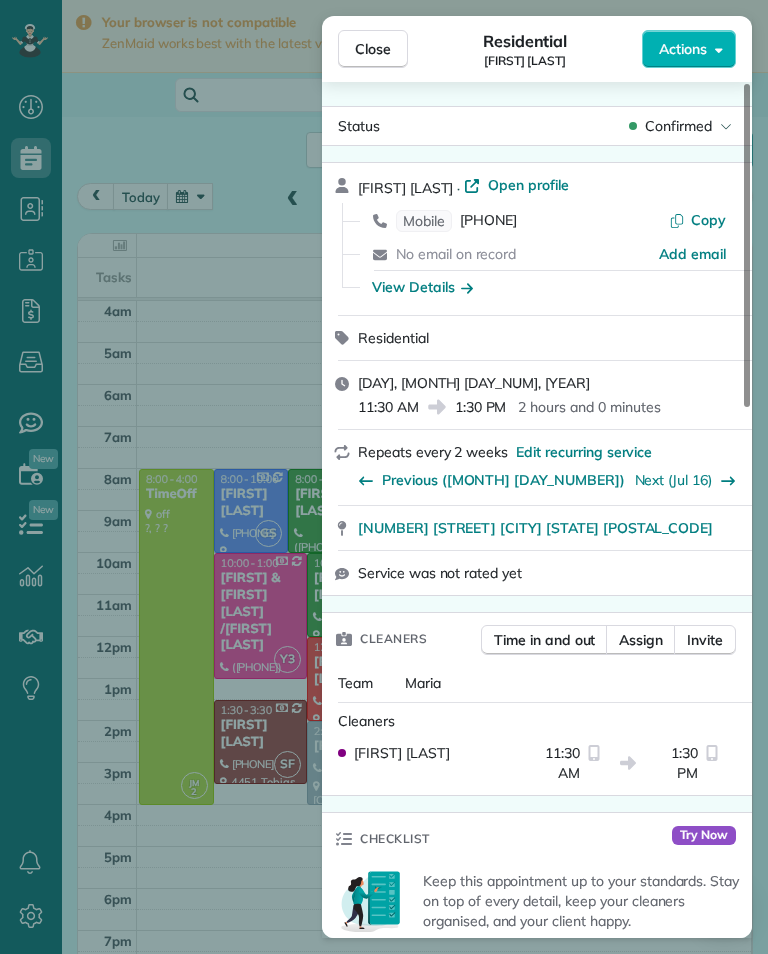 click on "Close Residential [FIRST] [LAST] Actions Status Confirmed [FIRST] [LAST] · Open profile Mobile ([PHONE]) Copy No email on record Add email View Details Residential [DAY], [MONTH] [DAY], [YEAR] [TIME] [TIME] [DURATION] Repeats every [NUMBER] weeks Edit recurring service Previous ([DATE]) Next ([DATE]) [NUMBER] [STREET] [CITY] [STATE] [POSTAL_CODE] Service was not rated yet Cleaners Time in and out Assign Invite Team [FIRST] Cleaners [FIRST] [LAST] [TIME] [TIME] Checklist Try Now Keep this appointment up to your standards. Stay on top of every detail, keep your cleaners organised, and your client happy. Assign a checklist Watch a 5 min demo Billing Billing actions Price [PRICE] Overcharge [PRICE] Discount [PRICE] Coupon discount - Primary tax - Secondary tax - Total appointment price [PRICE] Tips collected New feature! [PRICE] Paid Total including tip [PRICE] Get paid online in no-time! Send an invoice and reward your cleaners with tips Charge customer credit card Appointment custom fields Key # - Work items Notes" at bounding box center (384, 477) 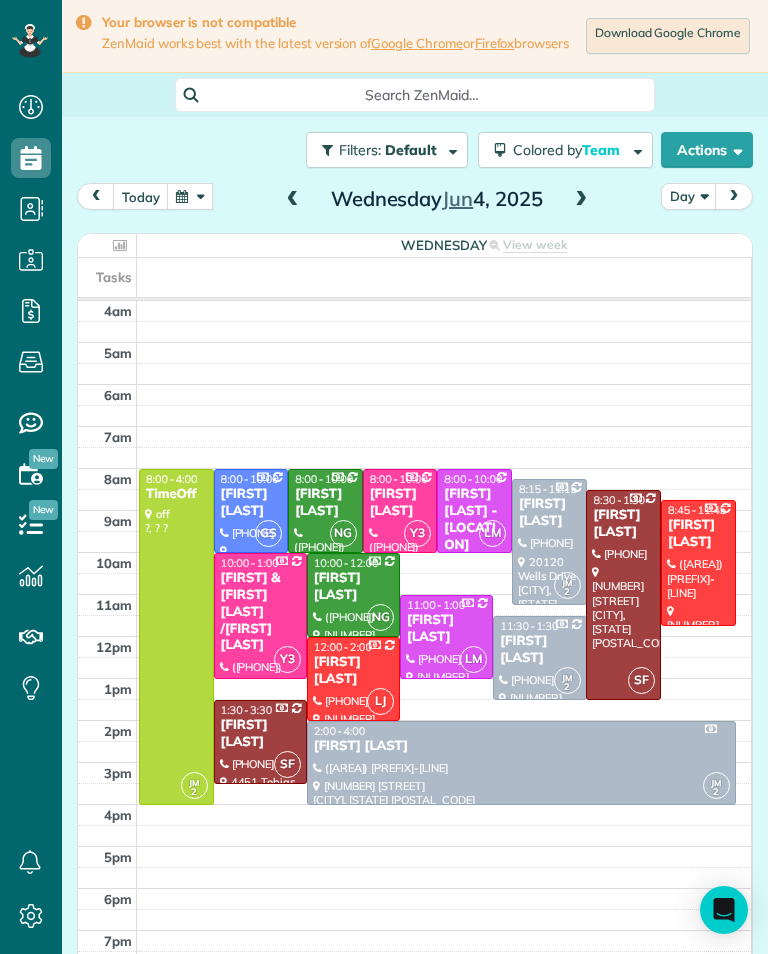 click on "[FIRST] [LAST]" at bounding box center (549, 513) 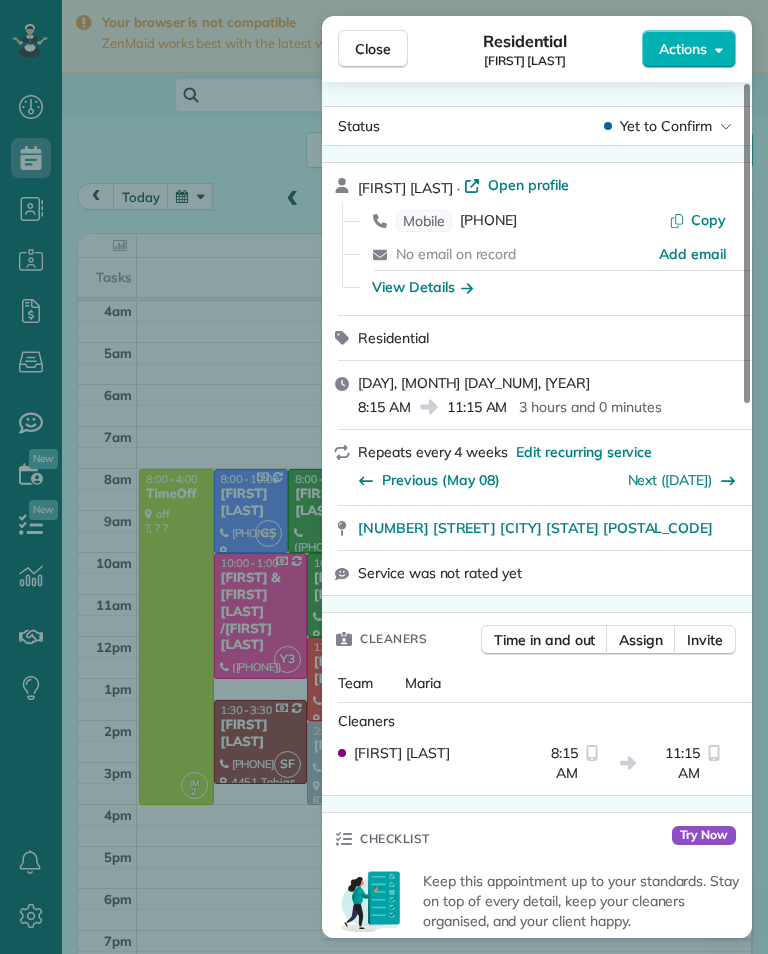 click on "Close Residential [FIRST] [LAST] Actions Status Yet to Confirm [FIRST] [LAST] · Open profile Mobile [PHONE] Copy No email on record Add email View Details Residential [DAY], [MONTH] [DAY_NUM], [YEAR] [TIME] [TIME] [DURATION] [DURATION_TYPE] [ADDRESS_TYPE] [ADDRESS_LINE_1] [CITY] [STATE] Service was not rated yet Cleaners Time in and out Assign Invite Team Maria  Cleaners Johanna   [LAST] [TIME] [TIME] Checklist Try Now Keep this appointment up to your standards. Stay on top of every detail, keep your cleaners organised, and your client happy. Assign a checklist Watch a 5 min demo Billing Billing actions Price $[PRICE] Overcharge $[PRICE] Discount $[PRICE] Coupon discount - Primary tax - Secondary tax - Total appointment price $[PRICE] Tips collected New feature! $[PRICE] Paid by card Total including tip $[PRICE] Get paid online in no-time! Send an invoice and reward your cleaners with tips Charge customer credit card Appointment custom fields Key # -" at bounding box center (384, 477) 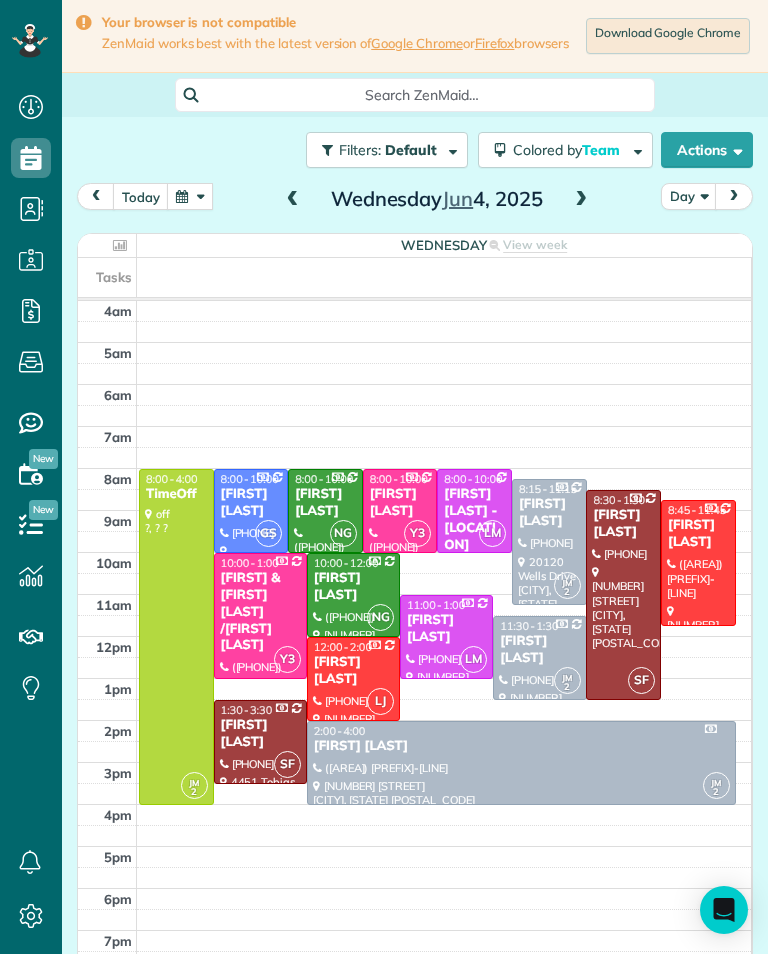 click on "today   Day [DAY] [MONTH]  [DAY_NUMBER], [YEAR]" at bounding box center [415, 201] 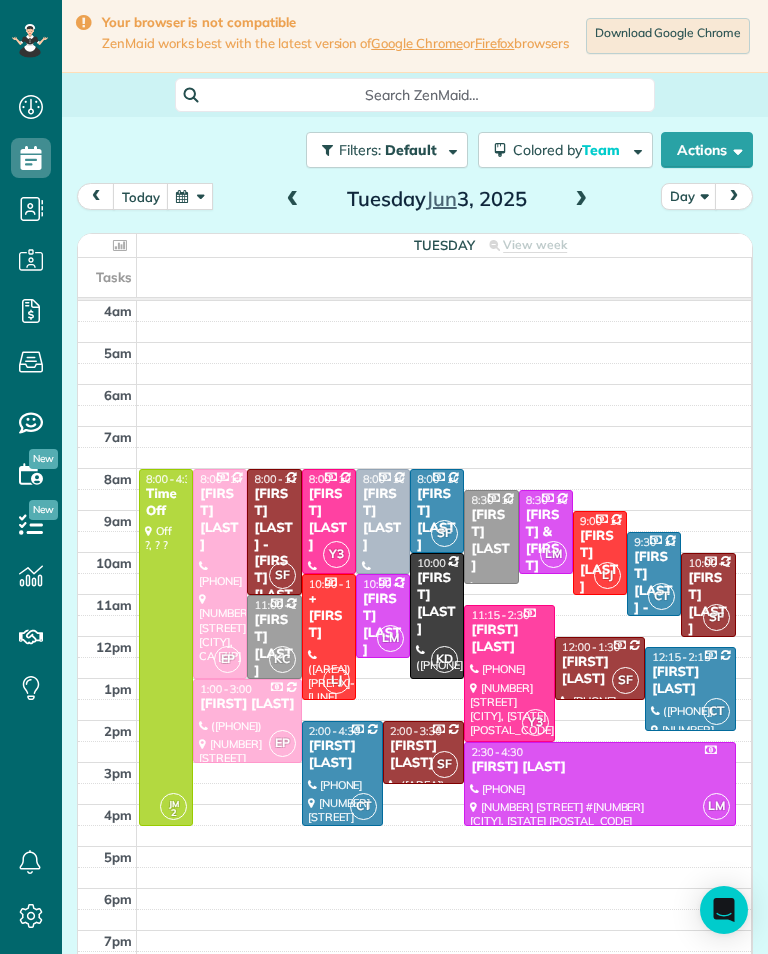 click at bounding box center [190, 196] 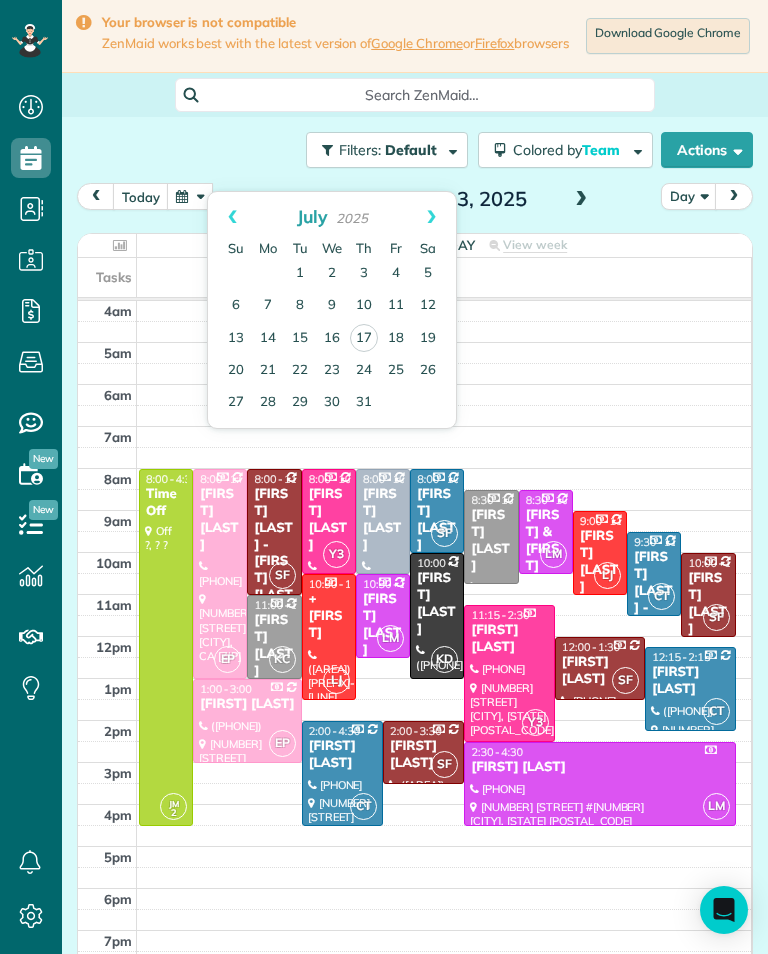 click on "Prev" at bounding box center [232, 217] 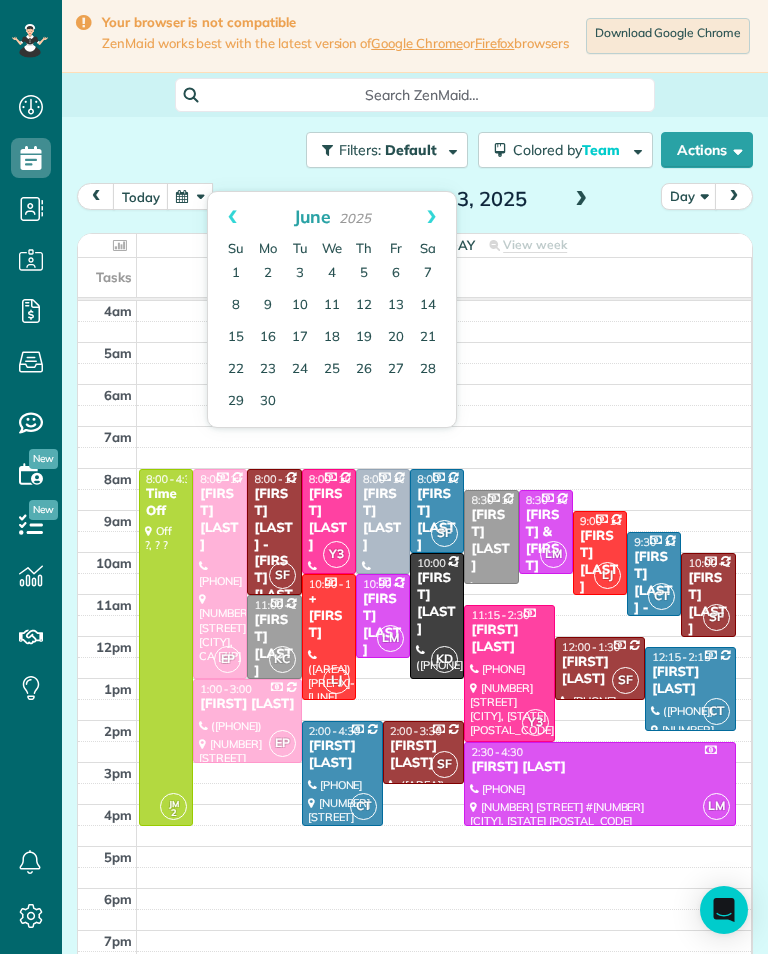 click on "Prev" at bounding box center [232, 217] 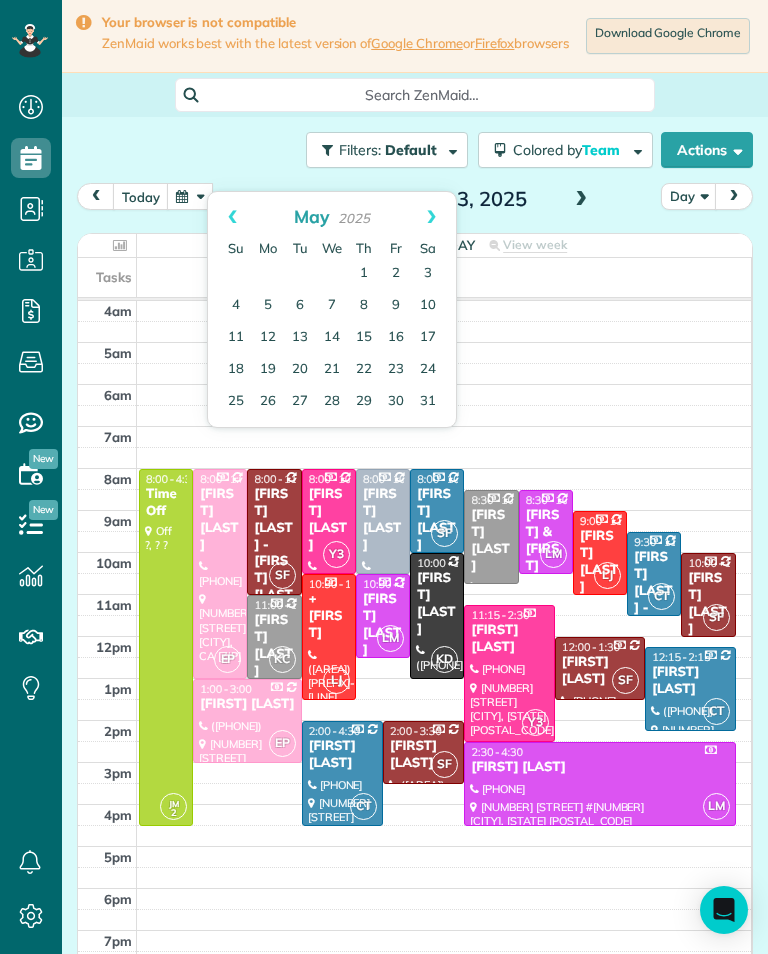 click on "30" at bounding box center [396, 402] 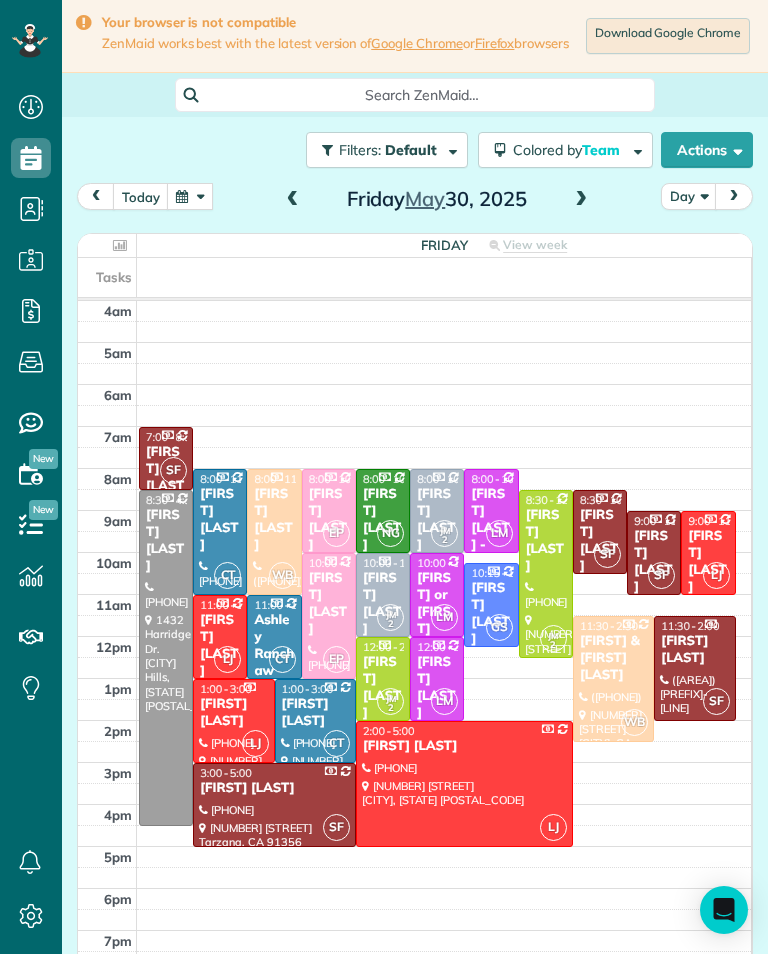 click at bounding box center [581, 200] 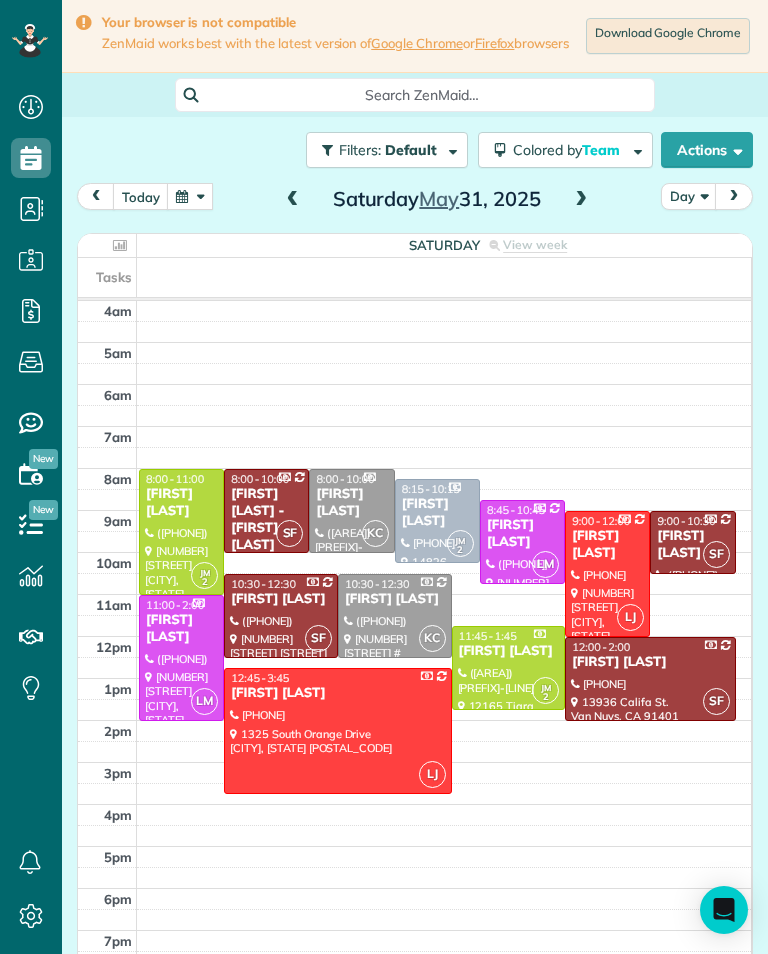 click on "[FIRST] [LAST]" at bounding box center (437, 513) 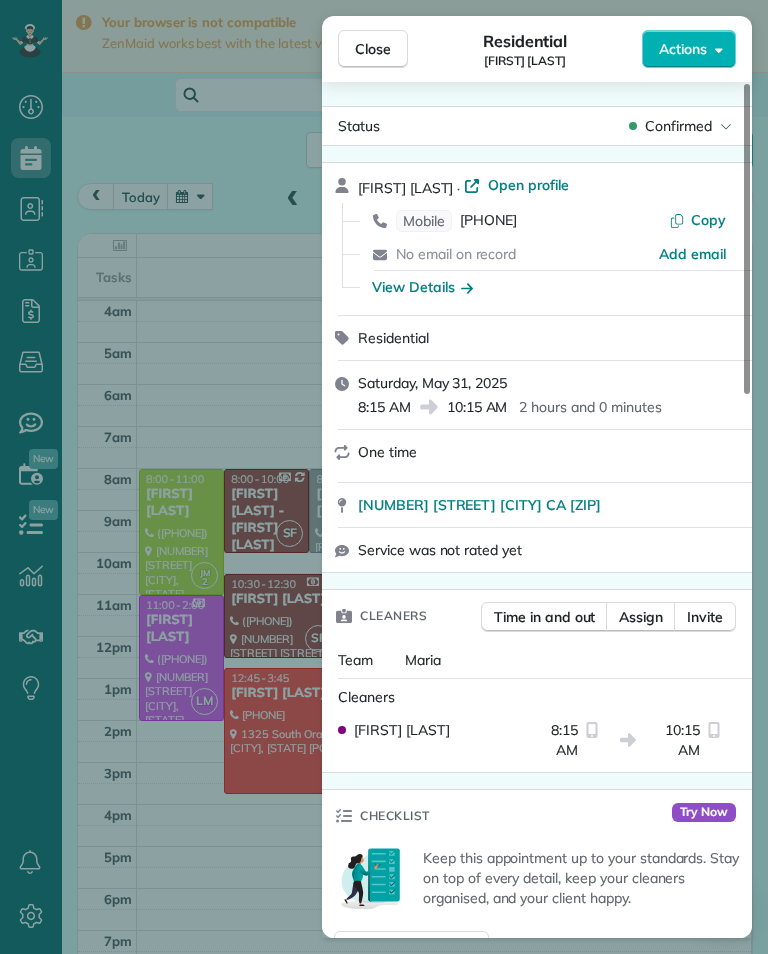 click on "[PHONE]" at bounding box center [488, 221] 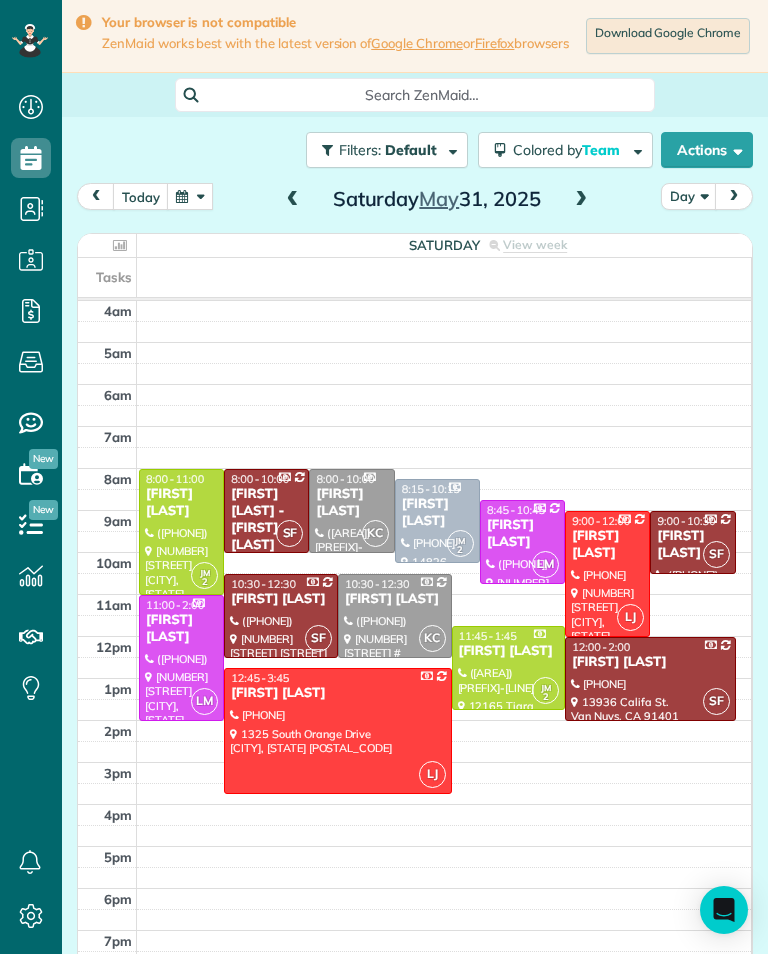 click at bounding box center (190, 196) 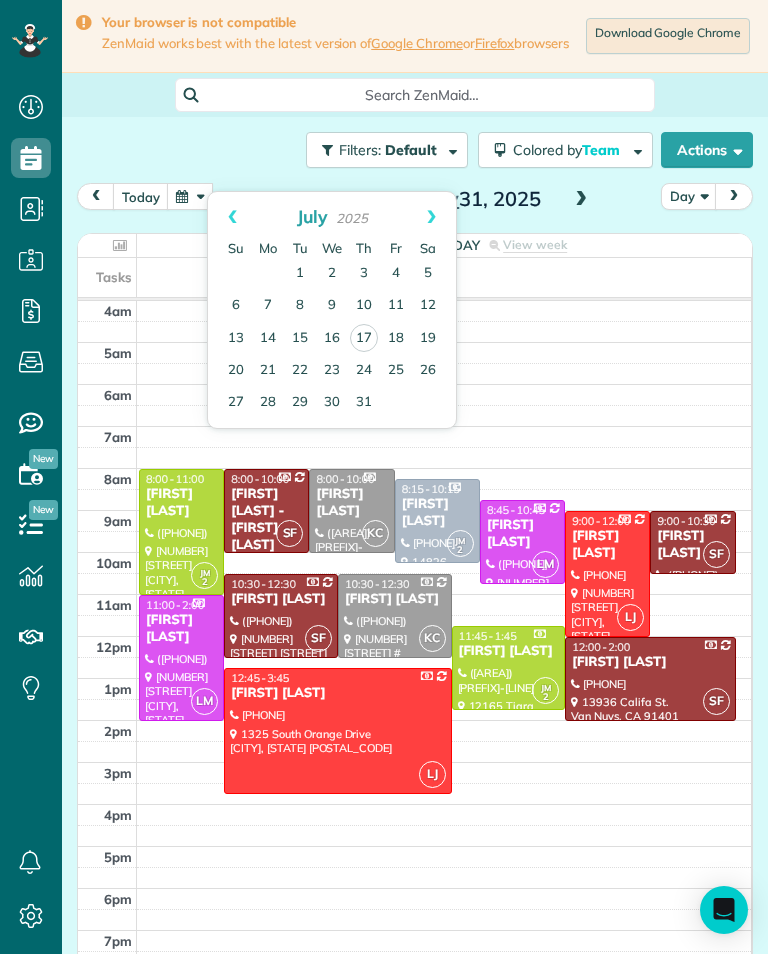 click on "18" at bounding box center (396, 339) 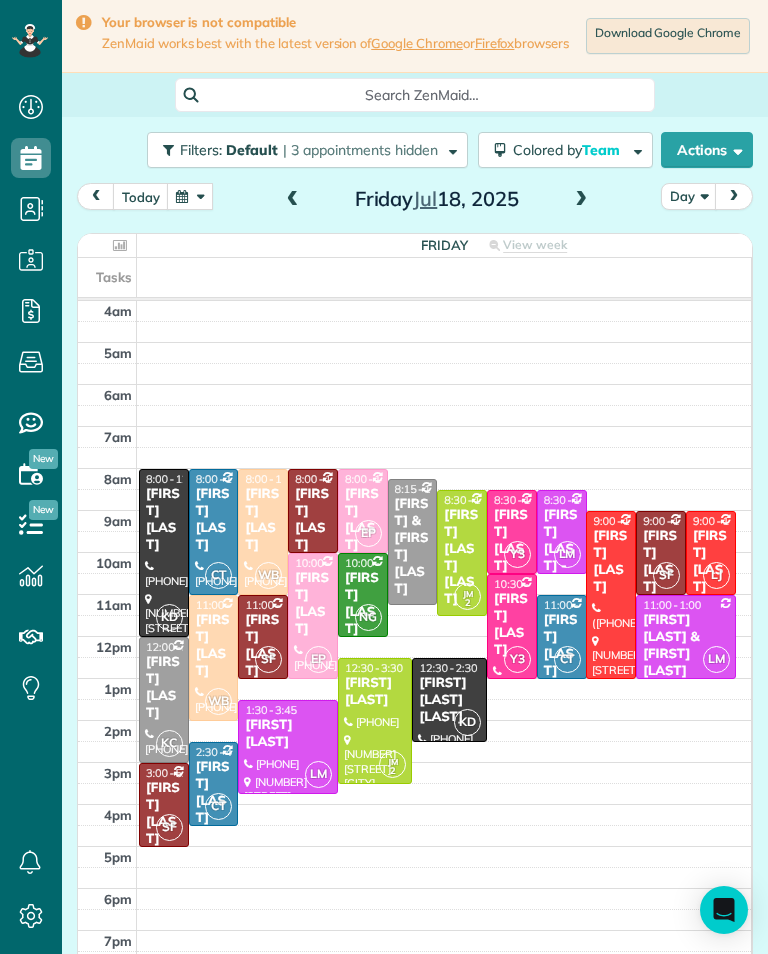 click at bounding box center [190, 196] 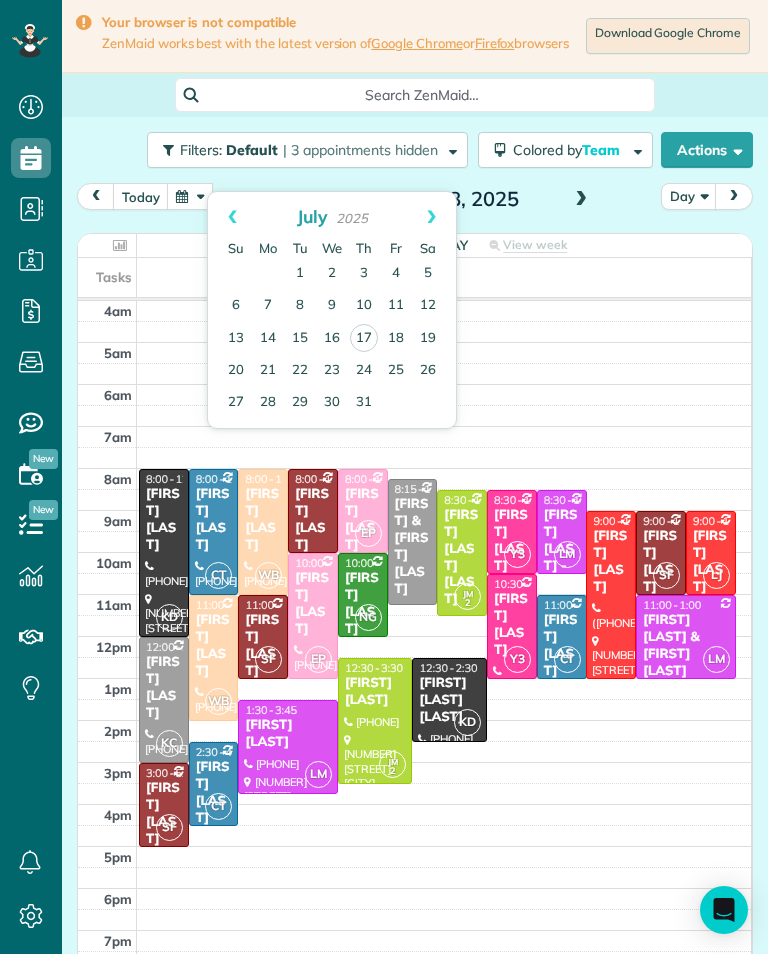 click on "Next" at bounding box center (431, 217) 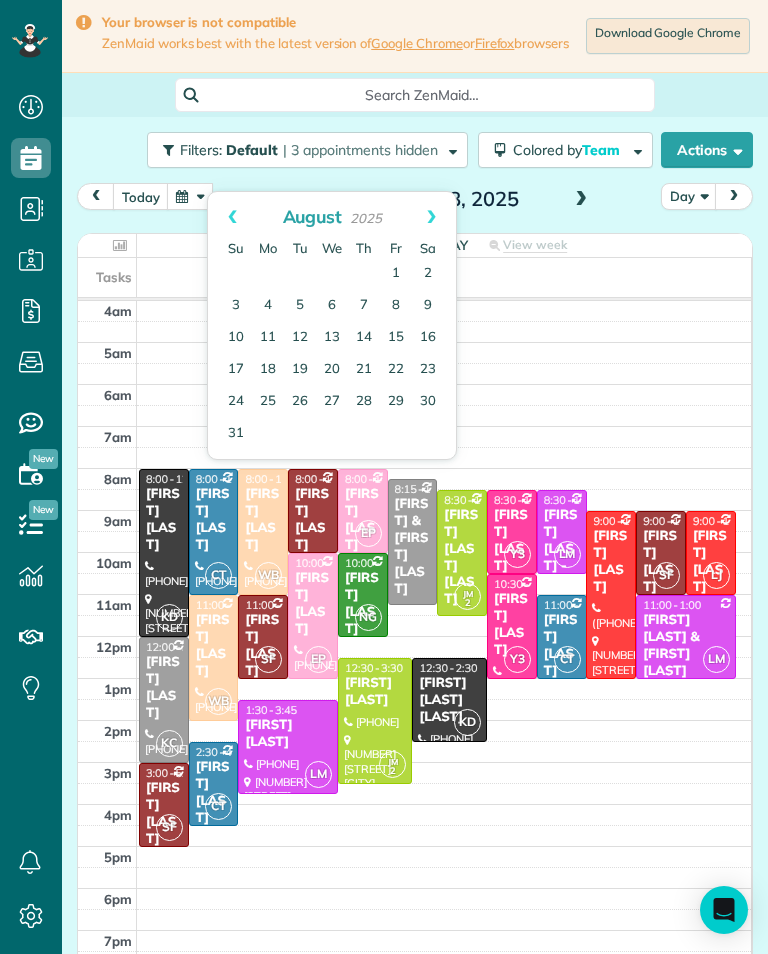 click on "4" at bounding box center (268, 306) 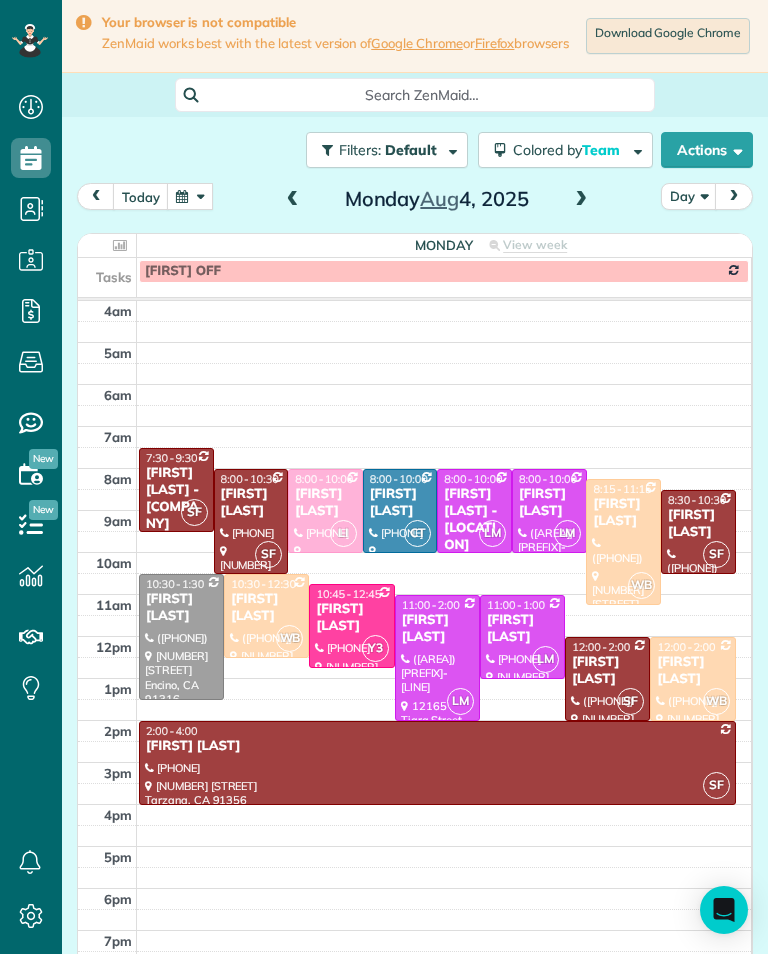 scroll, scrollTop: 5, scrollLeft: 0, axis: vertical 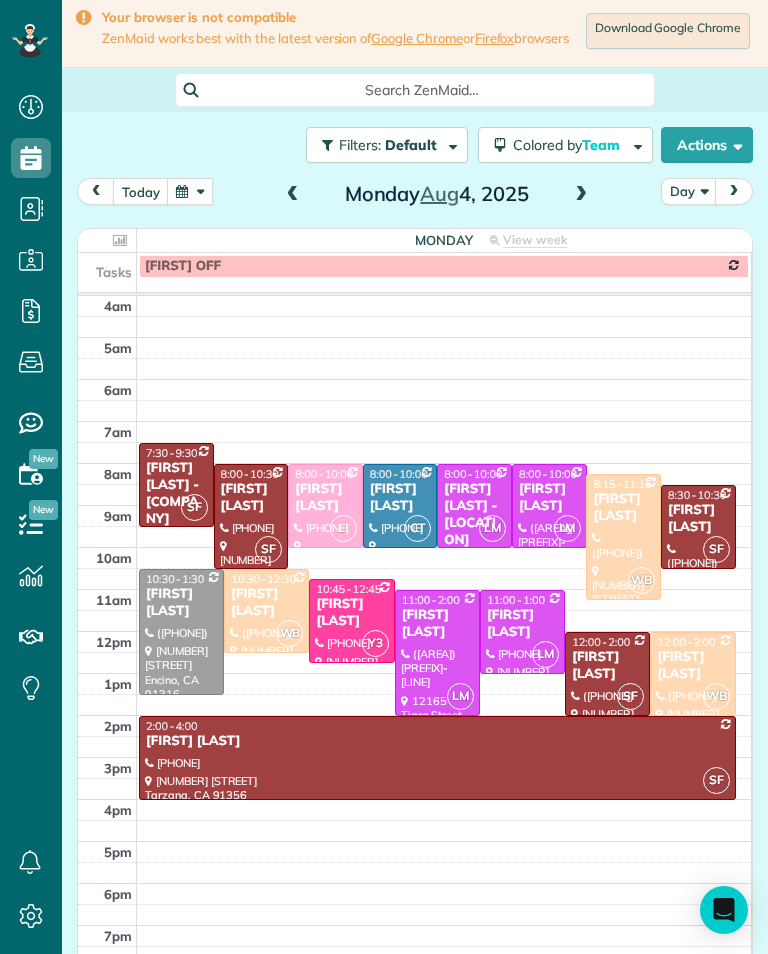 click at bounding box center (444, 453) 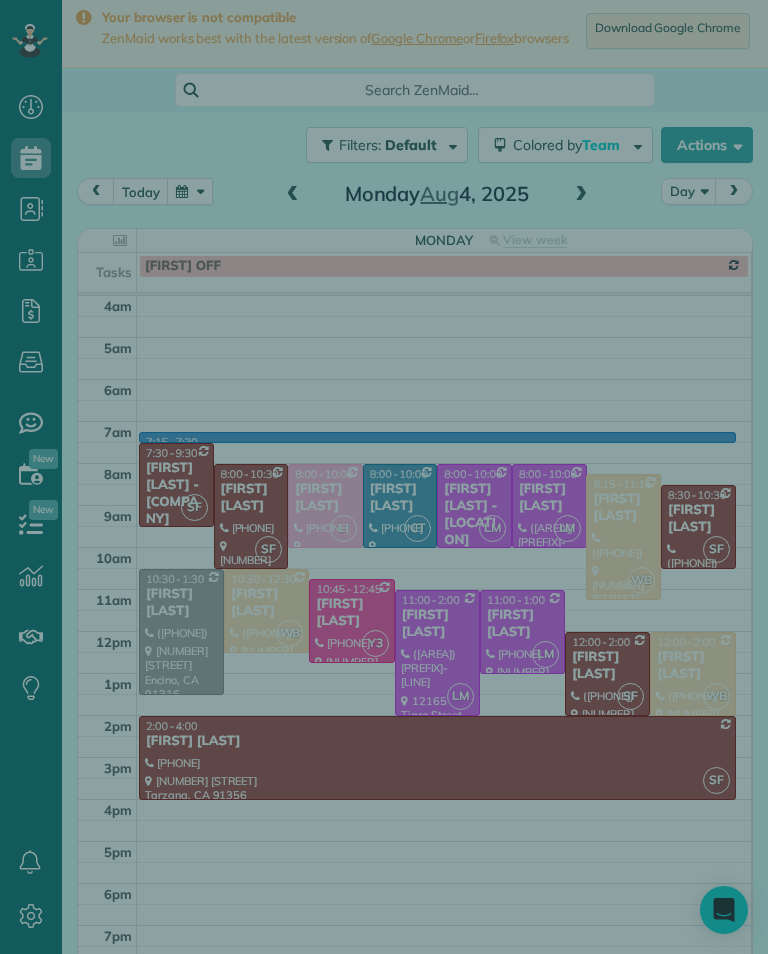 click on "Select a contact Add new" at bounding box center (537, 509) 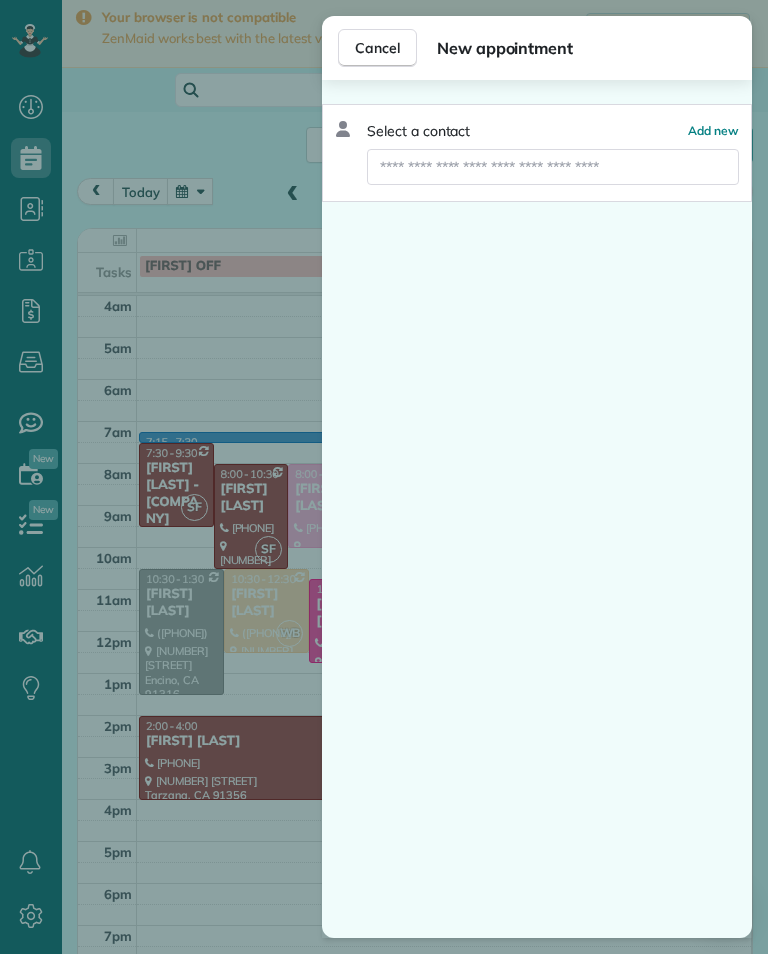 click at bounding box center [553, 167] 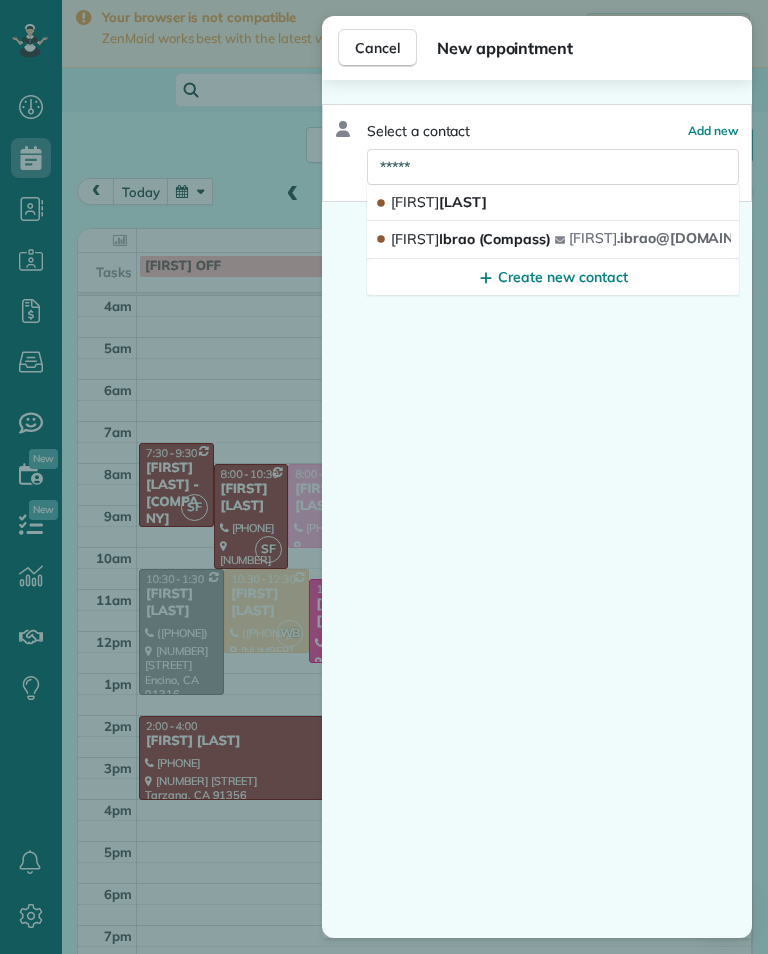 type on "*****" 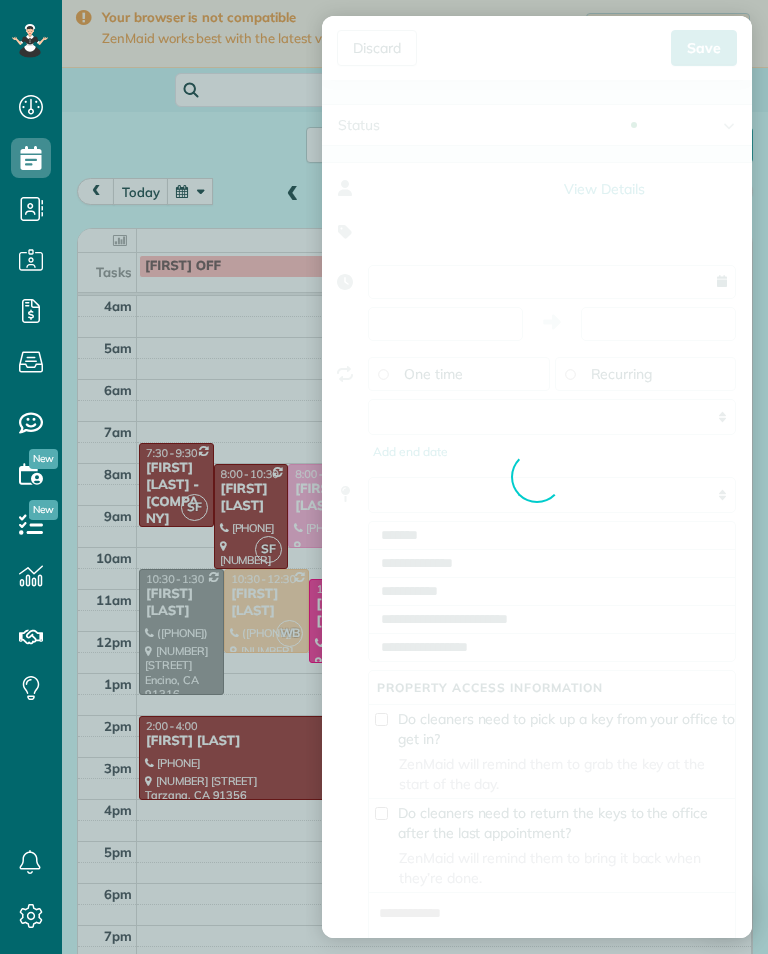 type on "**********" 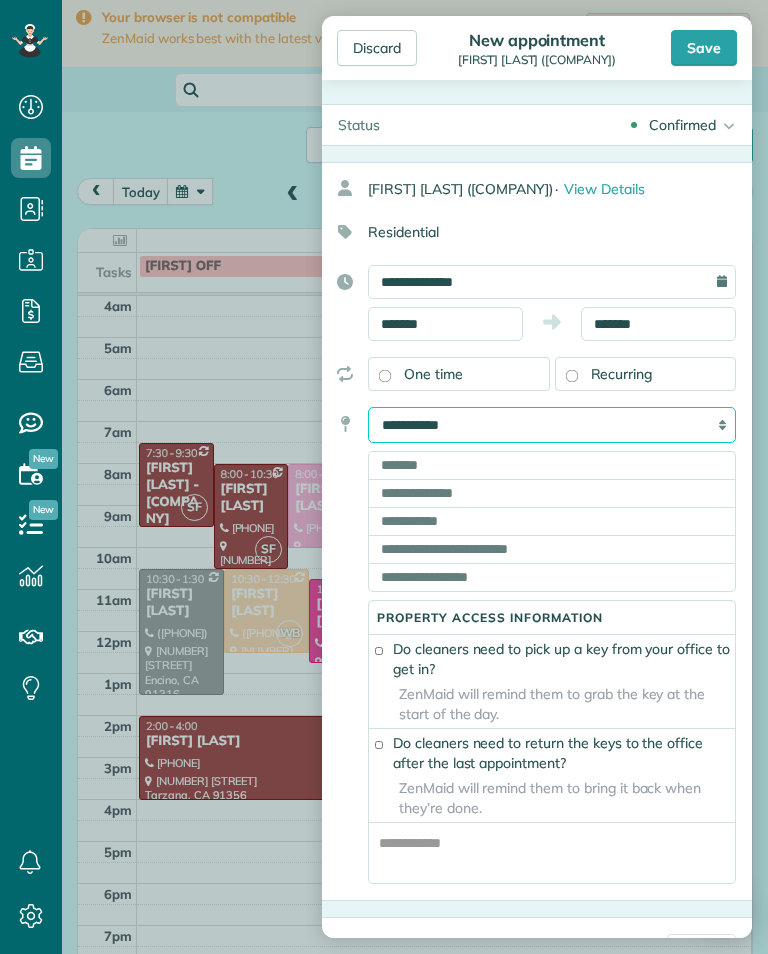 click on "**********" at bounding box center (552, 425) 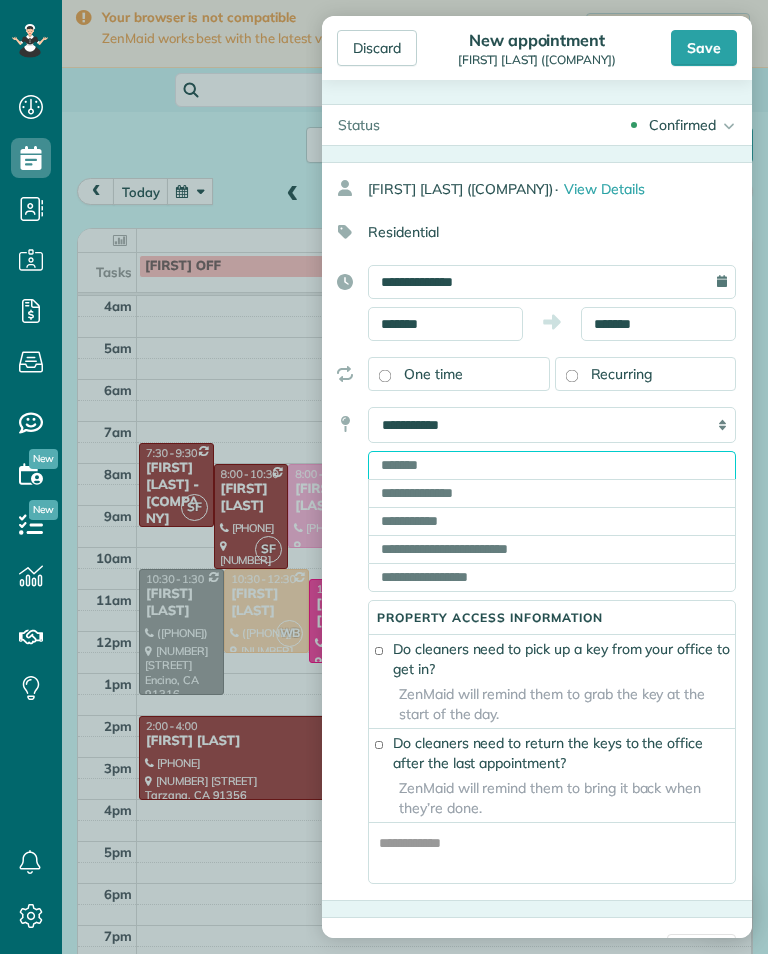 click at bounding box center [552, 465] 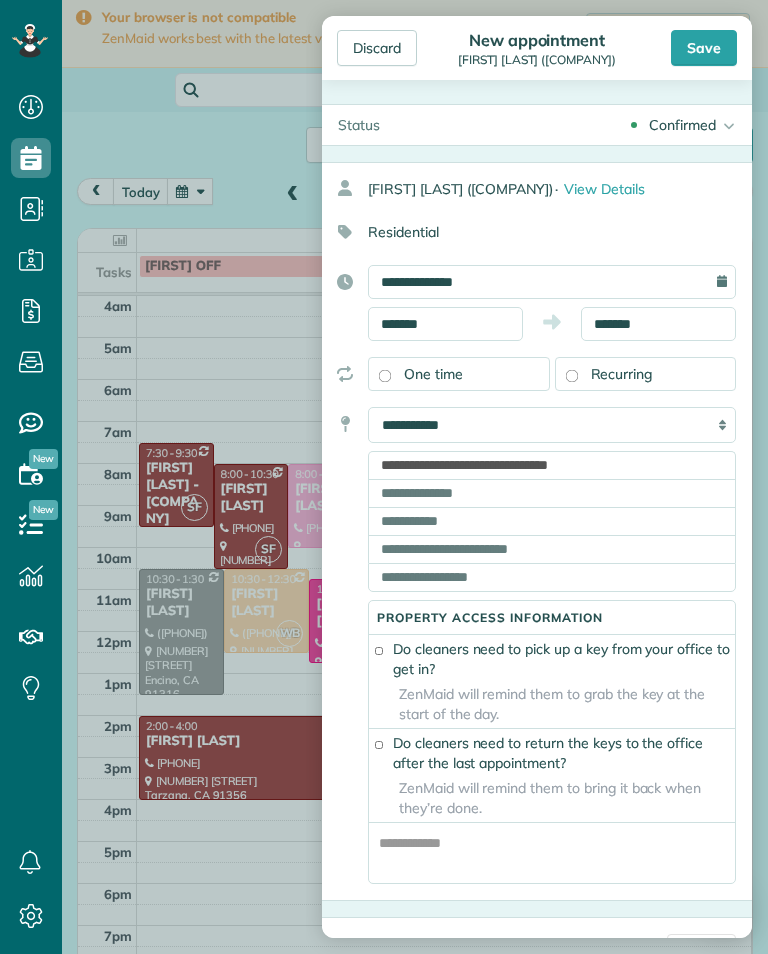 type on "**********" 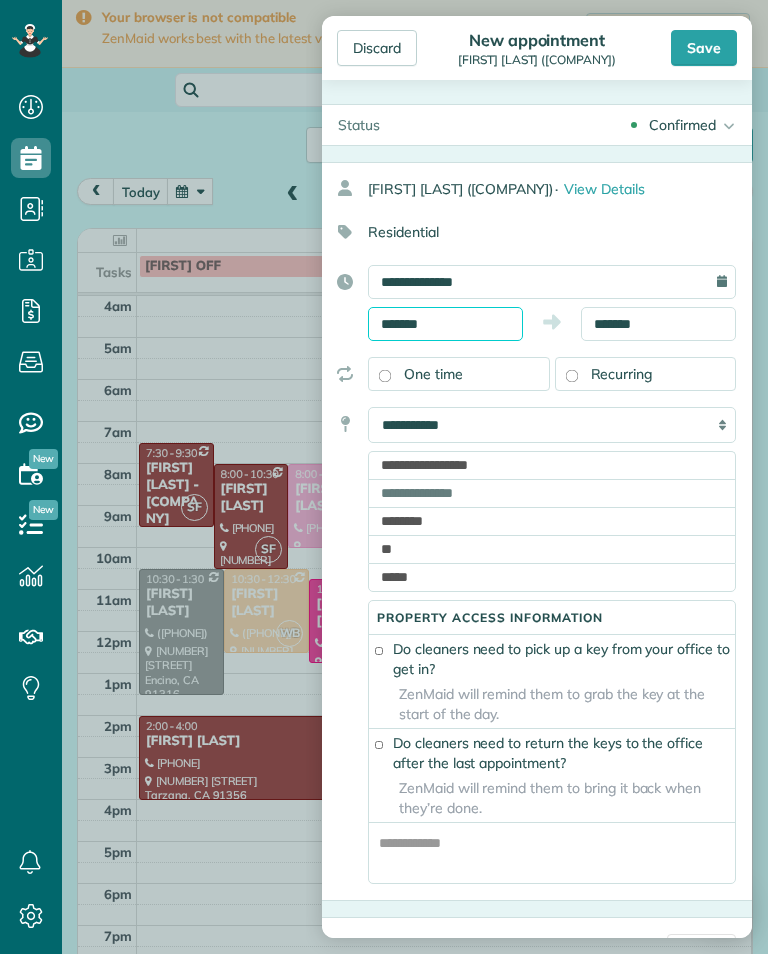 click on "Dashboard
Scheduling
Calendar View
List View
Dispatch View - Weekly scheduling (Beta)" at bounding box center (384, 477) 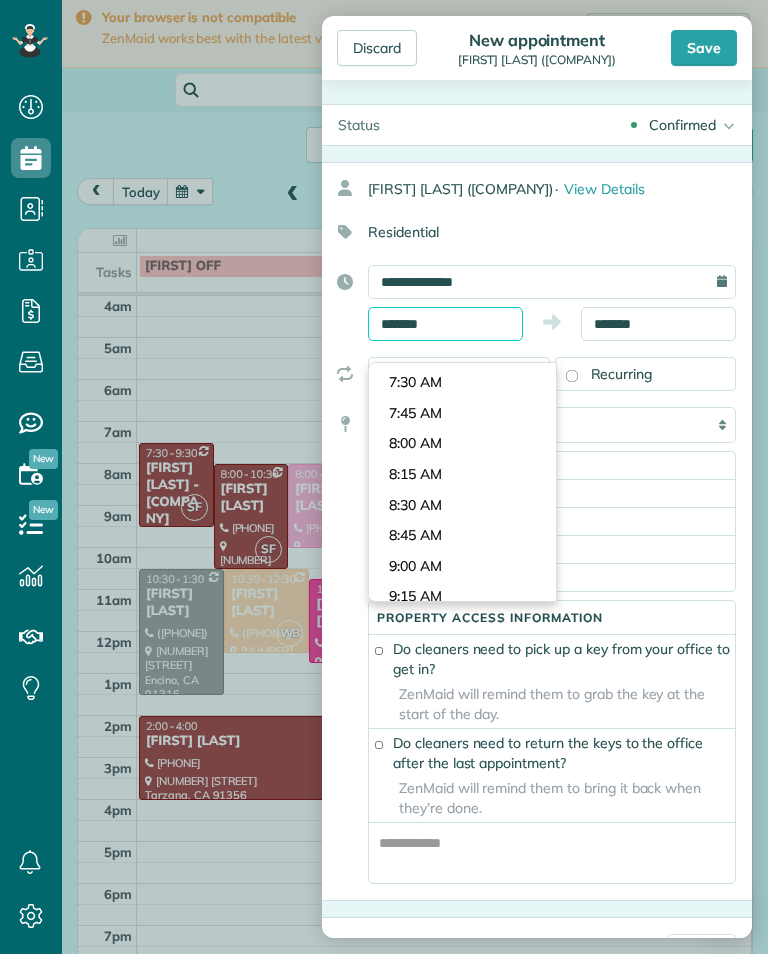 scroll, scrollTop: 882, scrollLeft: 0, axis: vertical 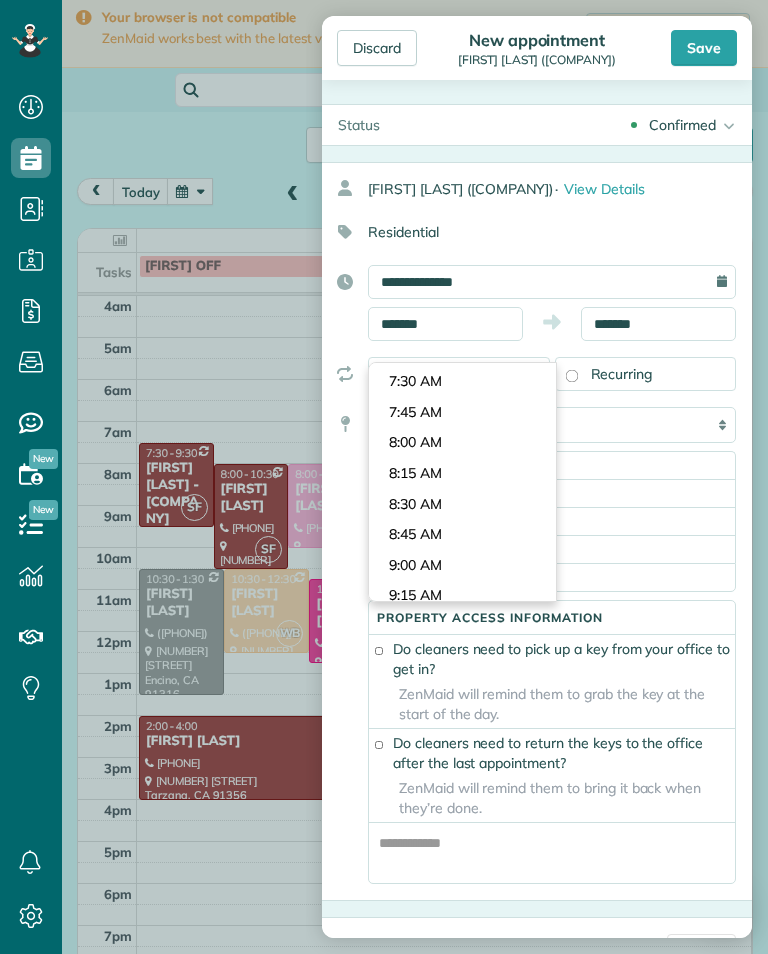 click on "Dashboard
Scheduling
Calendar View
List View
Dispatch View - Weekly scheduling (Beta)" at bounding box center [384, 477] 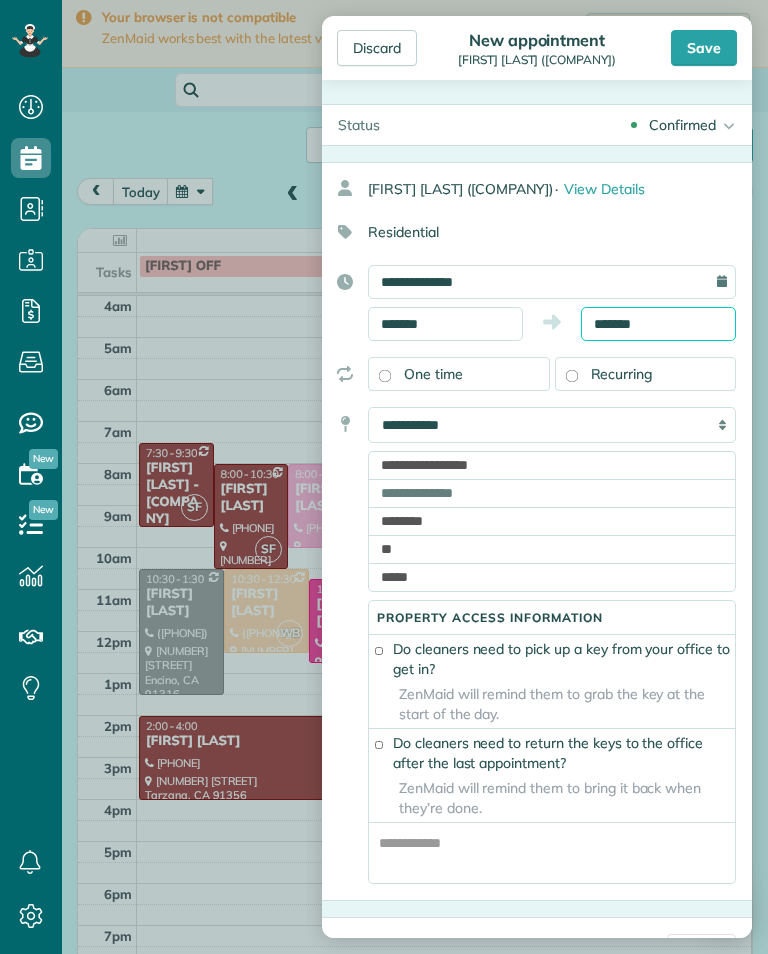 click on "*******" at bounding box center [658, 324] 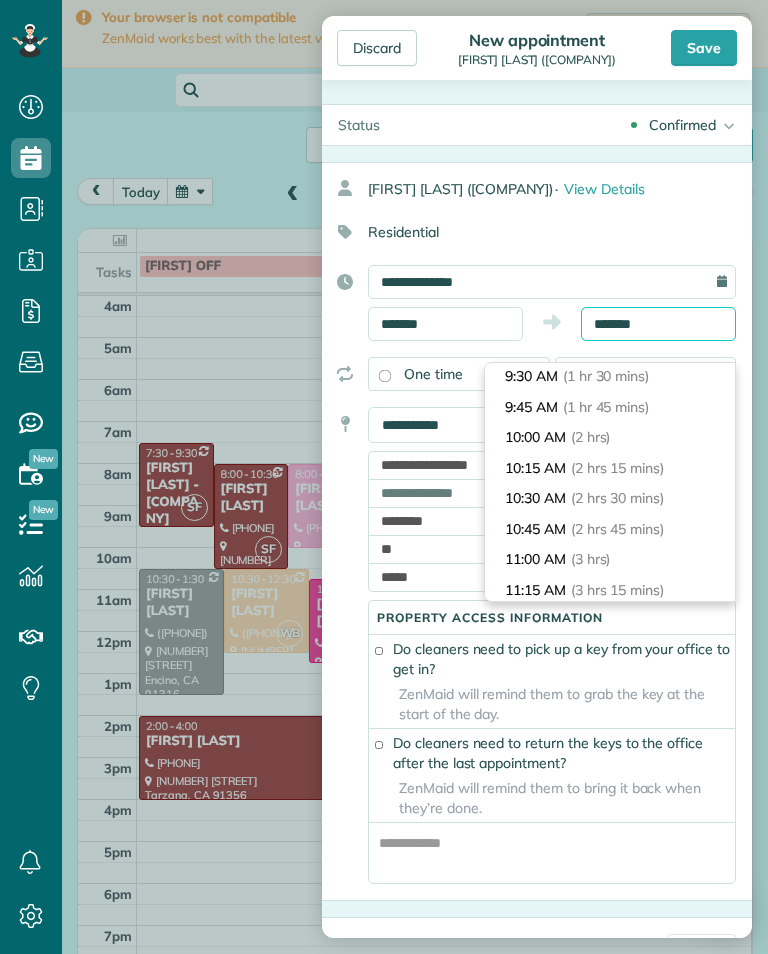 scroll, scrollTop: 171, scrollLeft: 0, axis: vertical 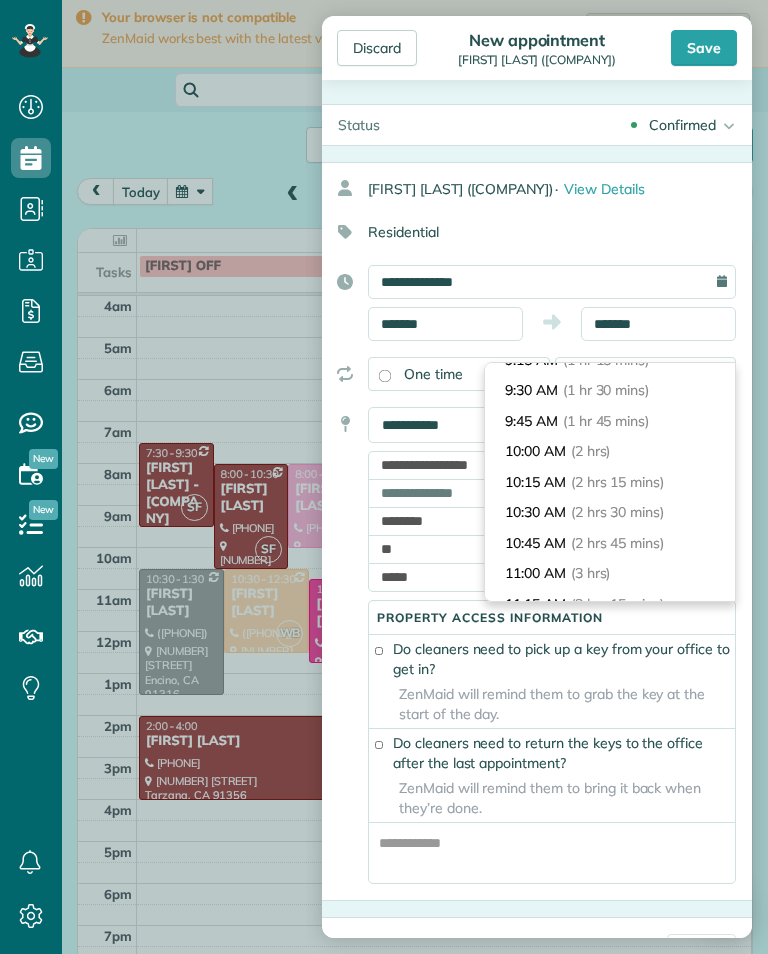 click on "10:00 AM  (2 hrs)" at bounding box center (610, 451) 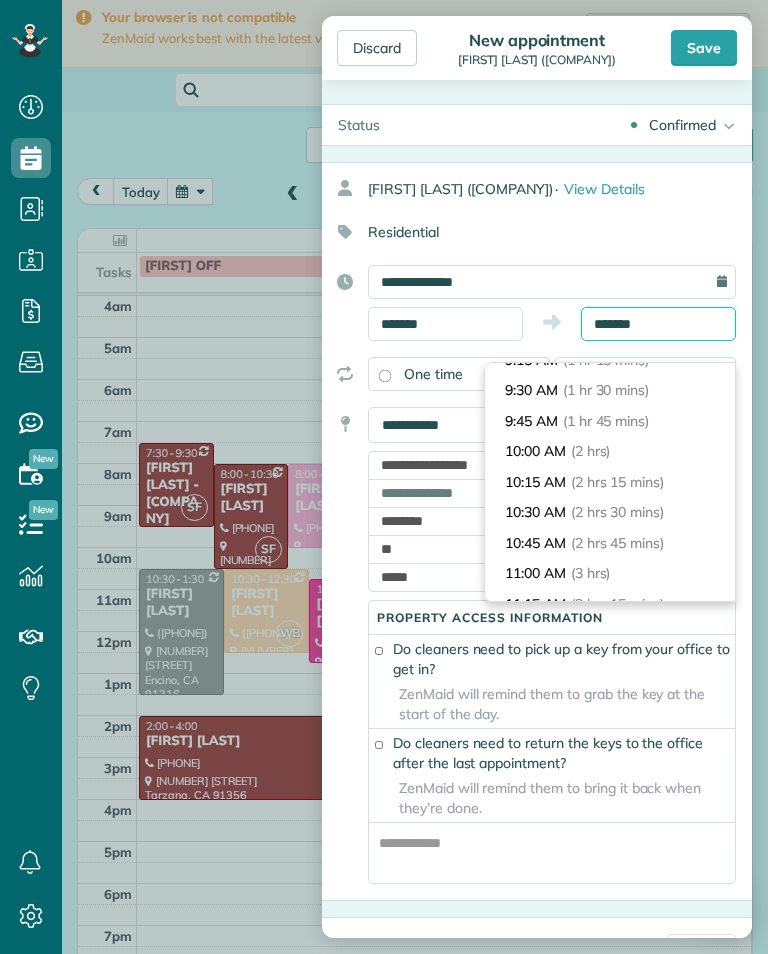 type on "********" 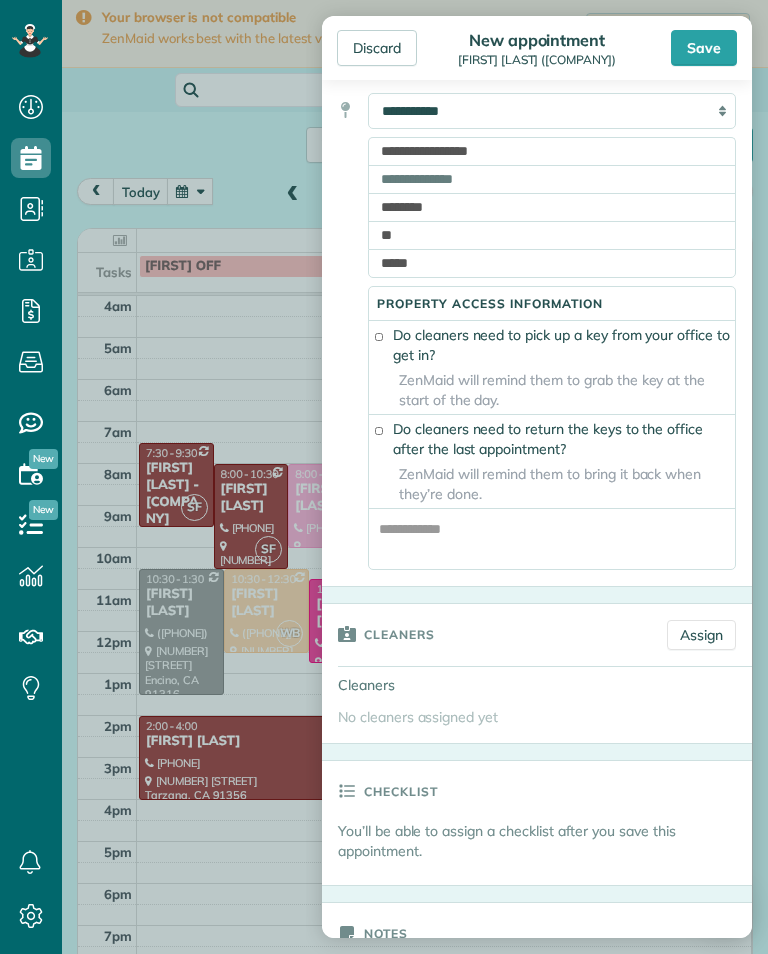scroll, scrollTop: 320, scrollLeft: 0, axis: vertical 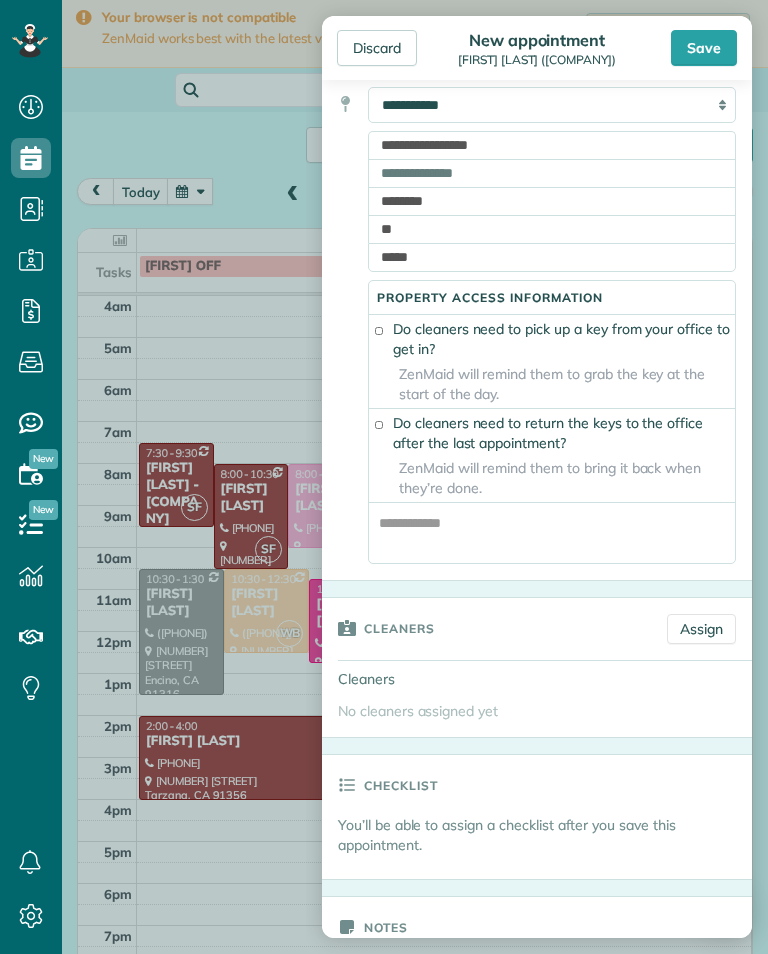 click on "Assign" at bounding box center [701, 629] 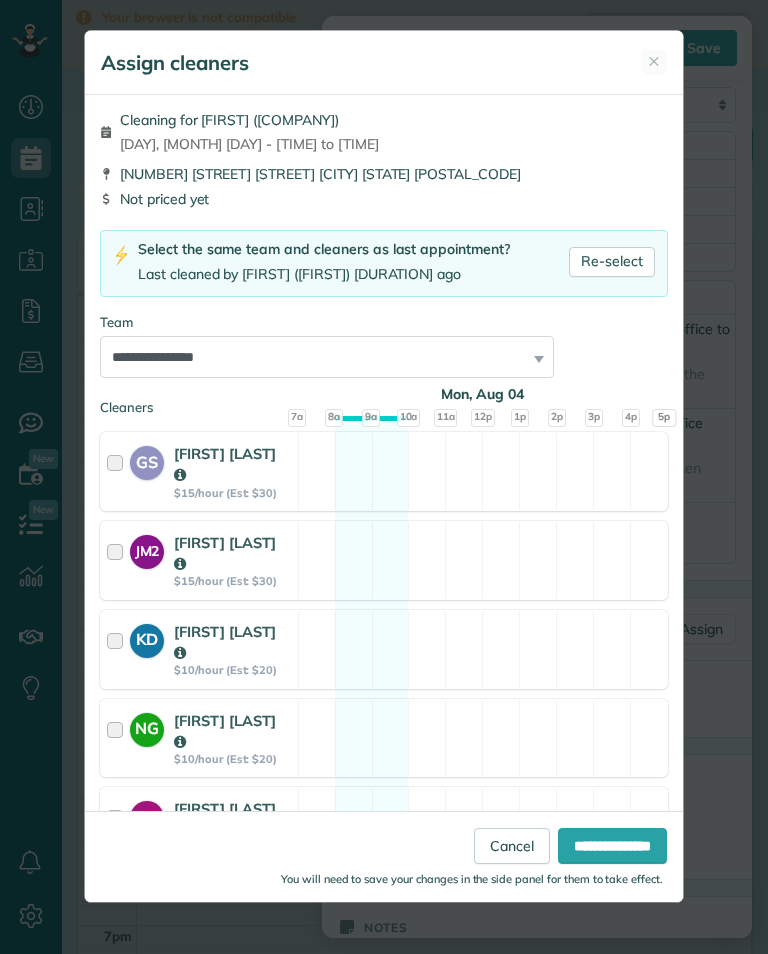 click on "Re-select" at bounding box center (612, 262) 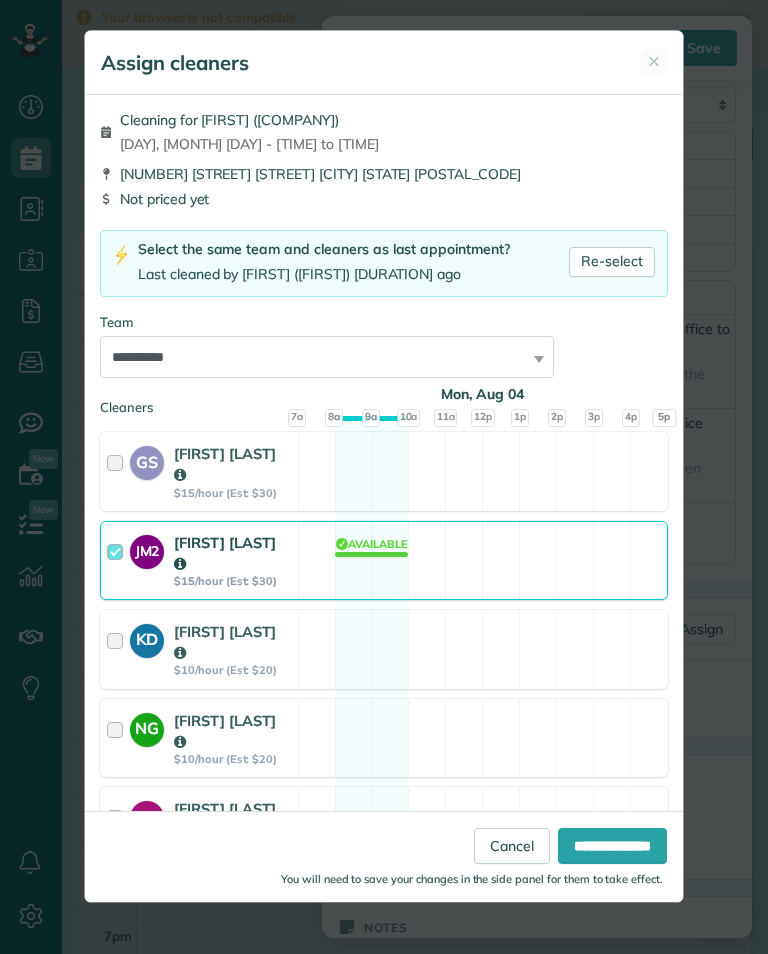scroll, scrollTop: 0, scrollLeft: 0, axis: both 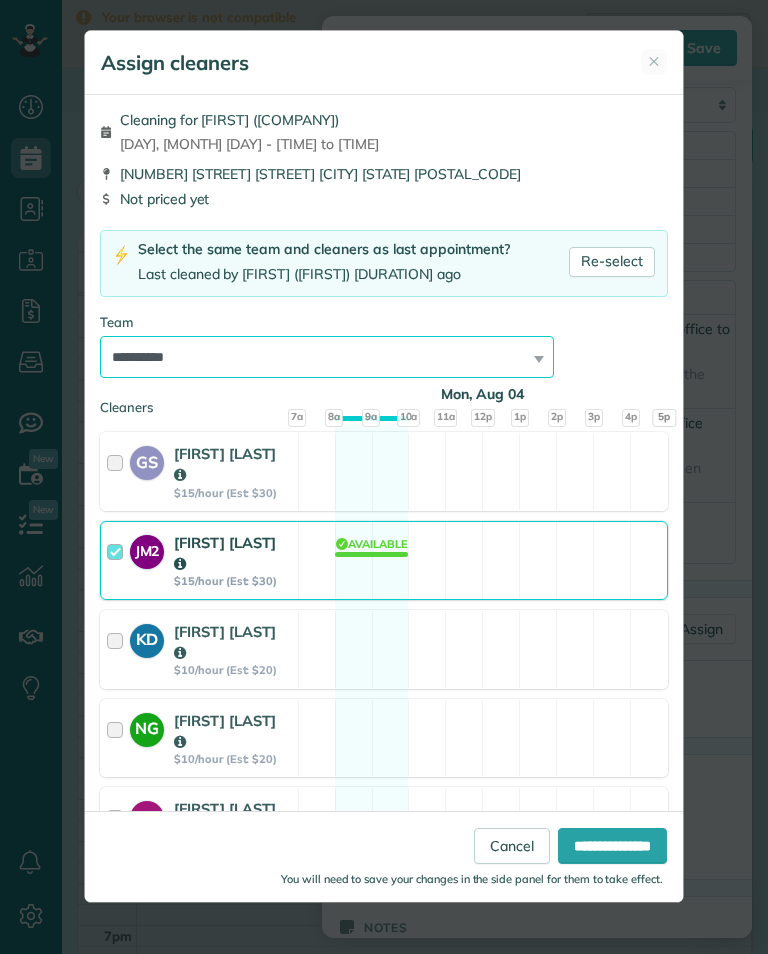click on "**********" at bounding box center [327, 357] 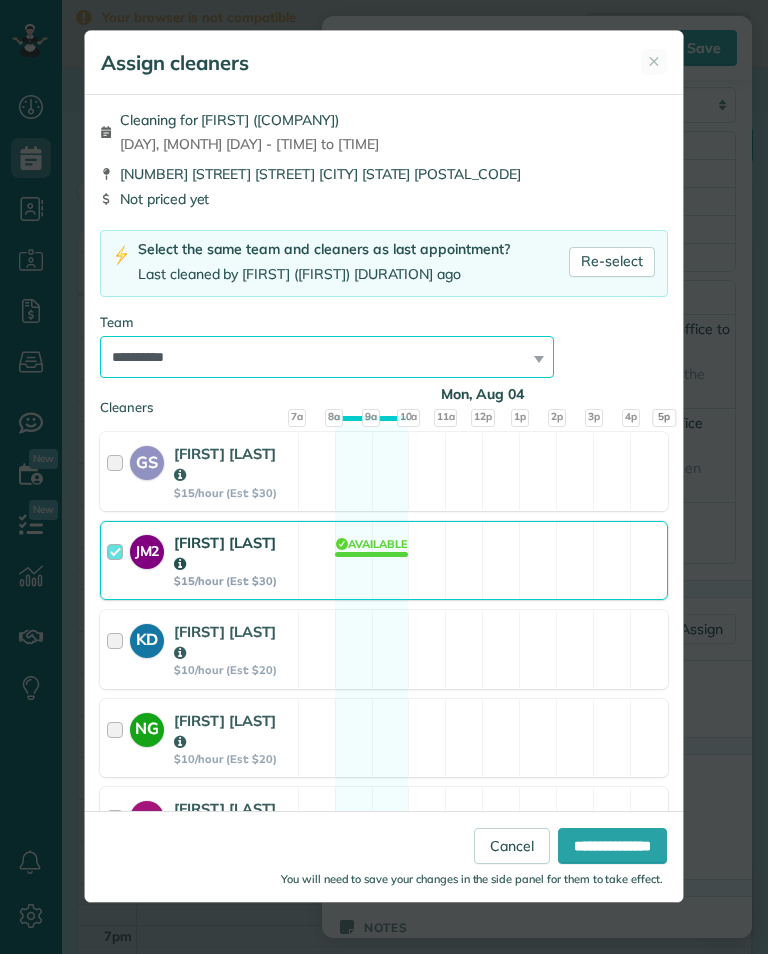 select on "*****" 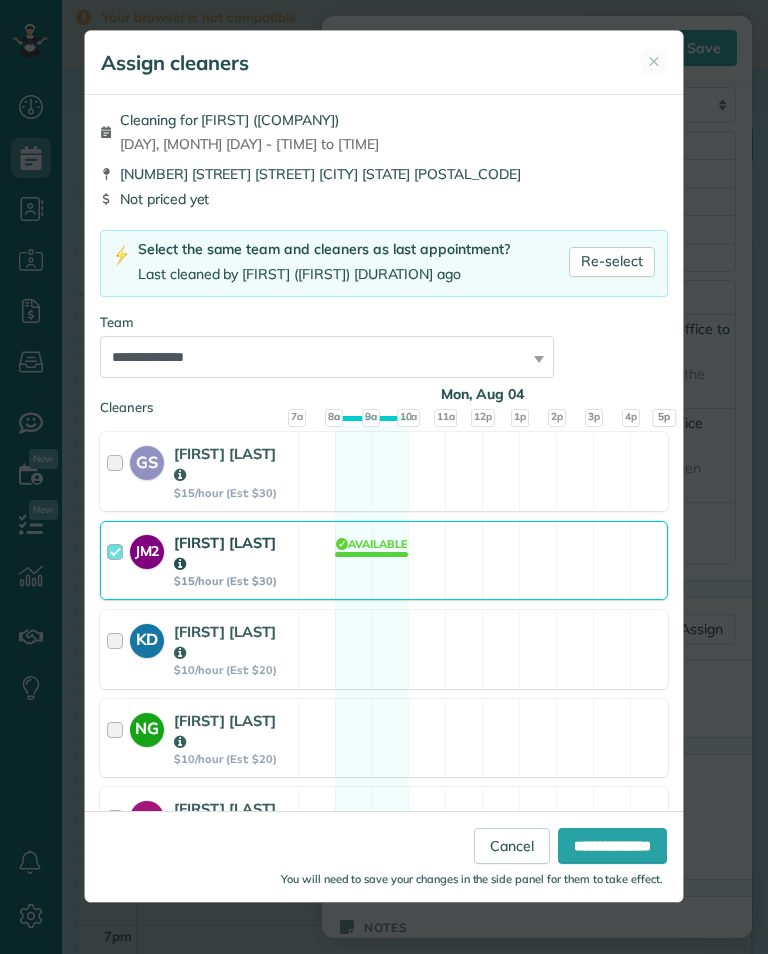 click on "**********" at bounding box center [612, 846] 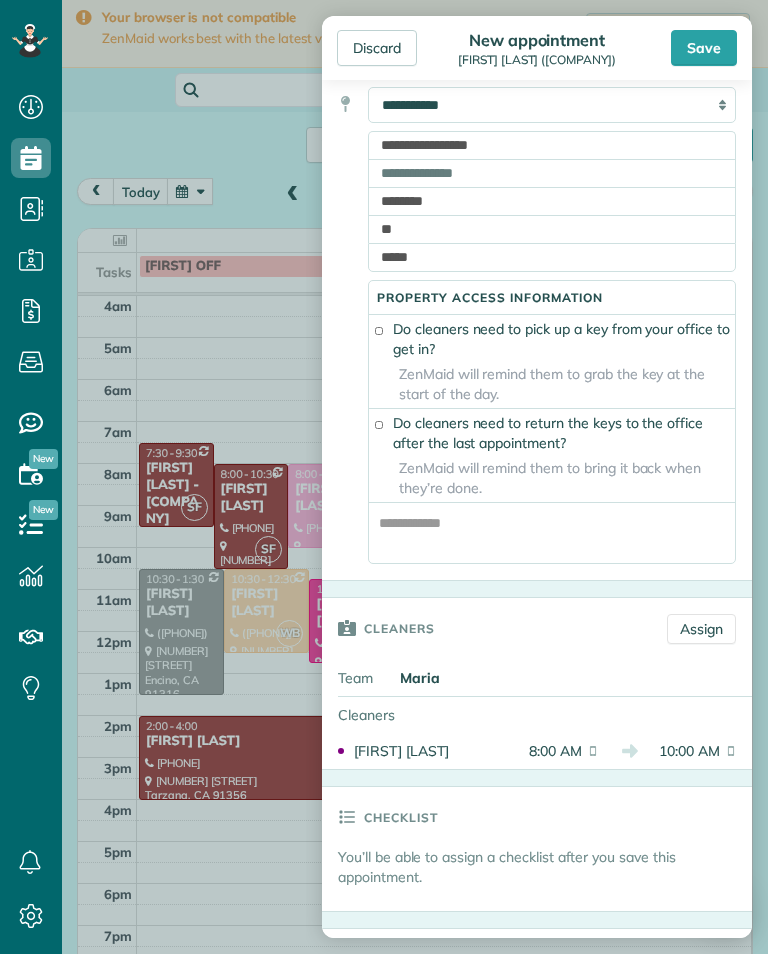click on "Save" at bounding box center (704, 48) 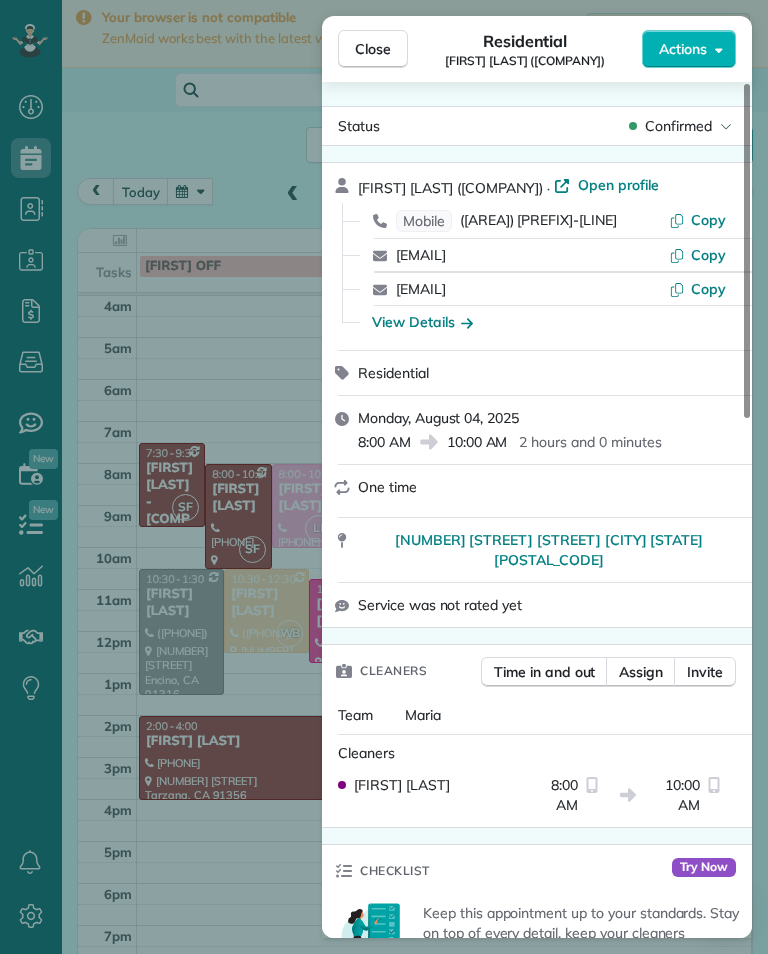 click on "Close Residential [FIRST] [LAST] (Compass) Actions Status Confirmed [FIRST] [LAST] (Compass) · Open profile Mobile ([PHONE]) Copy [EMAIL] Copy [EMAIL] Copy View Details Residential Monday, August 04, 2025 8:00 AM 10:00 AM 2 hours and 0 minutes One time [NUMBER] [STREET] [CITY] [STATE] [POSTAL_CODE] Service was not rated yet Cleaners Time in and out Assign Invite Team Maria Cleaners Johanna [LAST] 8:00 AM 10:00 AM Checklist Try Now Keep this appointment up to your standards. Stay on top of every detail, keep your cleaners organised, and your client happy. Assign a checklist Watch a 5 min demo Billing Billing actions Price $0.00 Overcharge $0.00 Discount $0.00 Coupon discount - Primary tax - Secondary tax - Total appointment price $0.00 Tips collected New feature! $0.00 Mark as paid Total including tip $0.00 Get paid online in no-time! Send an invoice and reward your cleaners with tips Charge customer credit card Appointment custom fields Key # - Work items No work items to display 0" at bounding box center [384, 477] 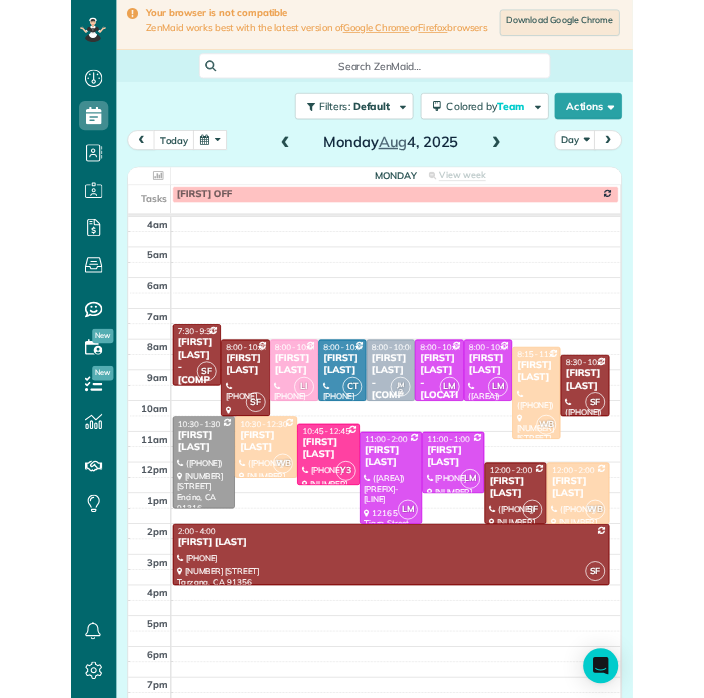scroll, scrollTop: 985, scrollLeft: 62, axis: both 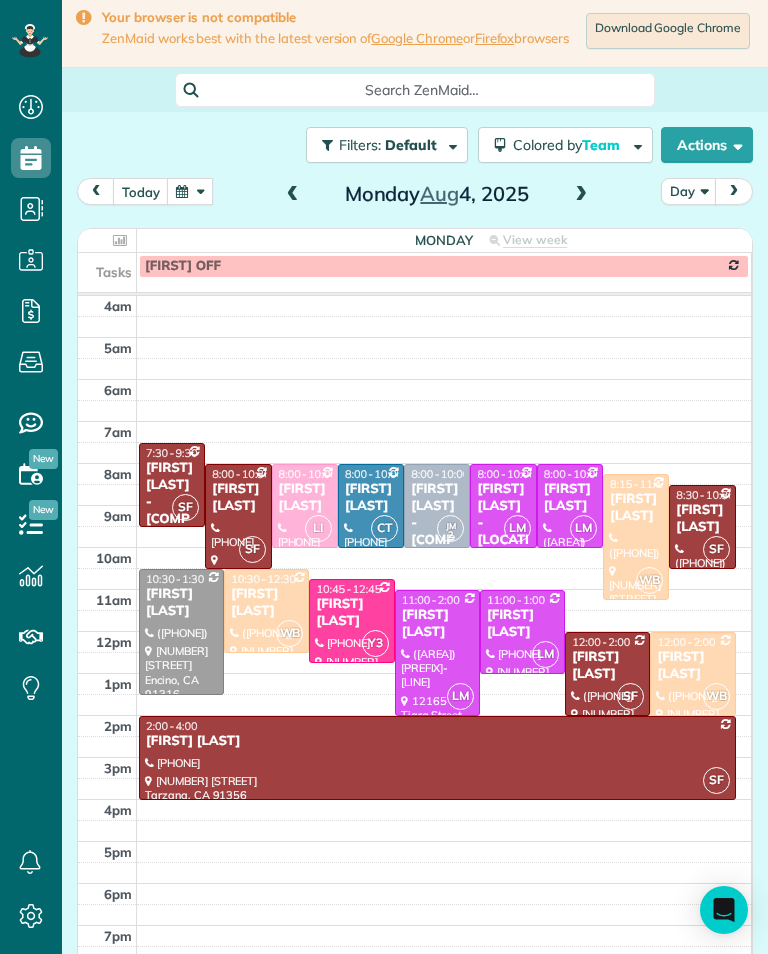 click on "today" at bounding box center [141, 191] 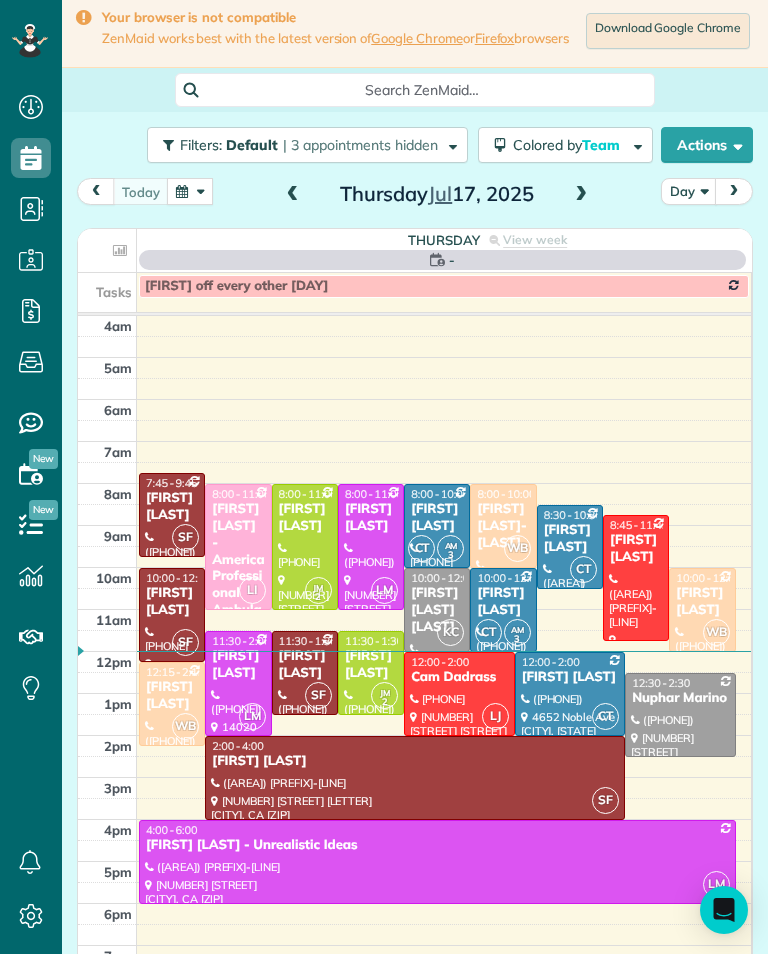 click at bounding box center (190, 191) 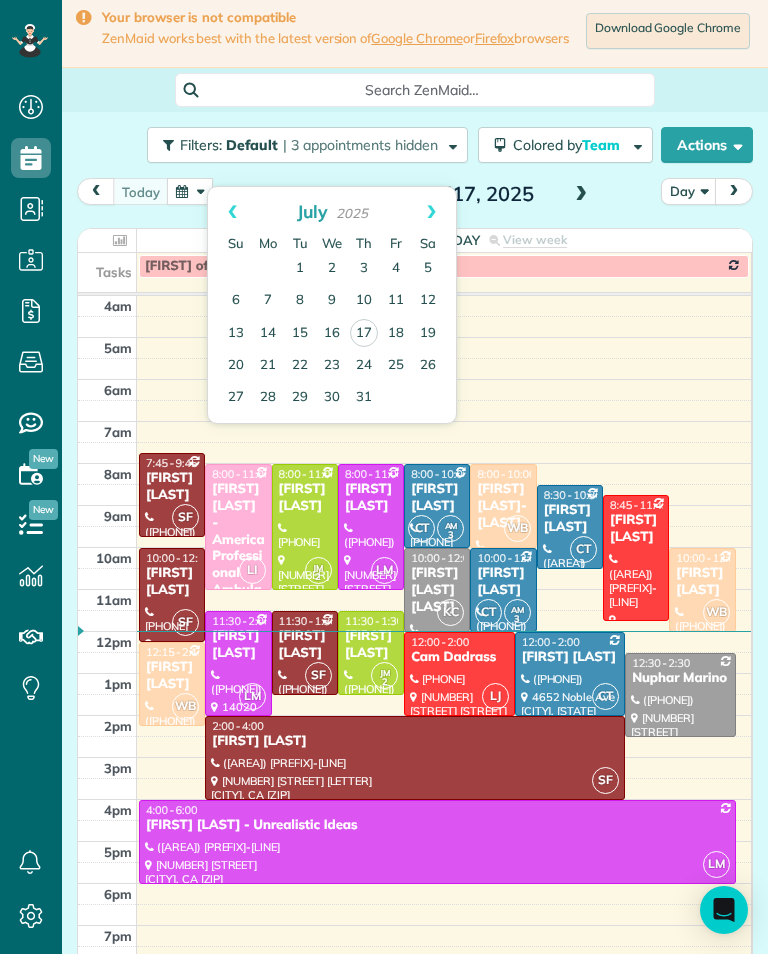 click at bounding box center [581, 195] 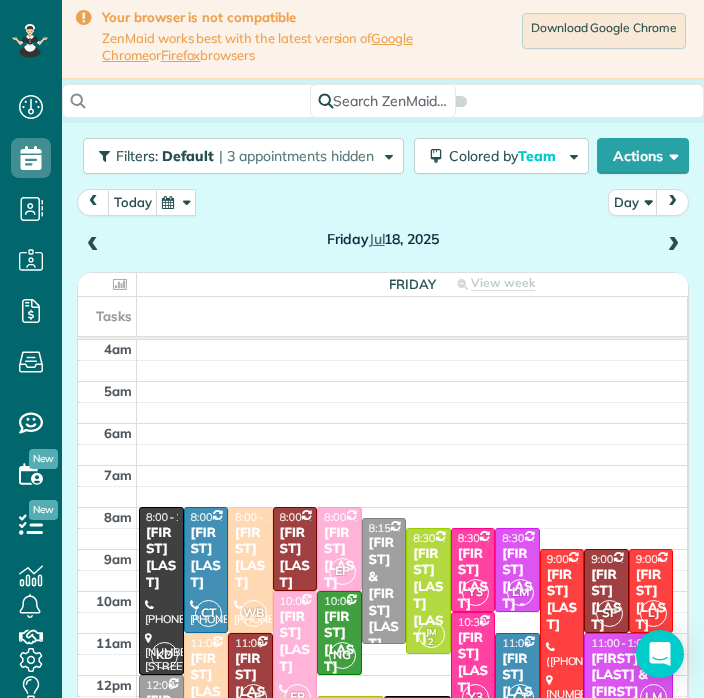 scroll, scrollTop: 729, scrollLeft: 62, axis: both 